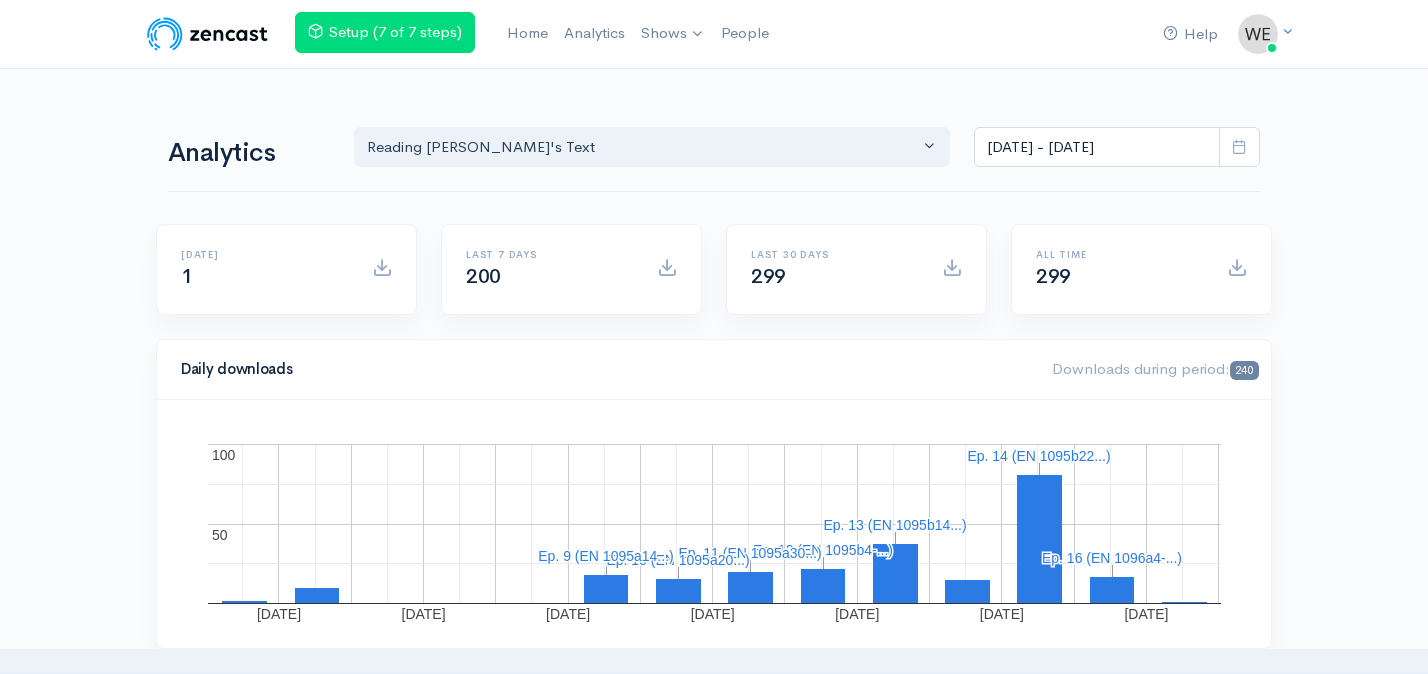 scroll, scrollTop: 0, scrollLeft: 0, axis: both 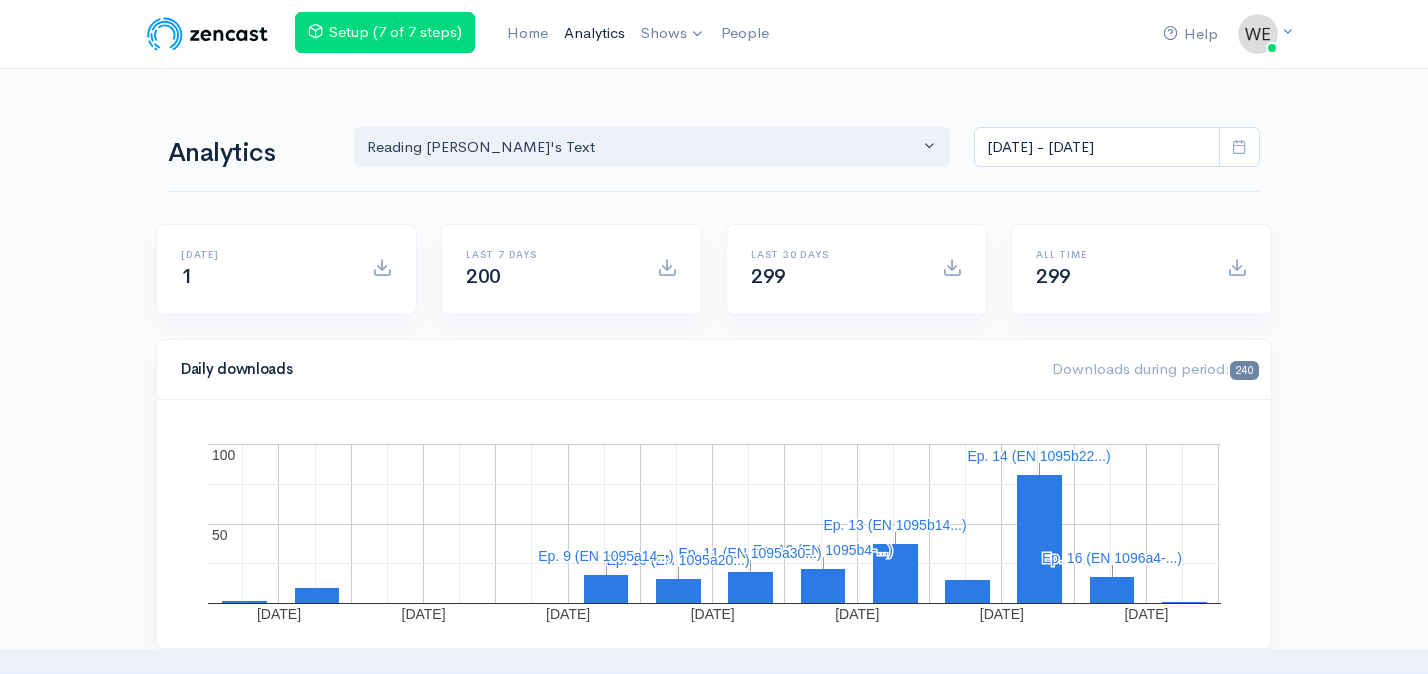 click on "Analytics" at bounding box center [594, 33] 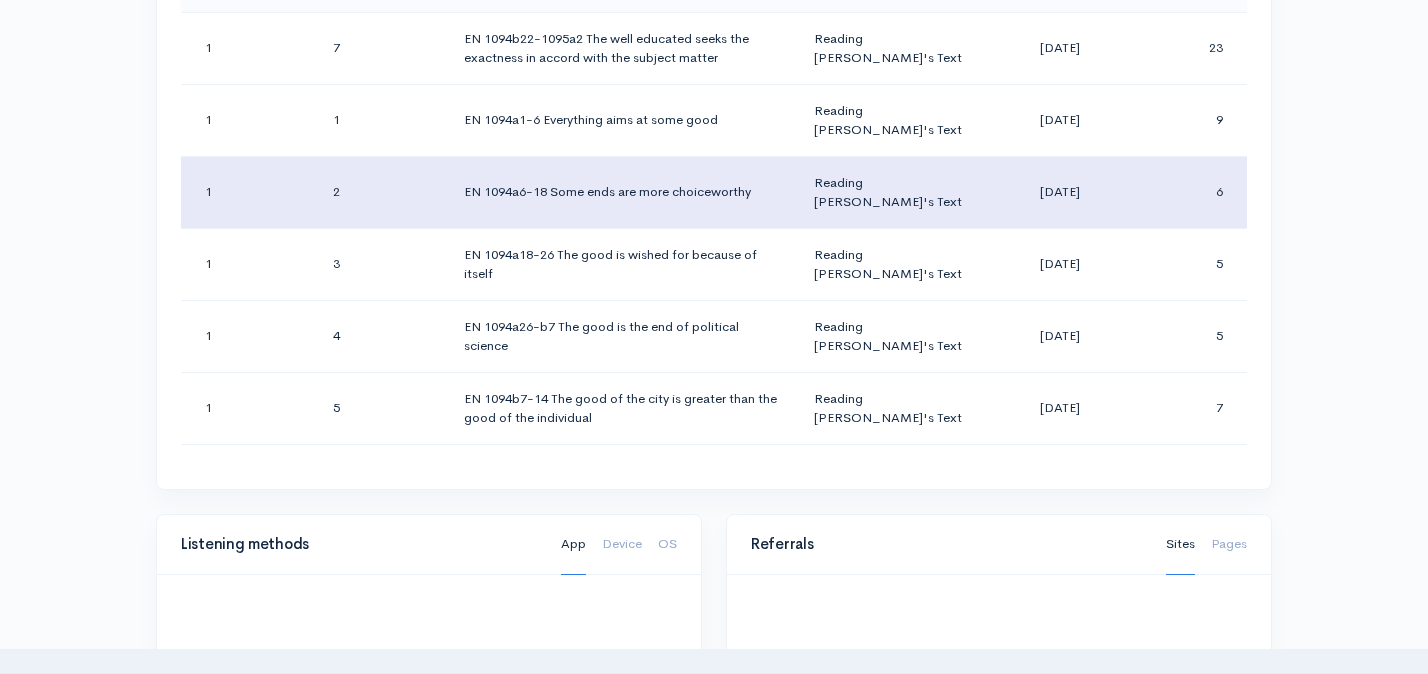scroll, scrollTop: 1223, scrollLeft: 0, axis: vertical 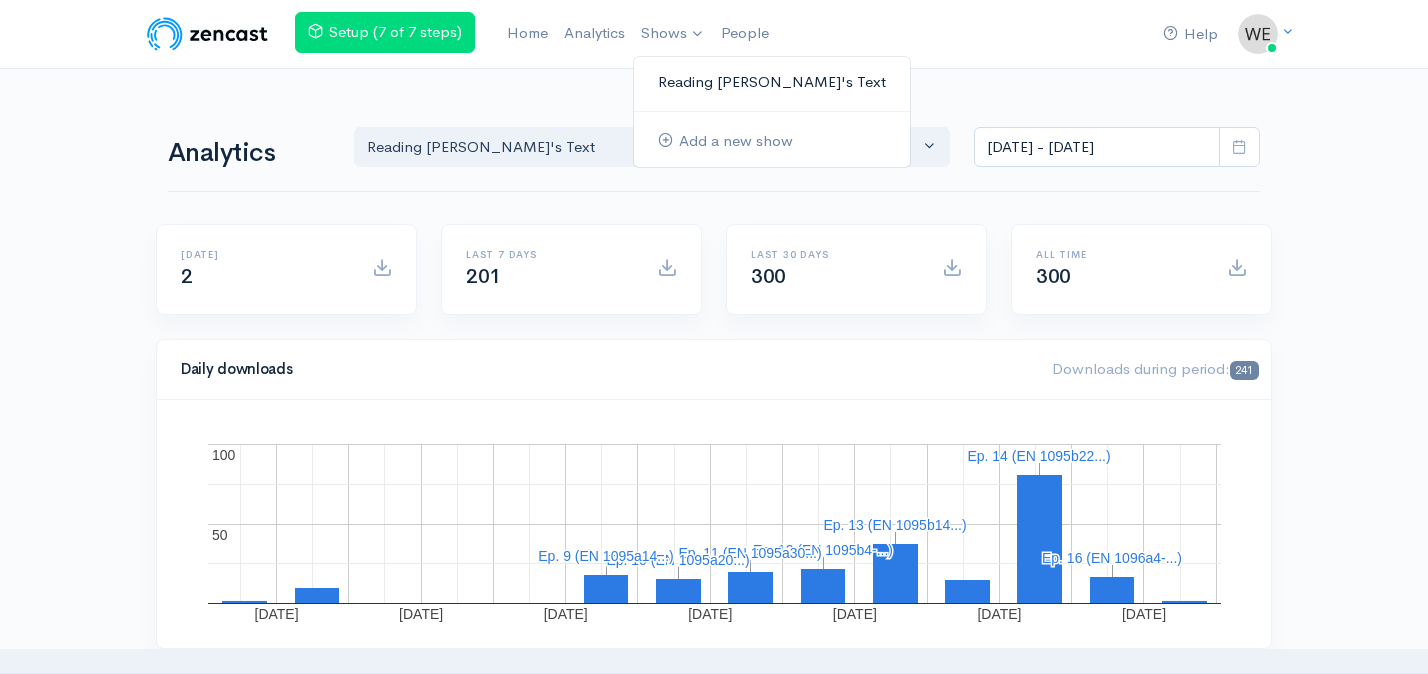 click on "Reading [PERSON_NAME]'s Text" at bounding box center [772, 82] 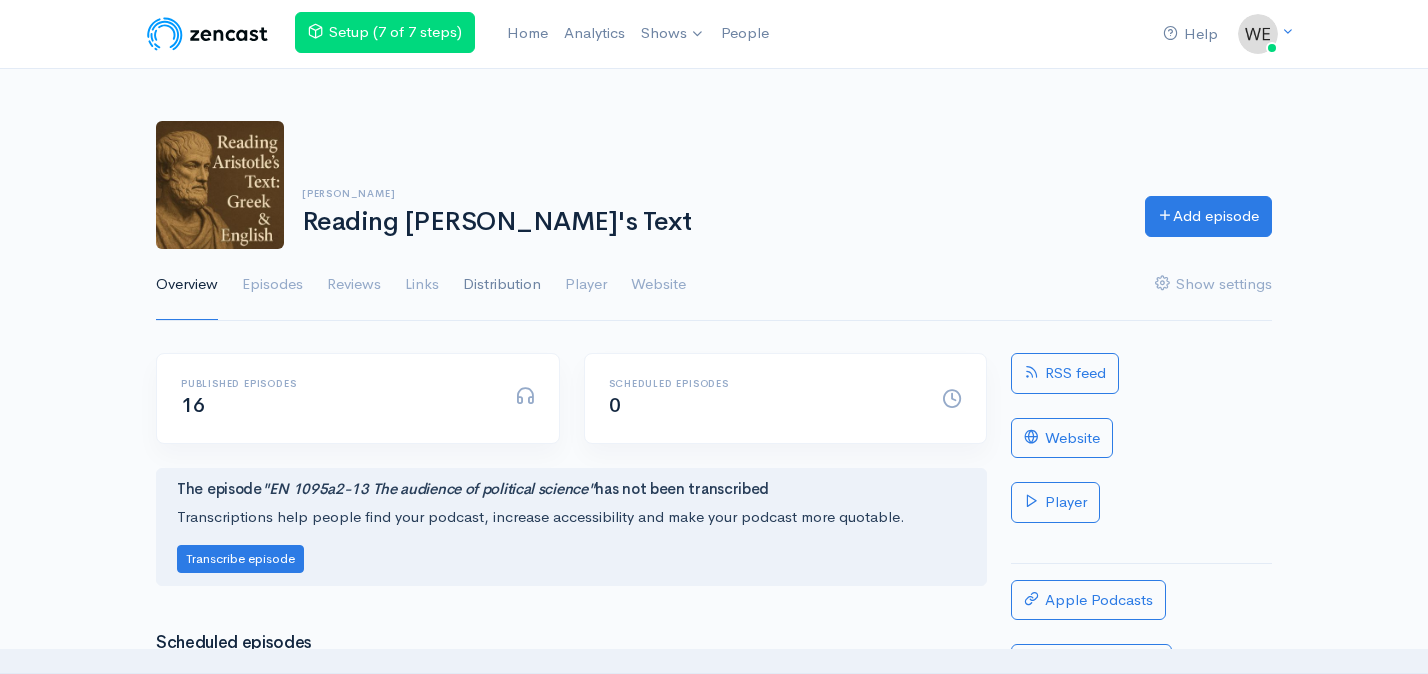 scroll, scrollTop: 0, scrollLeft: 0, axis: both 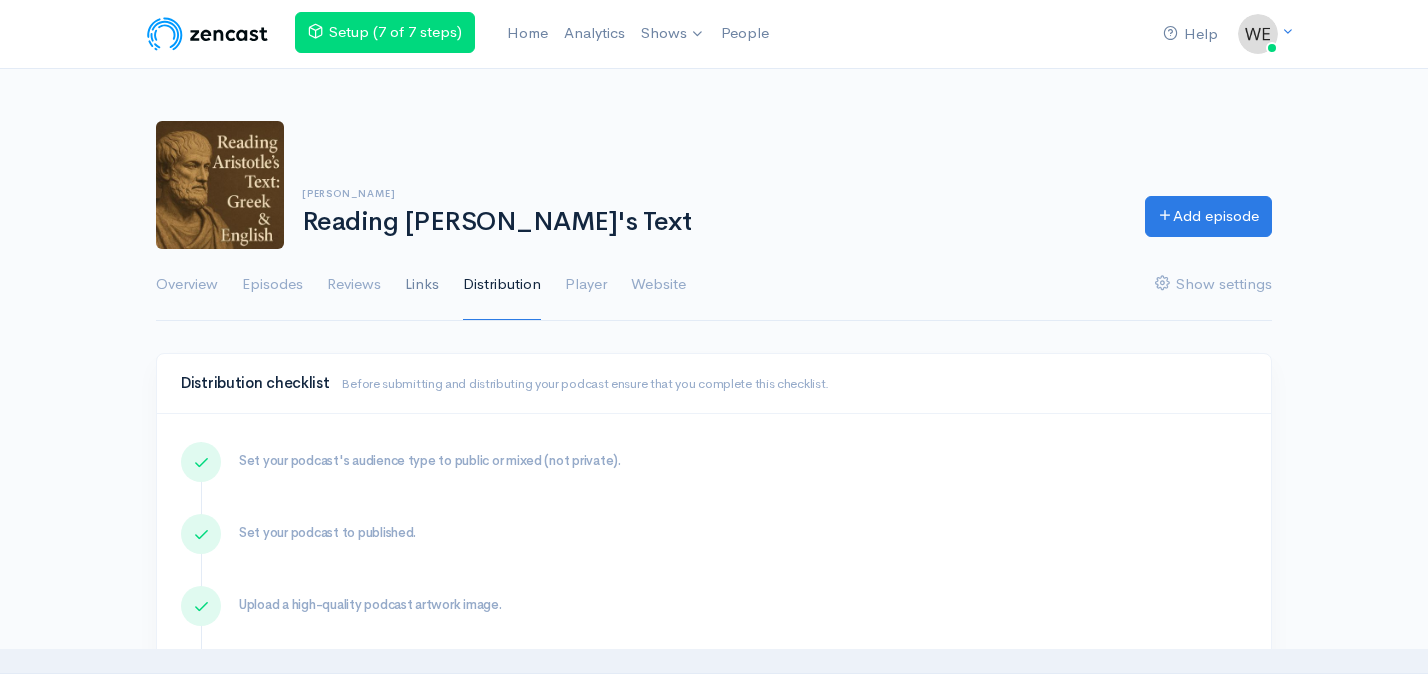 click on "Links" at bounding box center [422, 285] 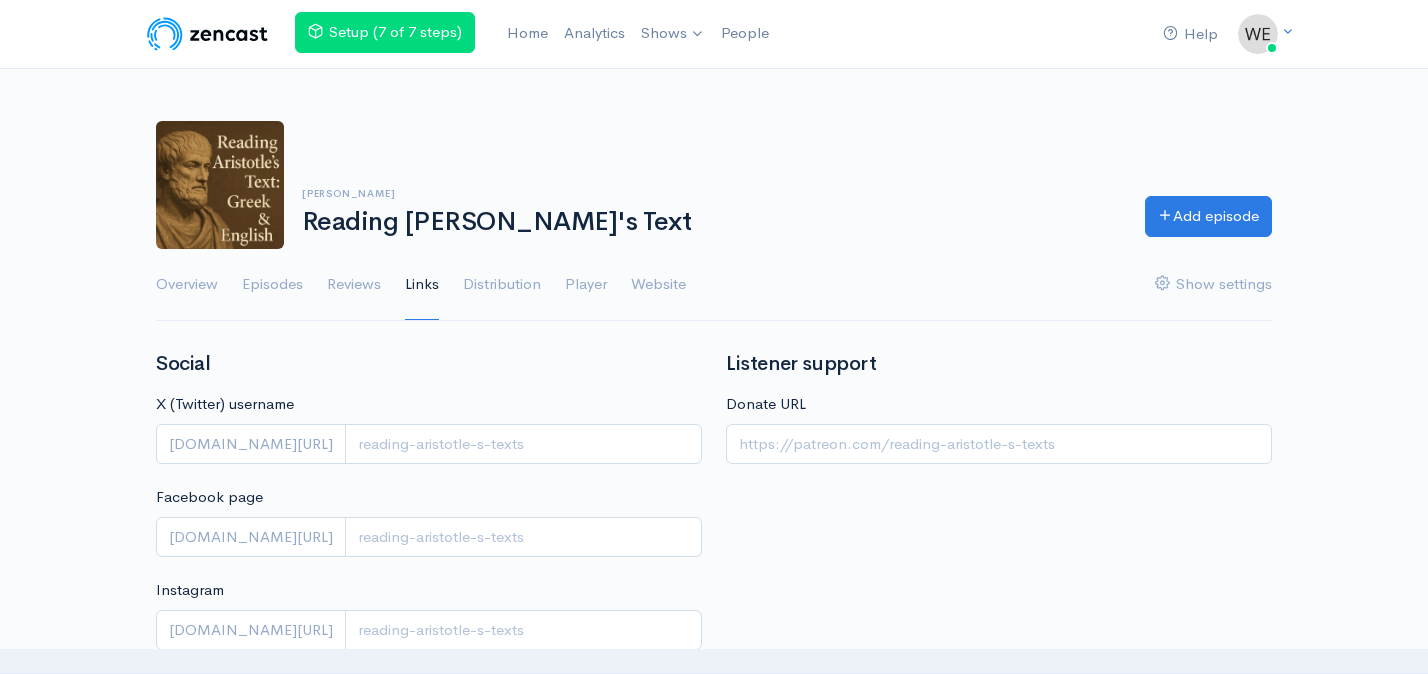 scroll, scrollTop: 0, scrollLeft: 0, axis: both 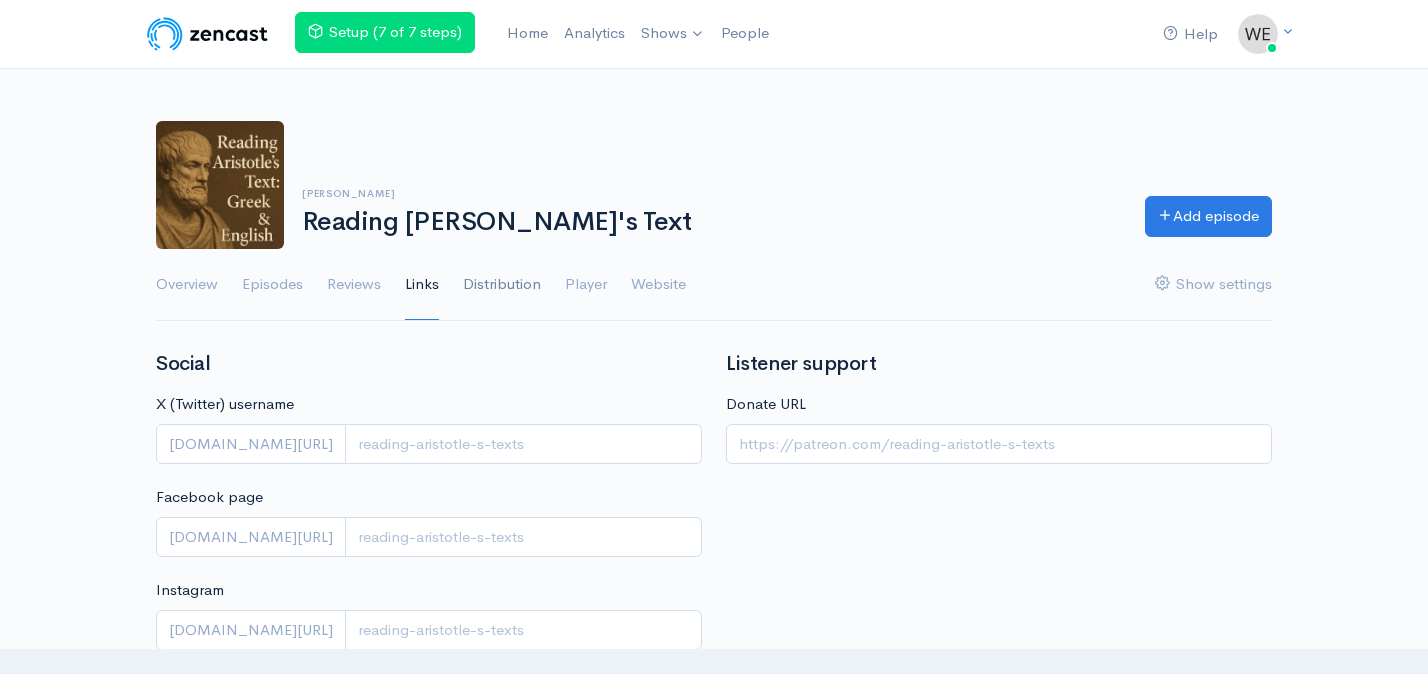 click on "Distribution" at bounding box center [502, 285] 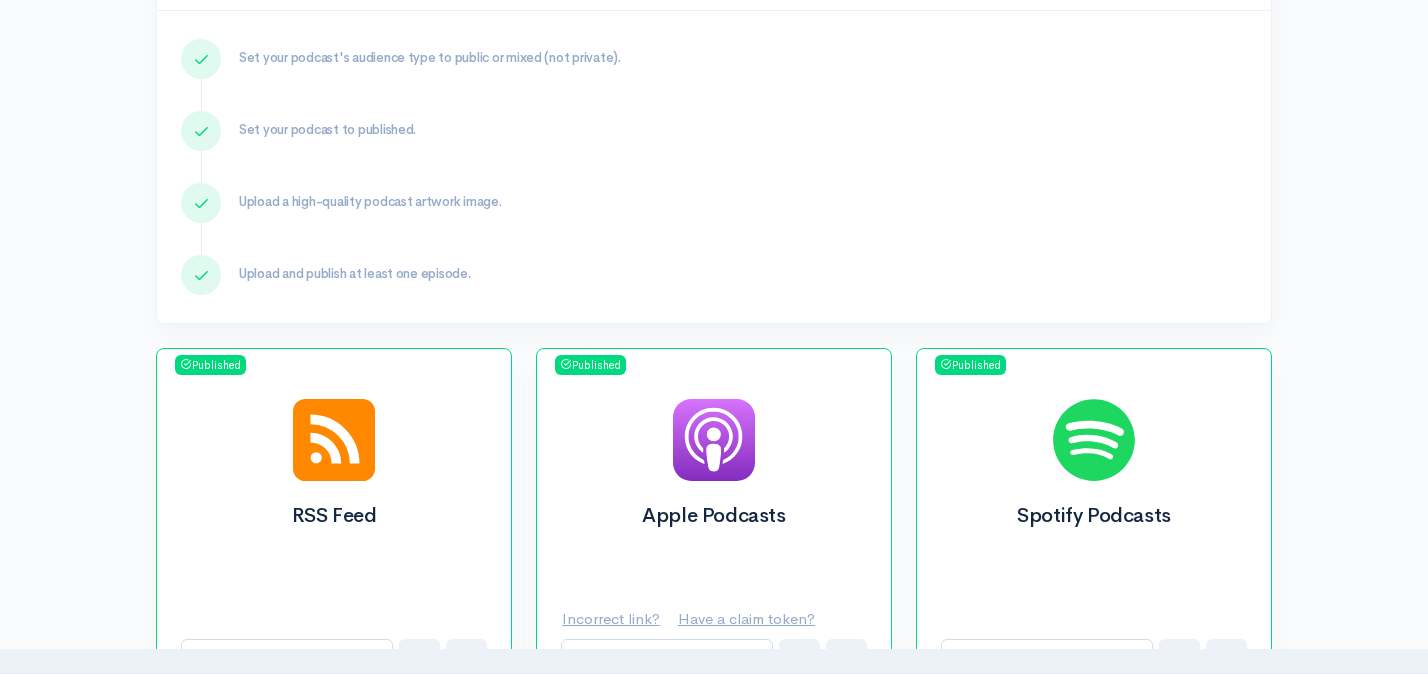 scroll, scrollTop: 609, scrollLeft: 0, axis: vertical 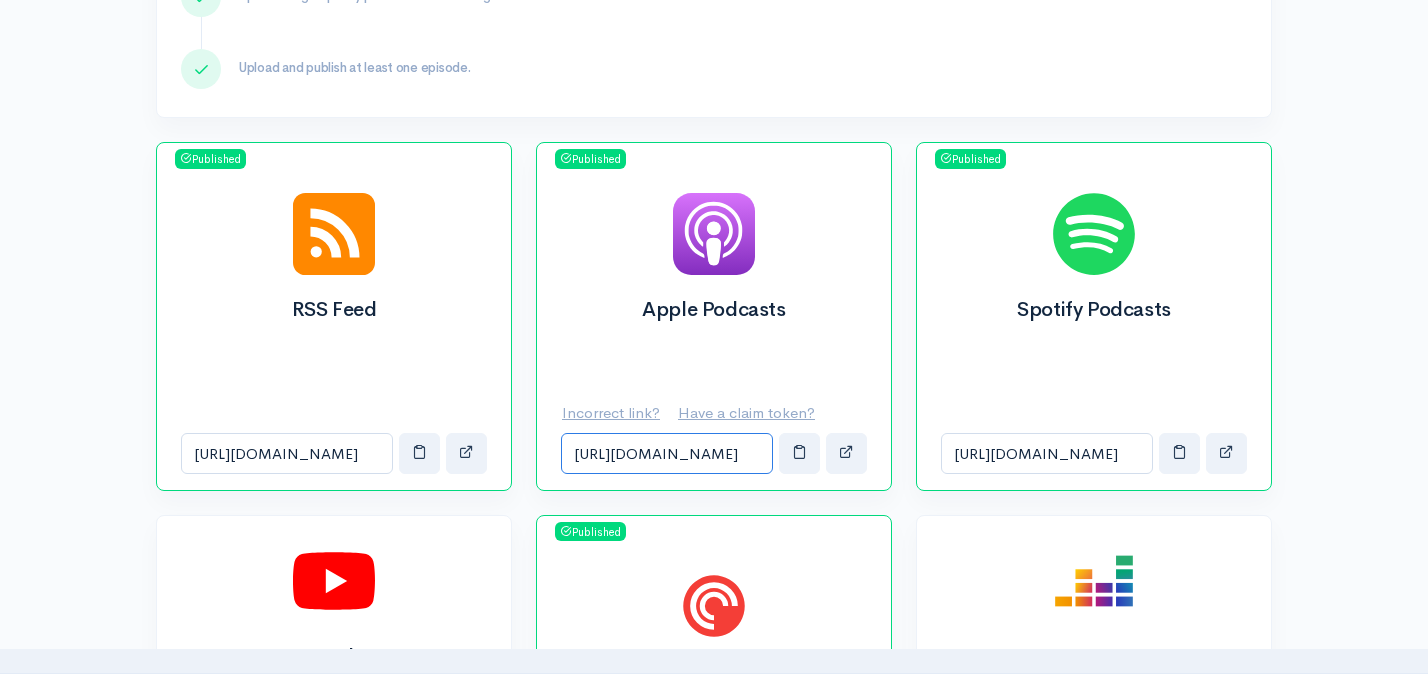click on "[URL][DOMAIN_NAME]" at bounding box center (667, 453) 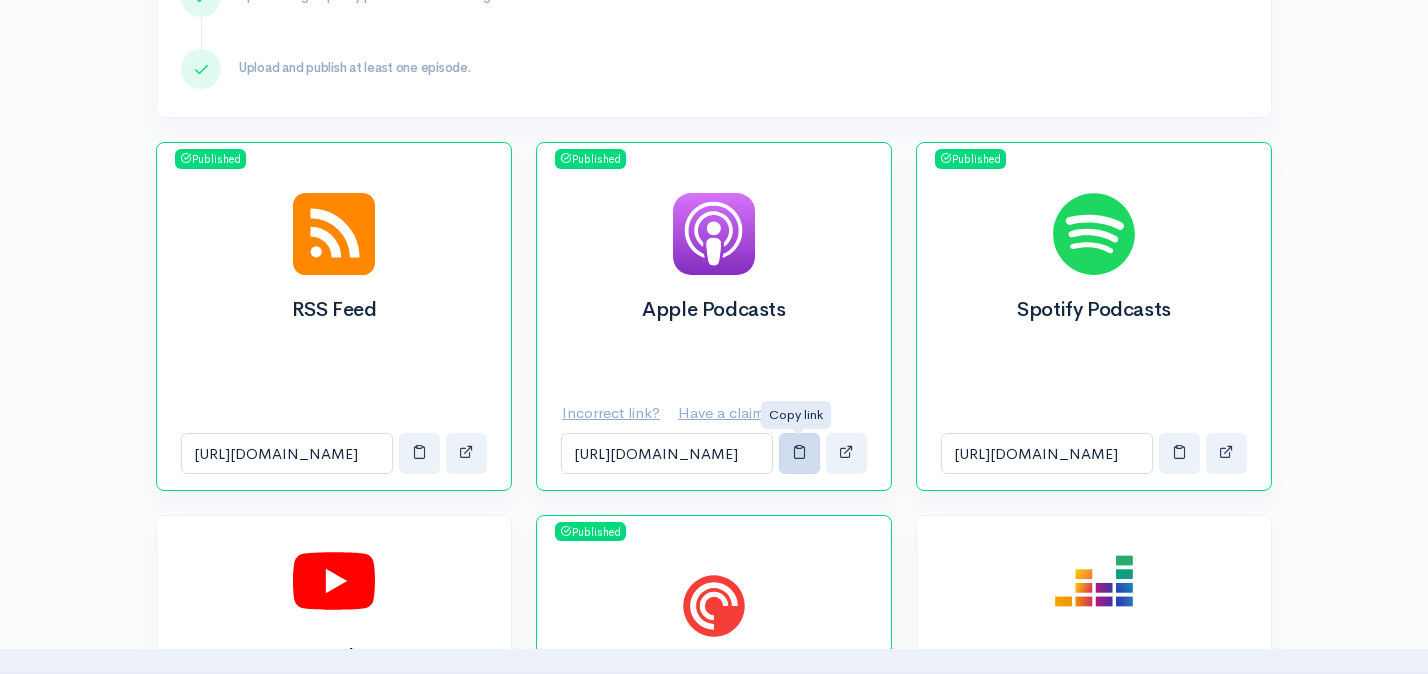 click at bounding box center (799, 451) 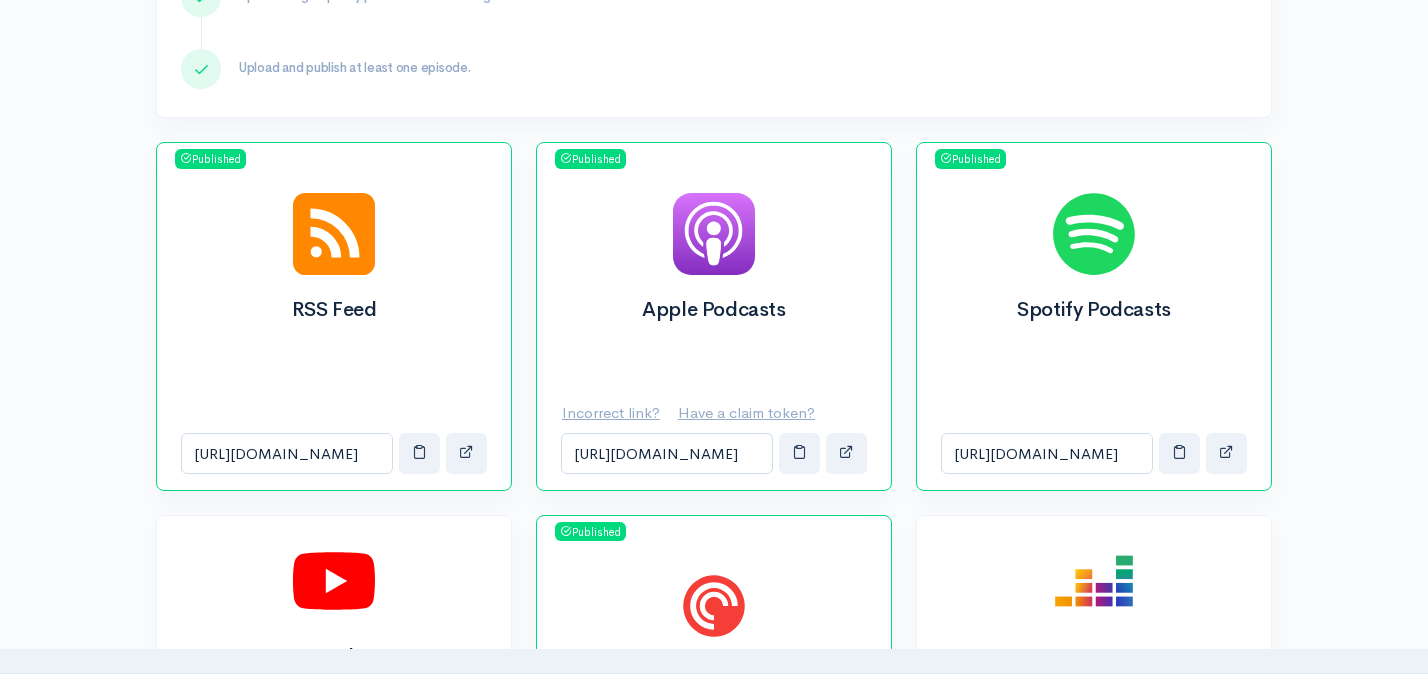 click on "Have a claim token?" at bounding box center [746, 412] 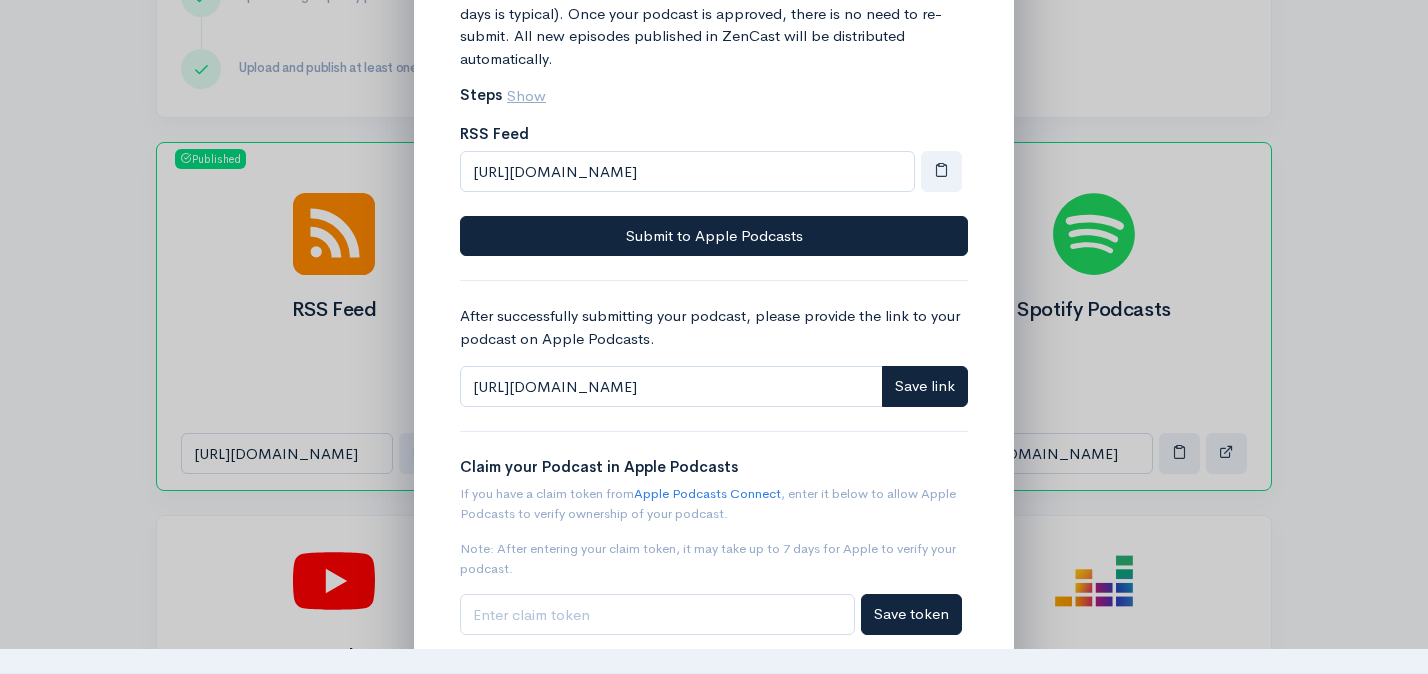 scroll, scrollTop: 260, scrollLeft: 0, axis: vertical 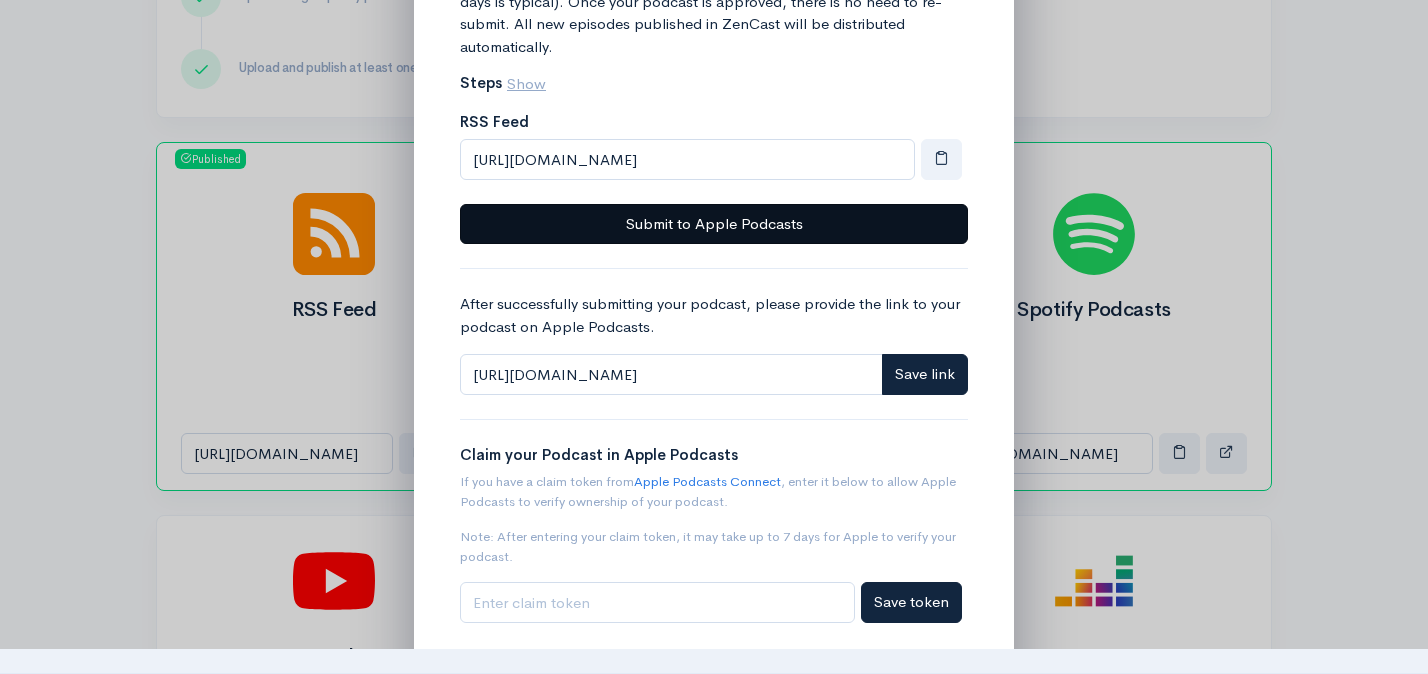 click on "Submit to Apple Podcasts" at bounding box center (714, 224) 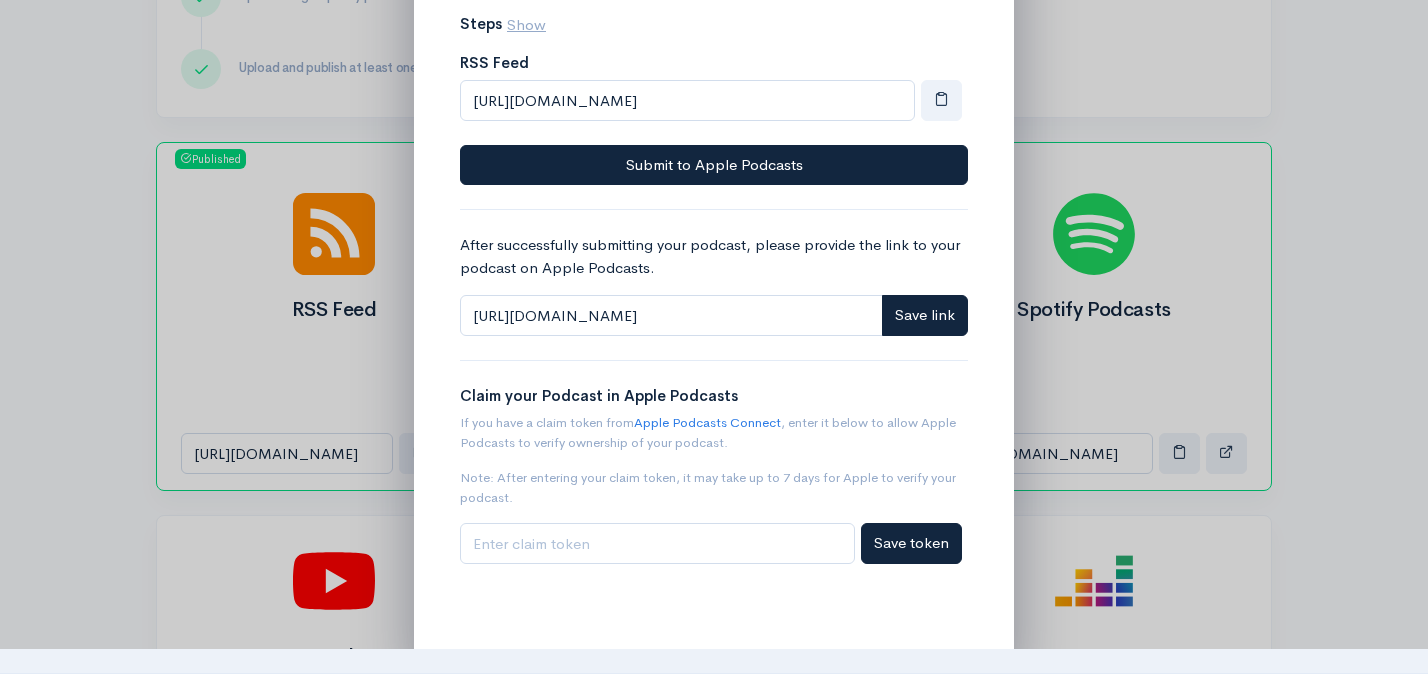 scroll, scrollTop: 319, scrollLeft: 0, axis: vertical 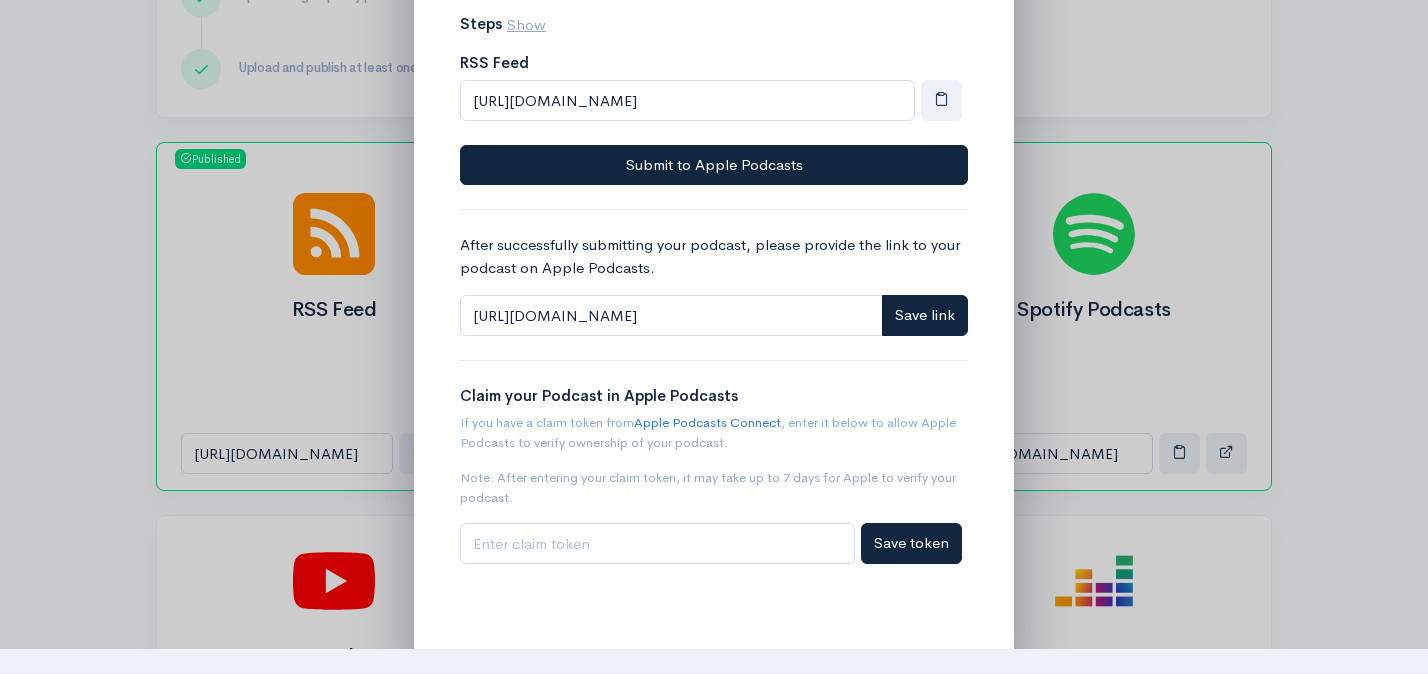 click on "Note: After entering your claim token, it may take up to 7 days for Apple to verify your podcast." at bounding box center (714, 487) 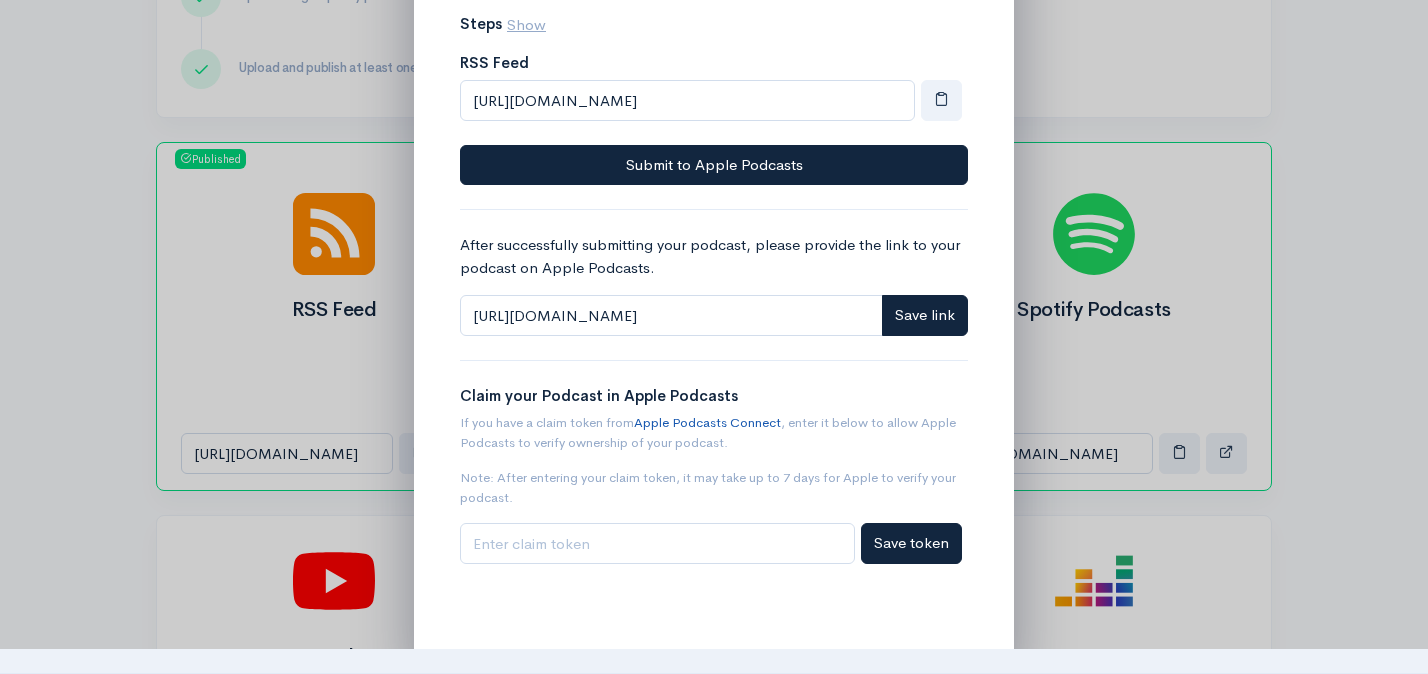 click on "Apple Podcasts Connect" at bounding box center [707, 422] 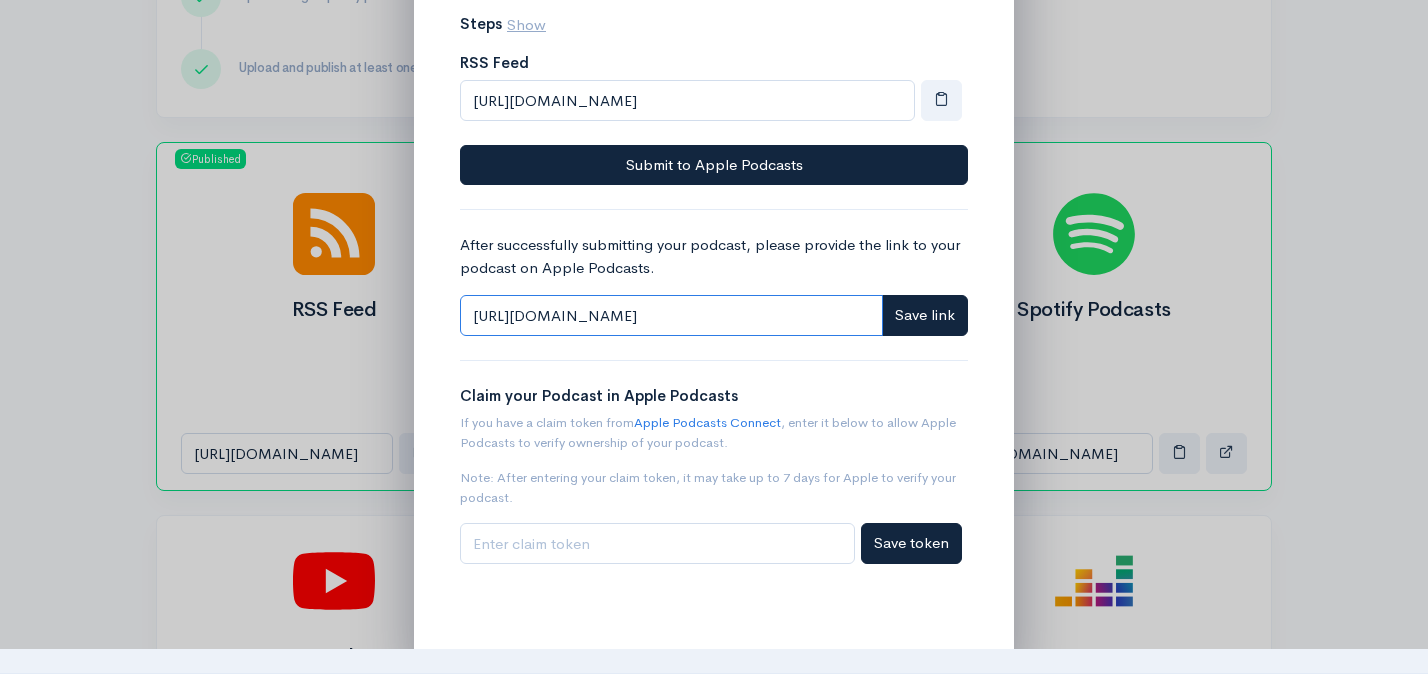 click on "[URL][DOMAIN_NAME]" at bounding box center (671, 315) 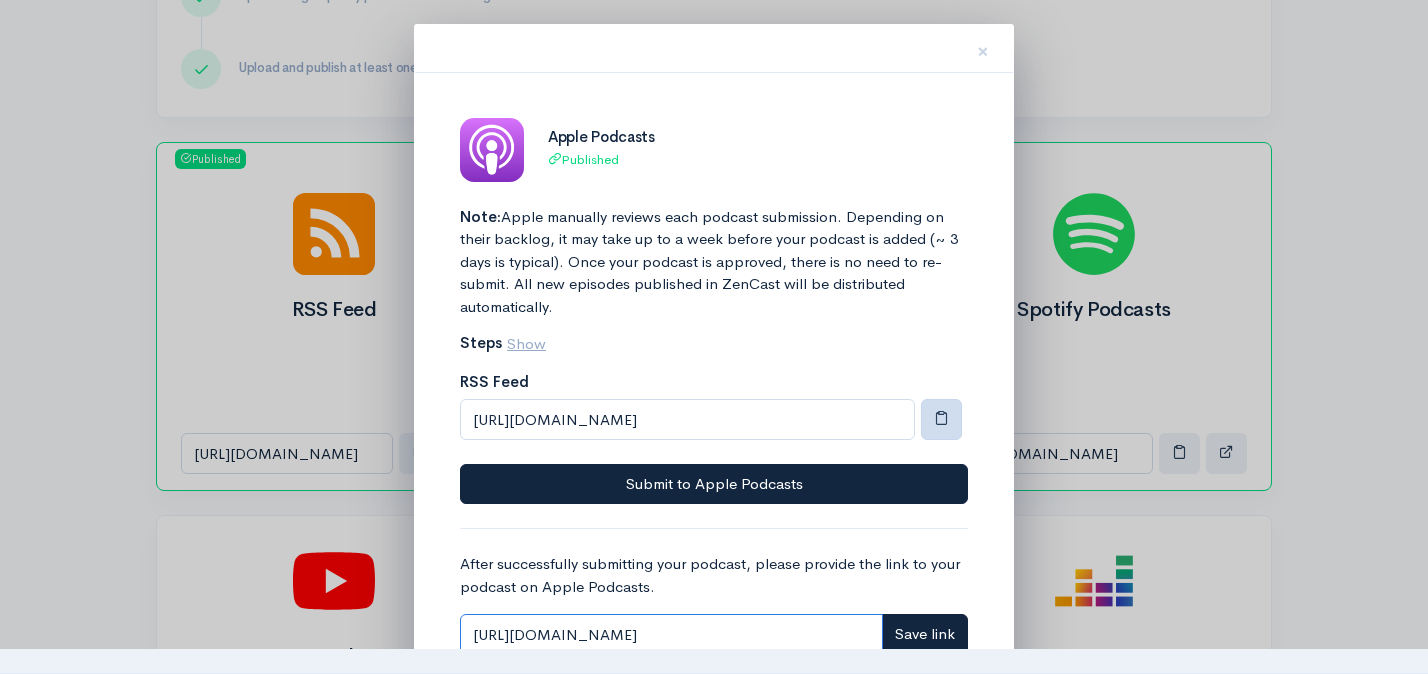 scroll, scrollTop: 0, scrollLeft: 0, axis: both 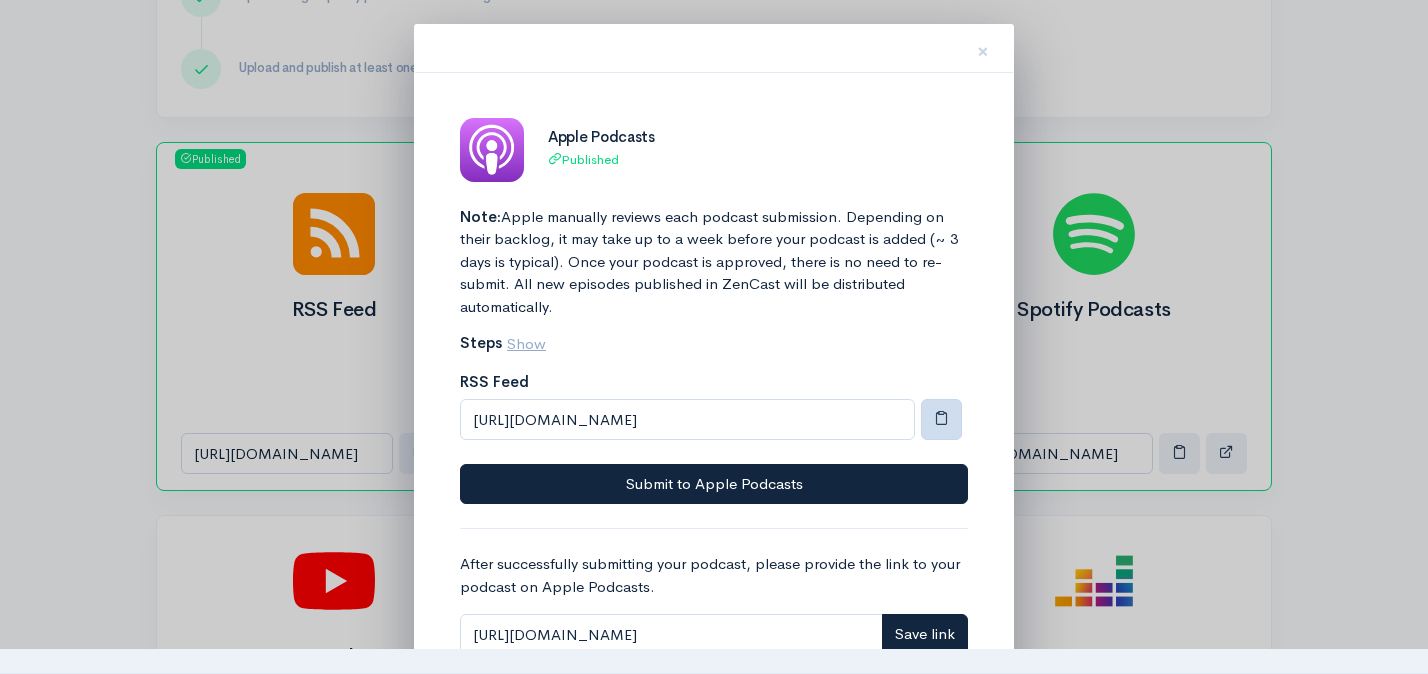 click 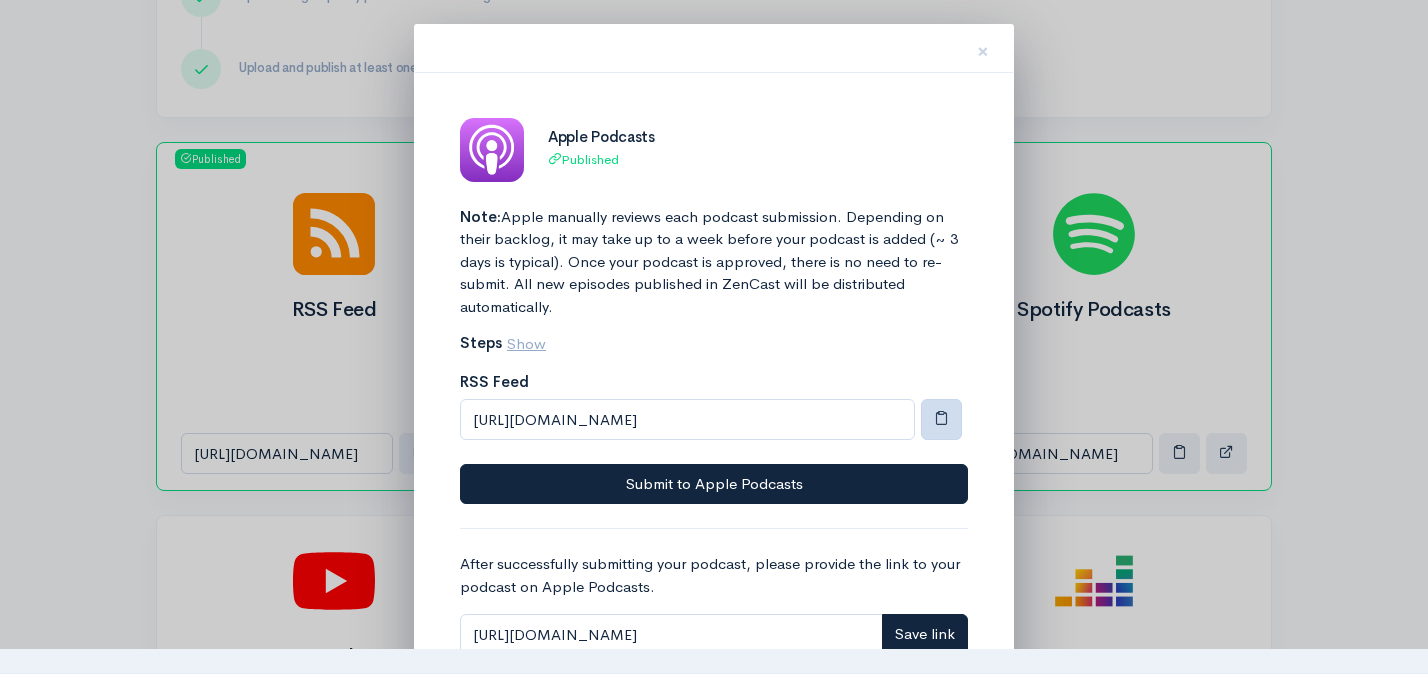 click 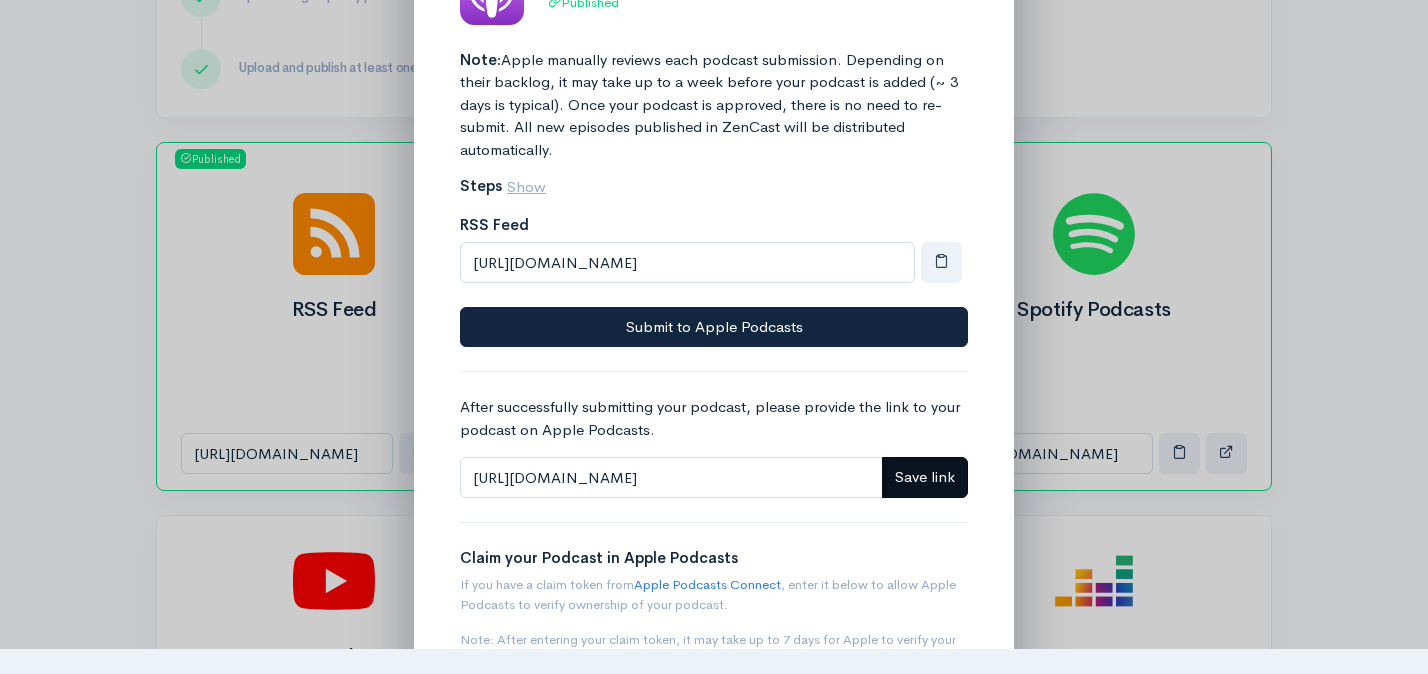 scroll, scrollTop: 160, scrollLeft: 0, axis: vertical 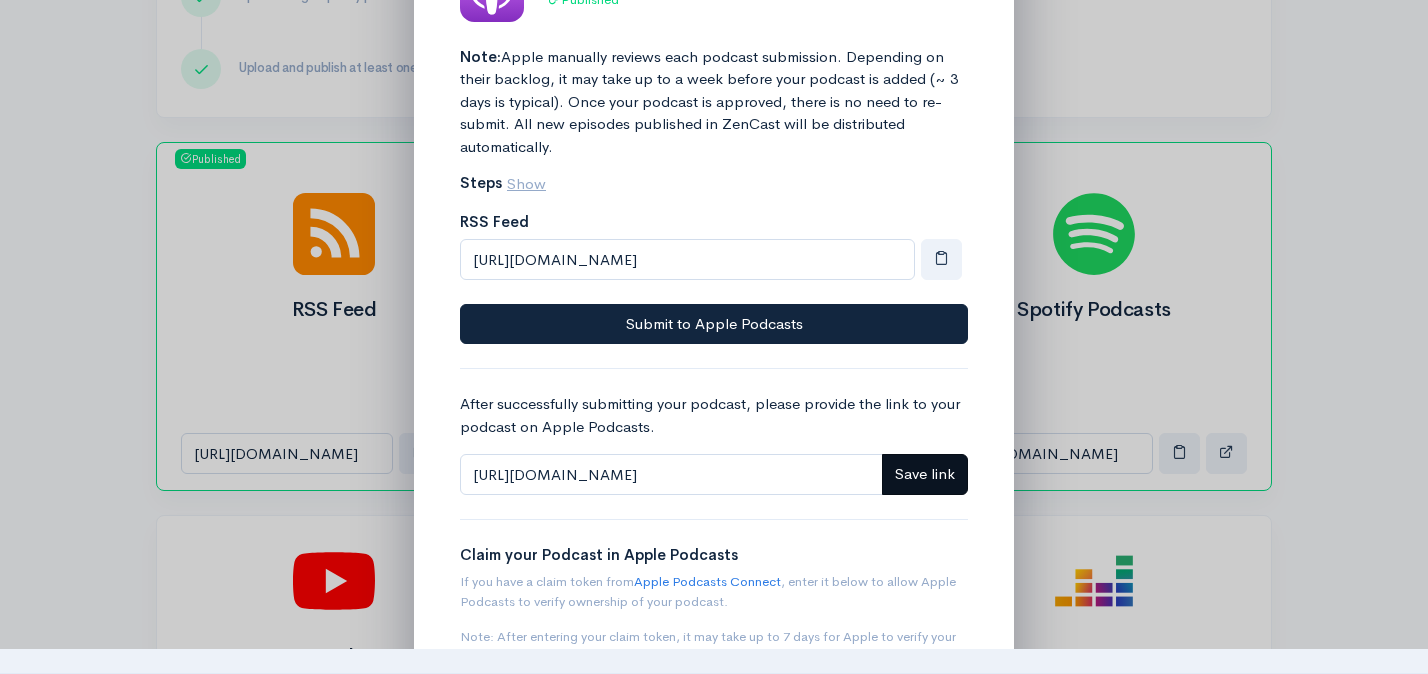 click on "Save link" 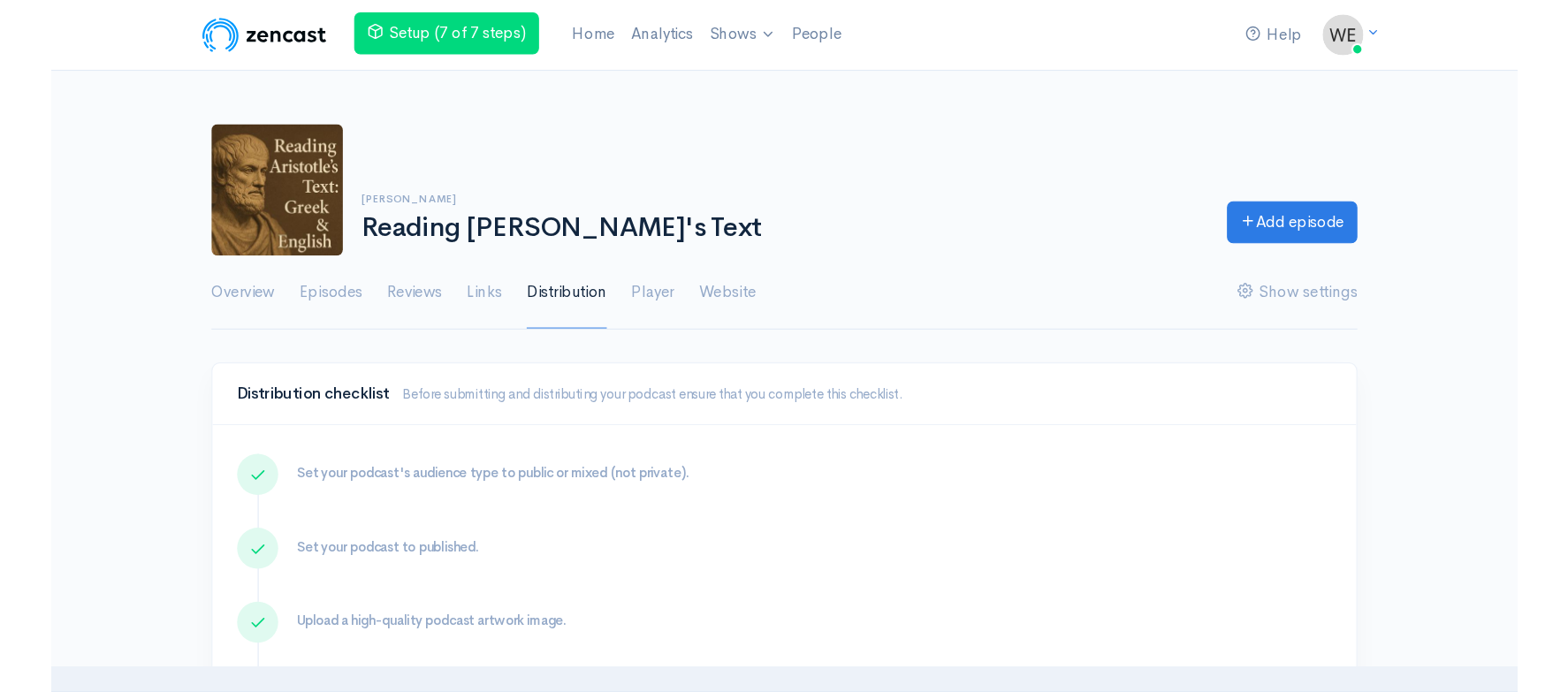scroll, scrollTop: 0, scrollLeft: 0, axis: both 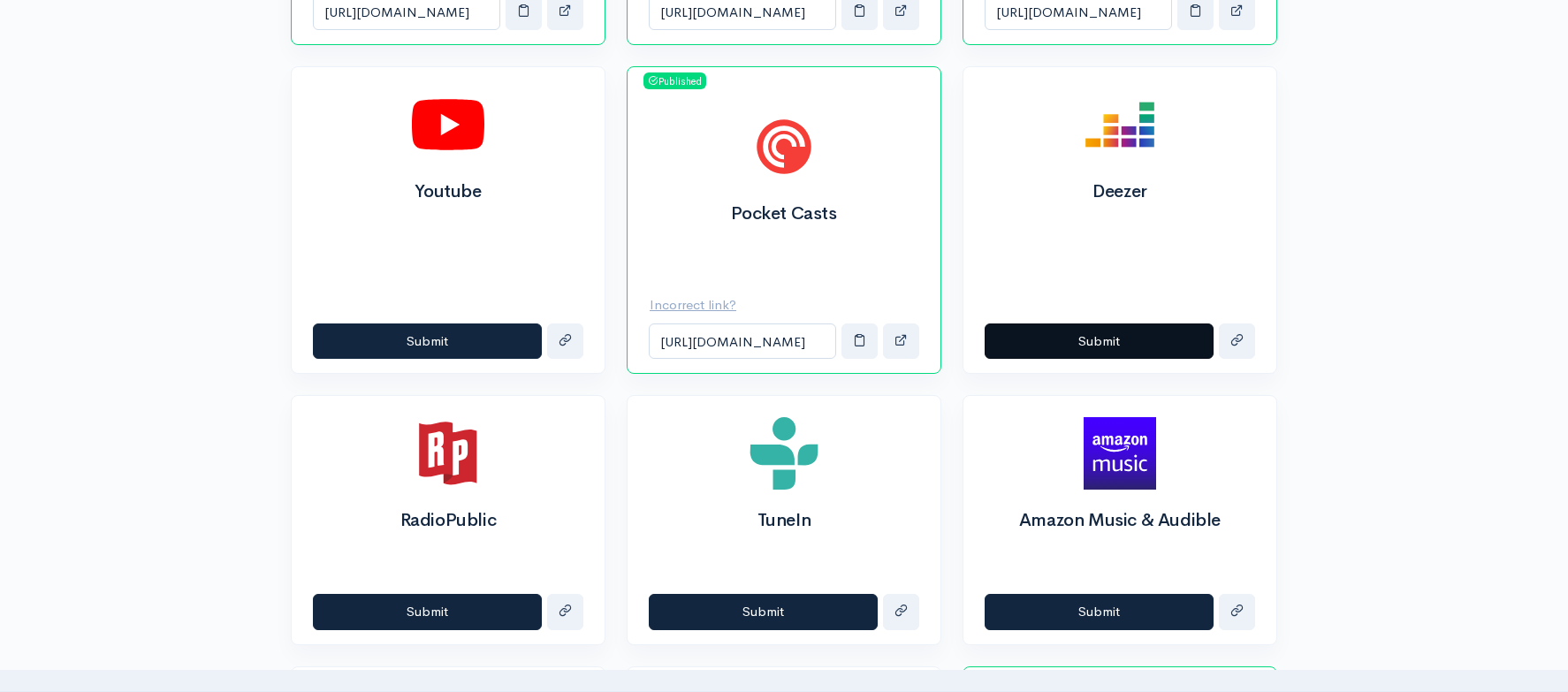 click on "Submit" at bounding box center [1099, 341] 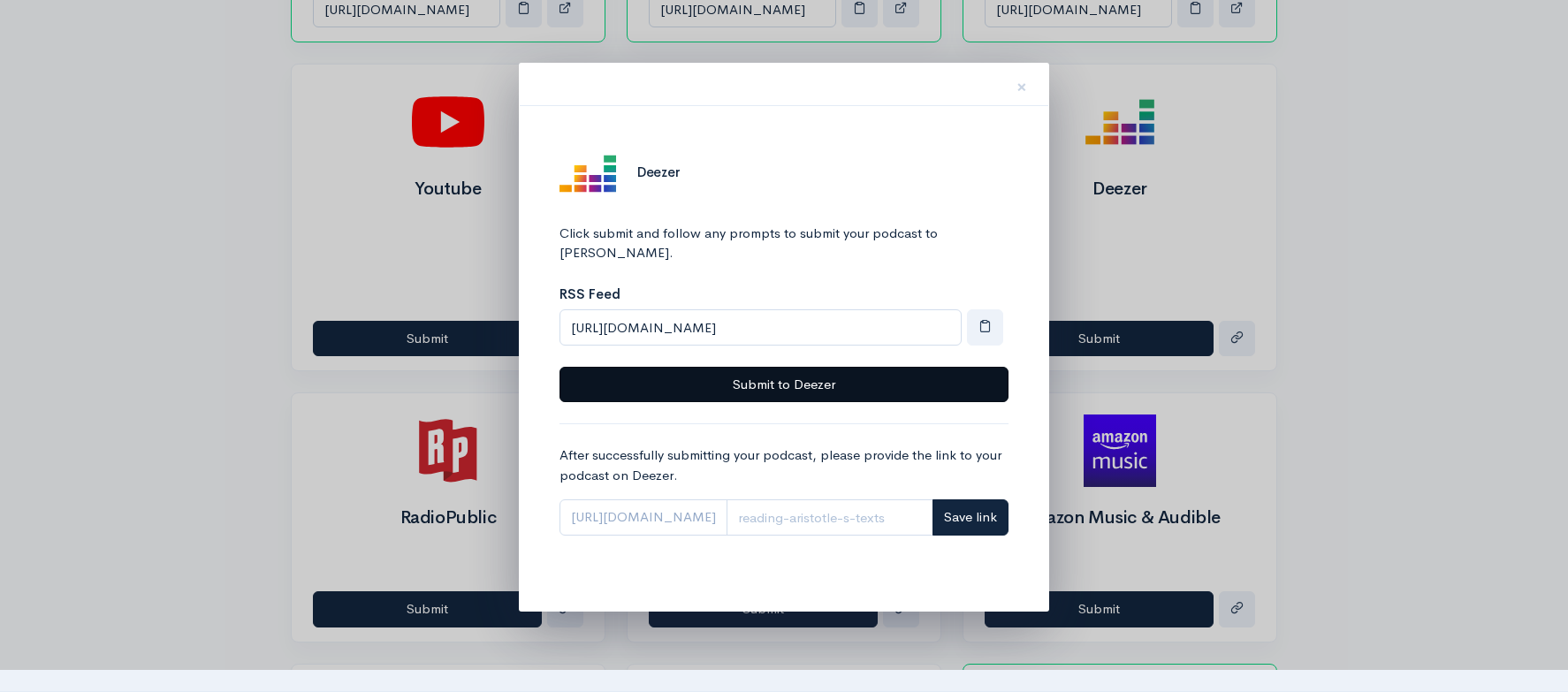 click on "Submit to Deezer" at bounding box center (784, 384) 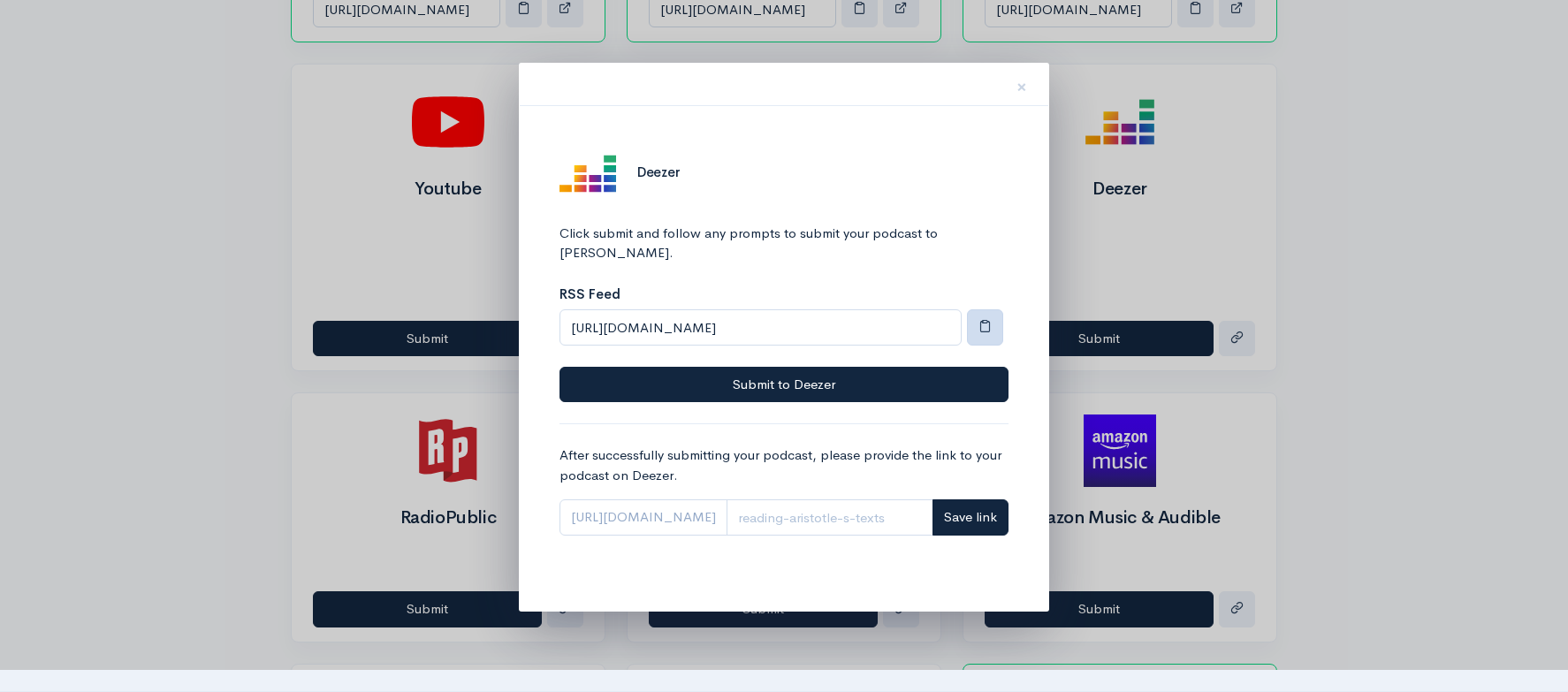 click at bounding box center [985, 325] 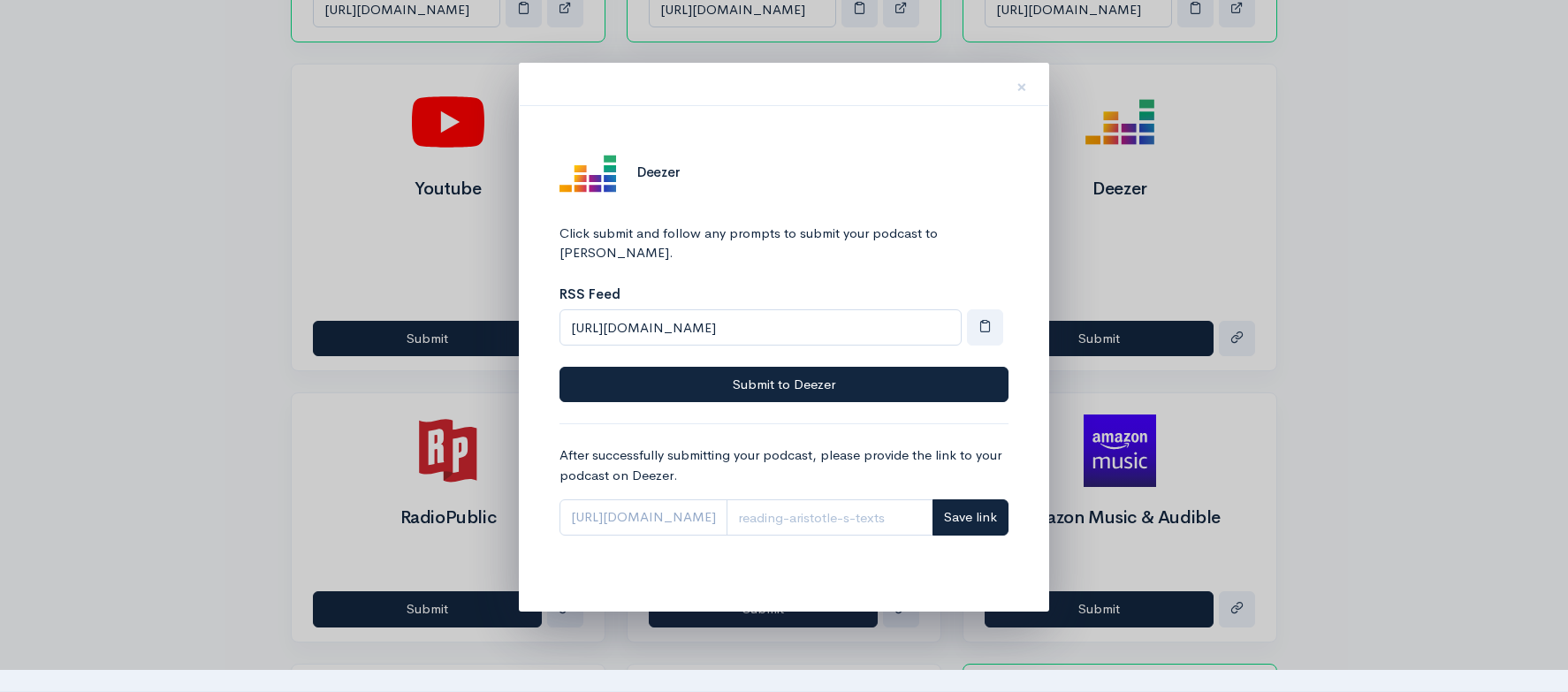 click on "https://deezer.com/en/show/" at bounding box center [643, 517] 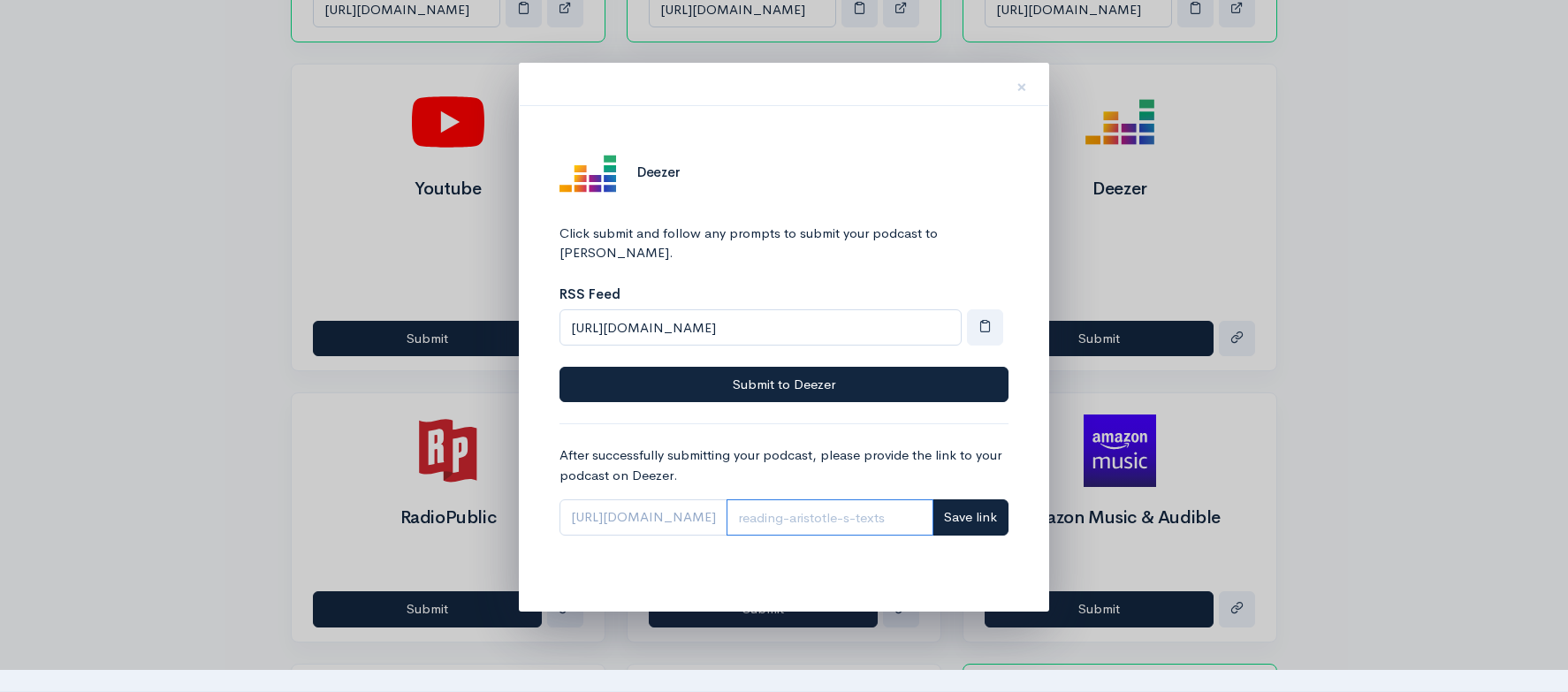 click at bounding box center (830, 517) 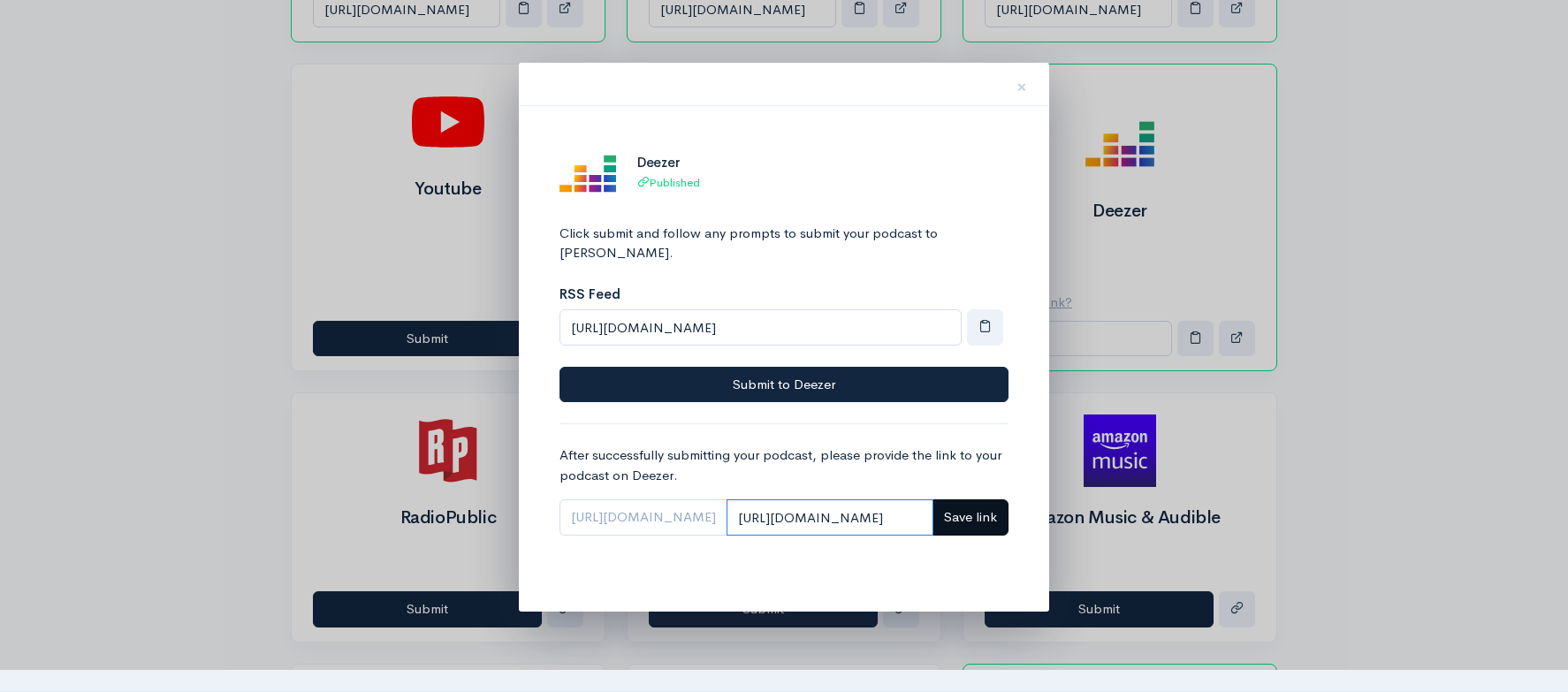 type on "https://deezer.com/show/1002004411" 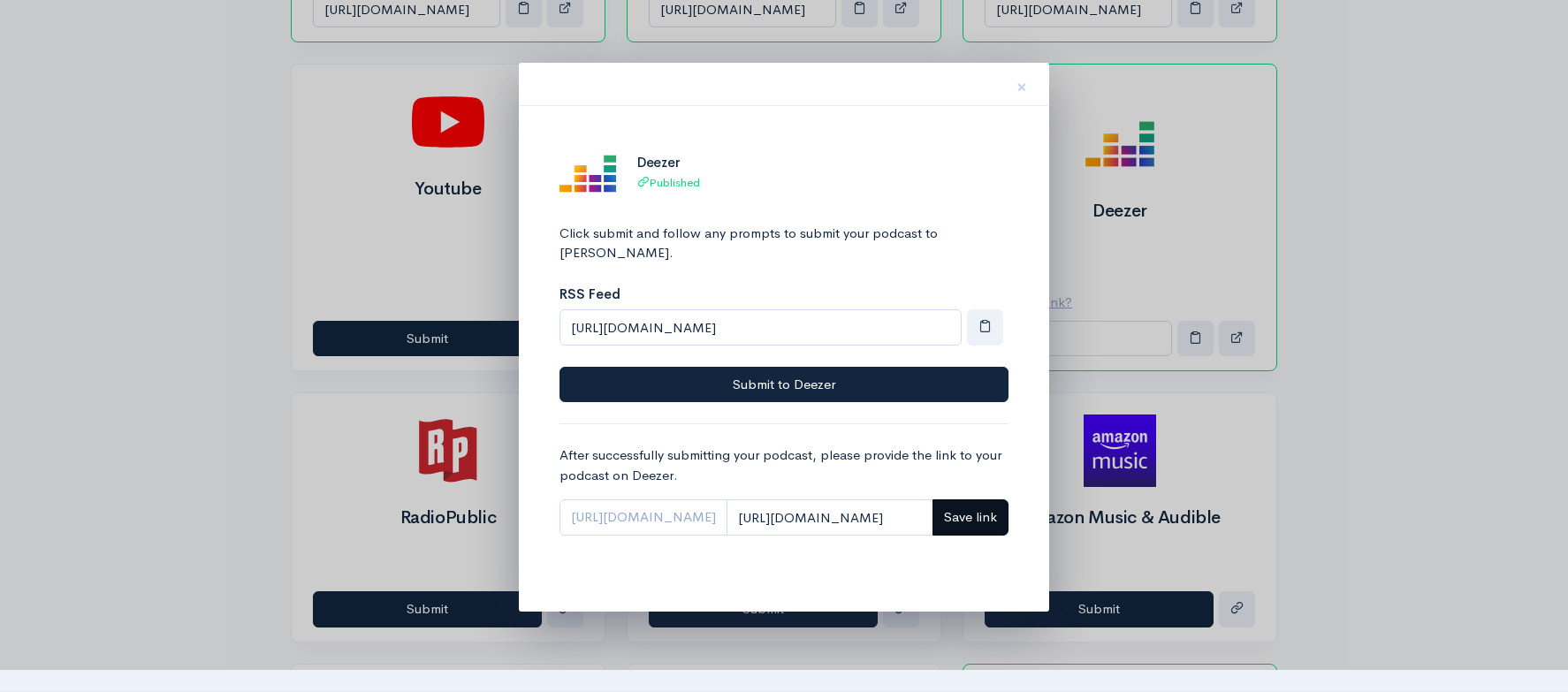 click on "Save link" at bounding box center [970, 516] 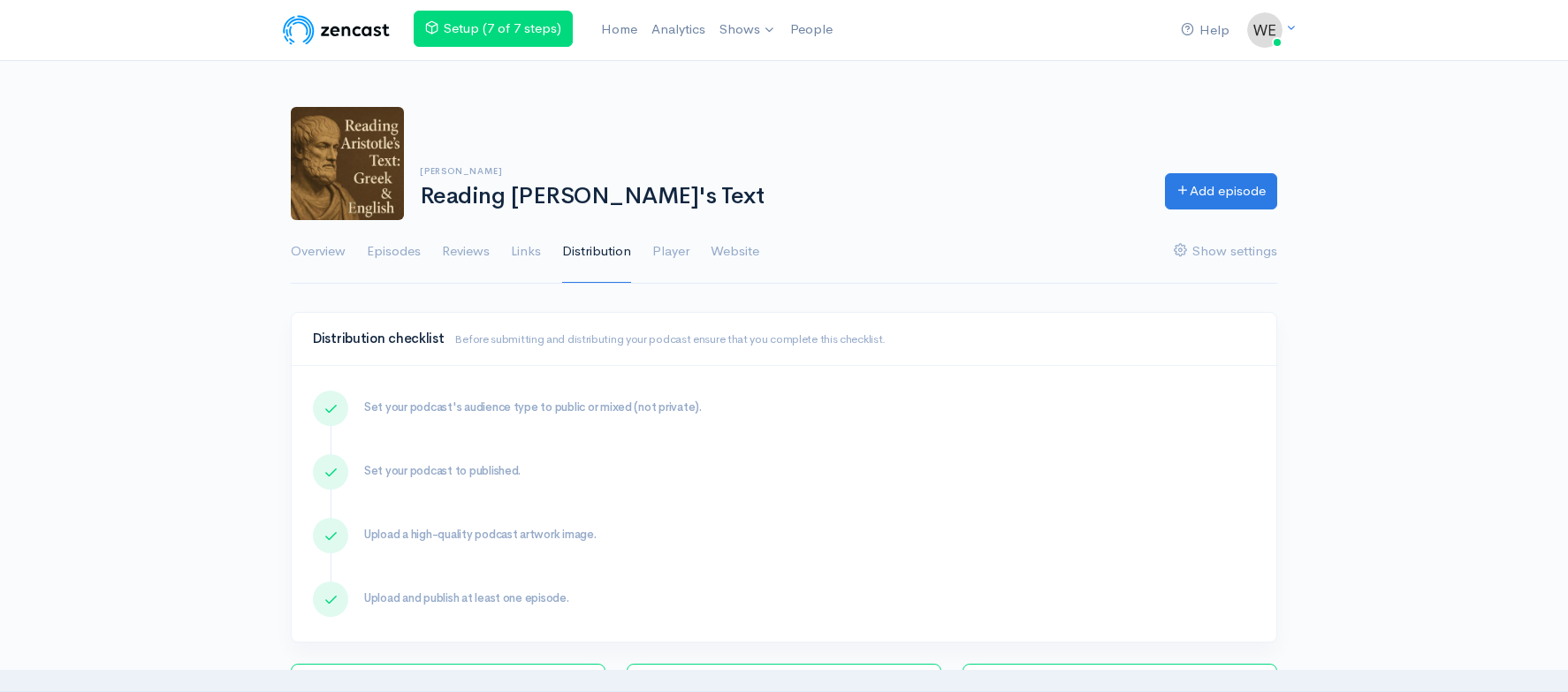 scroll, scrollTop: 0, scrollLeft: 0, axis: both 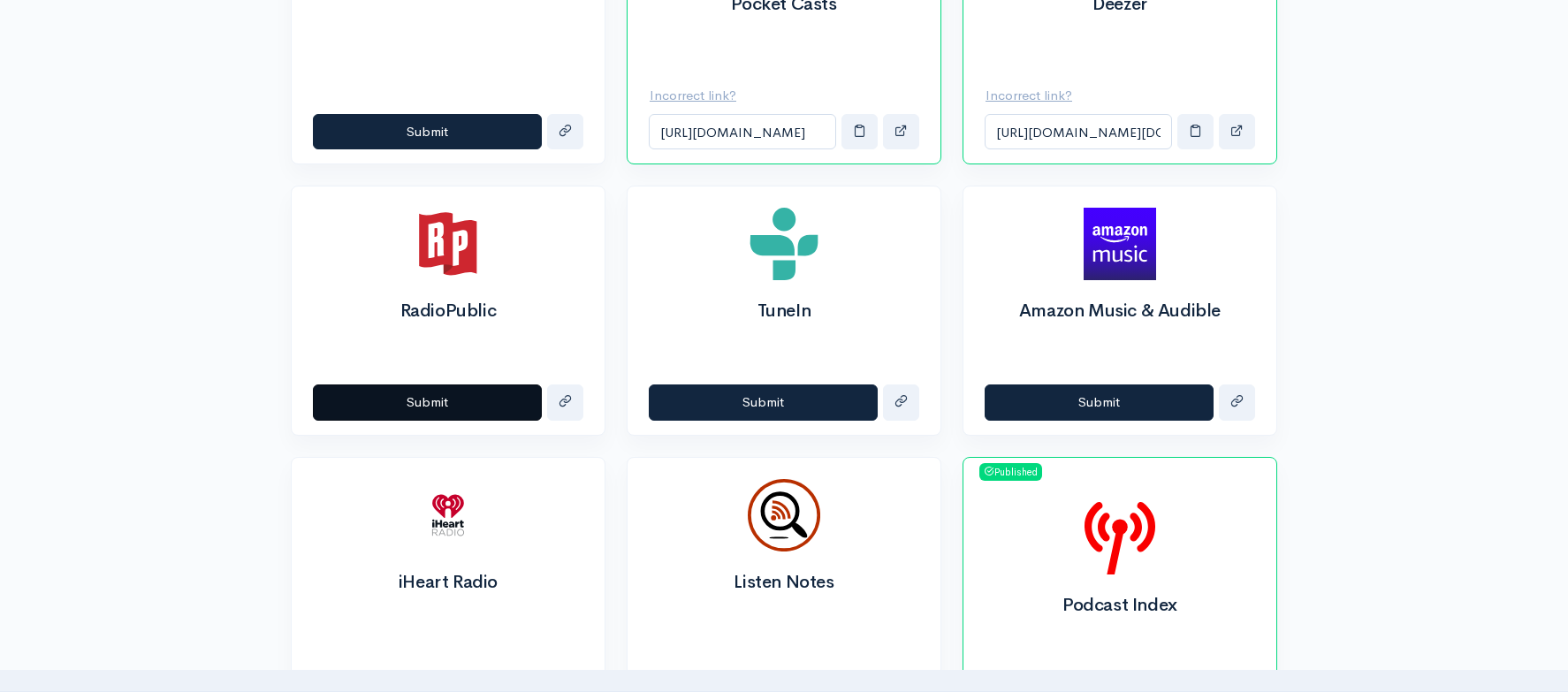 click on "Submit" at bounding box center (427, 402) 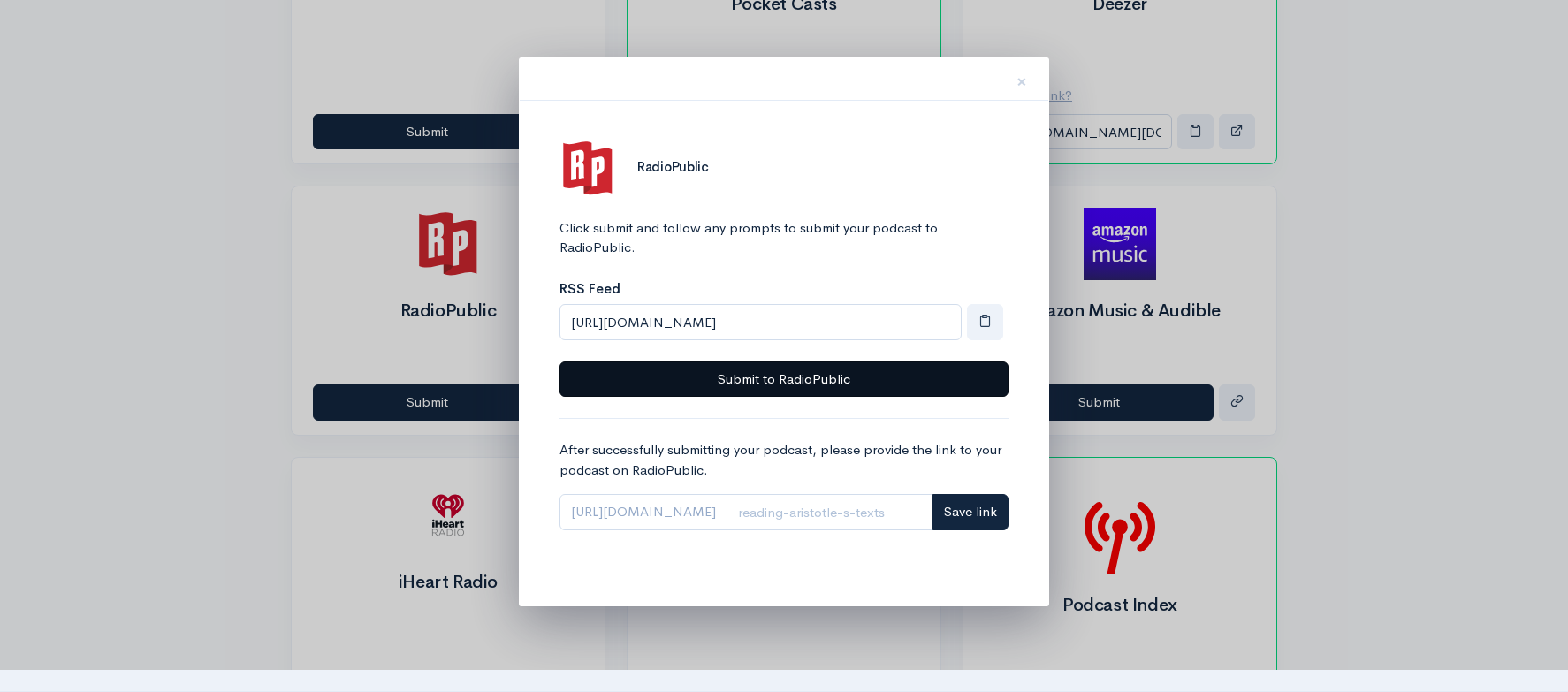 click on "Submit to RadioPublic" at bounding box center [784, 379] 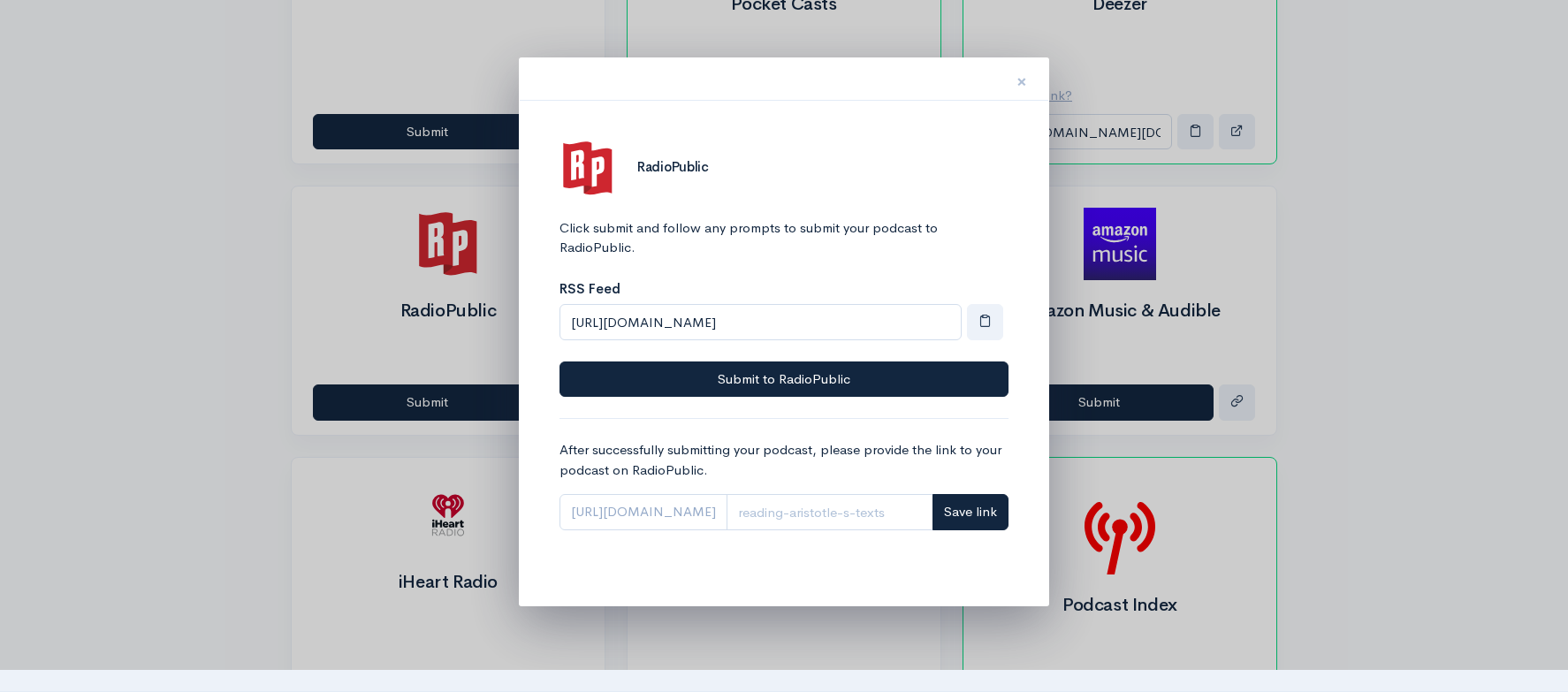 click on "×" at bounding box center (1022, 81) 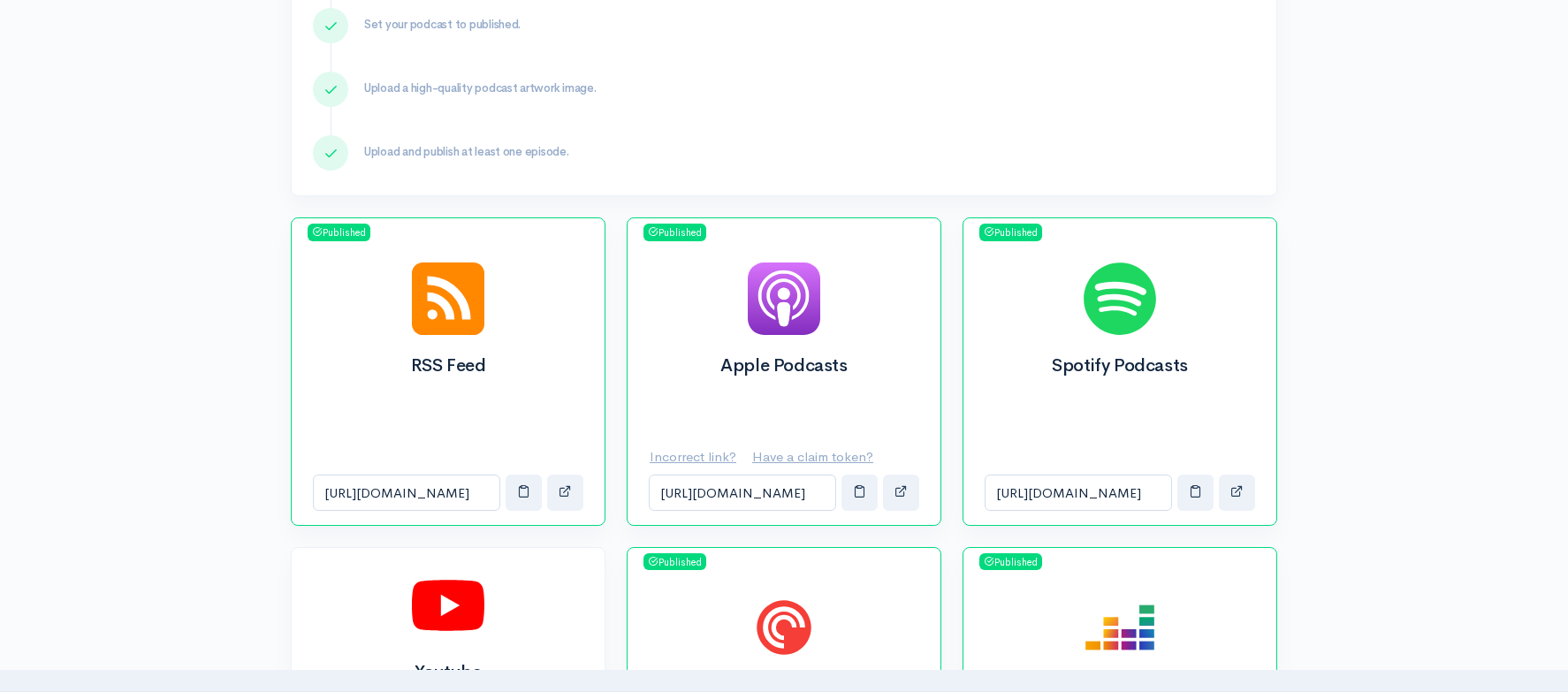 scroll, scrollTop: 465, scrollLeft: 0, axis: vertical 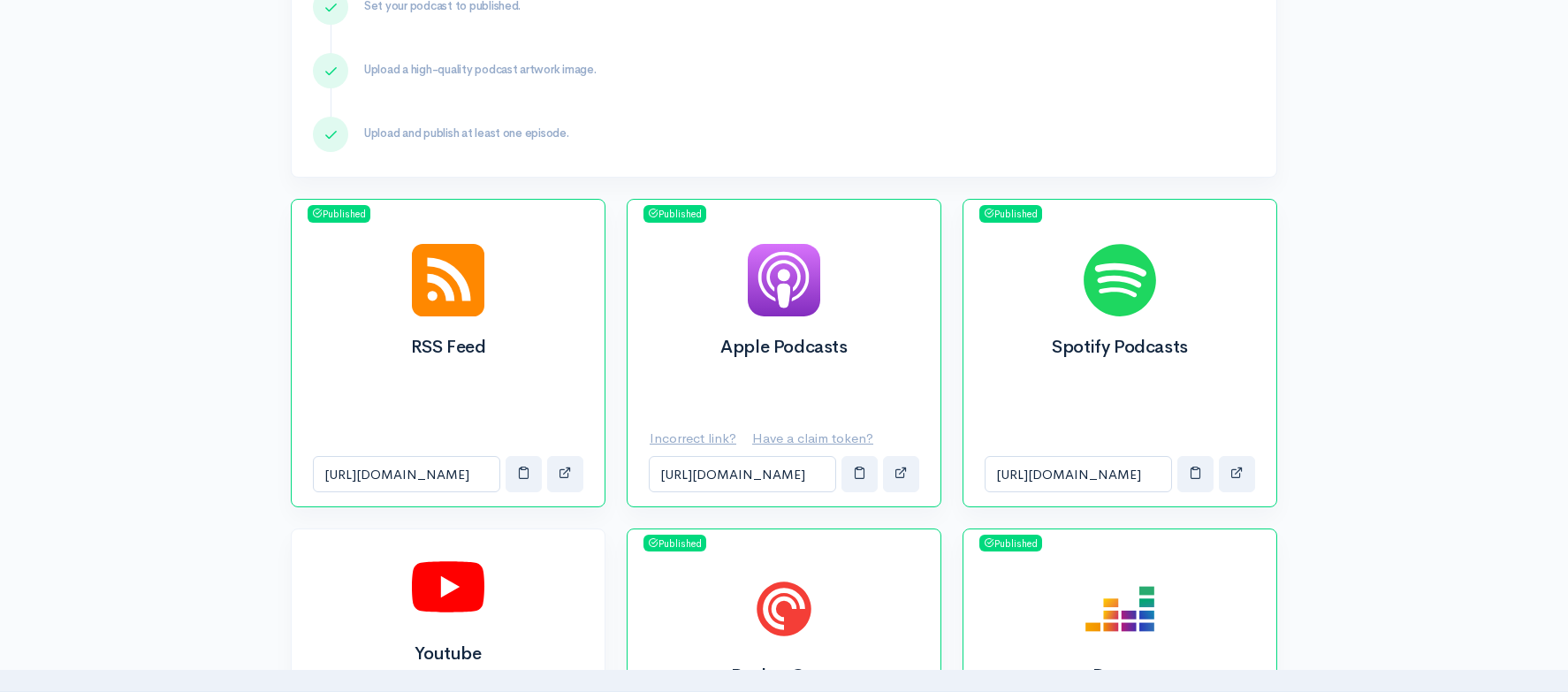 click on "Have a claim token?" at bounding box center (812, 437) 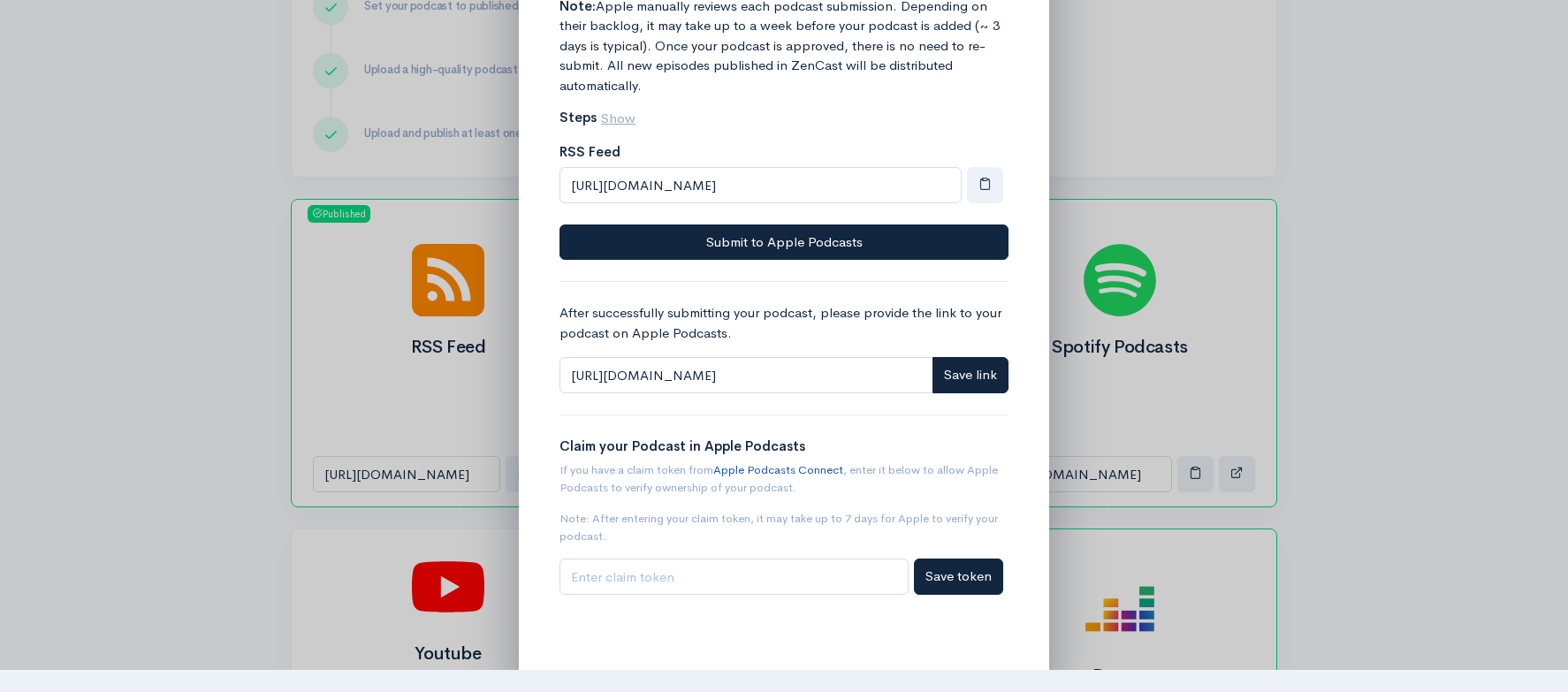 scroll, scrollTop: 186, scrollLeft: 0, axis: vertical 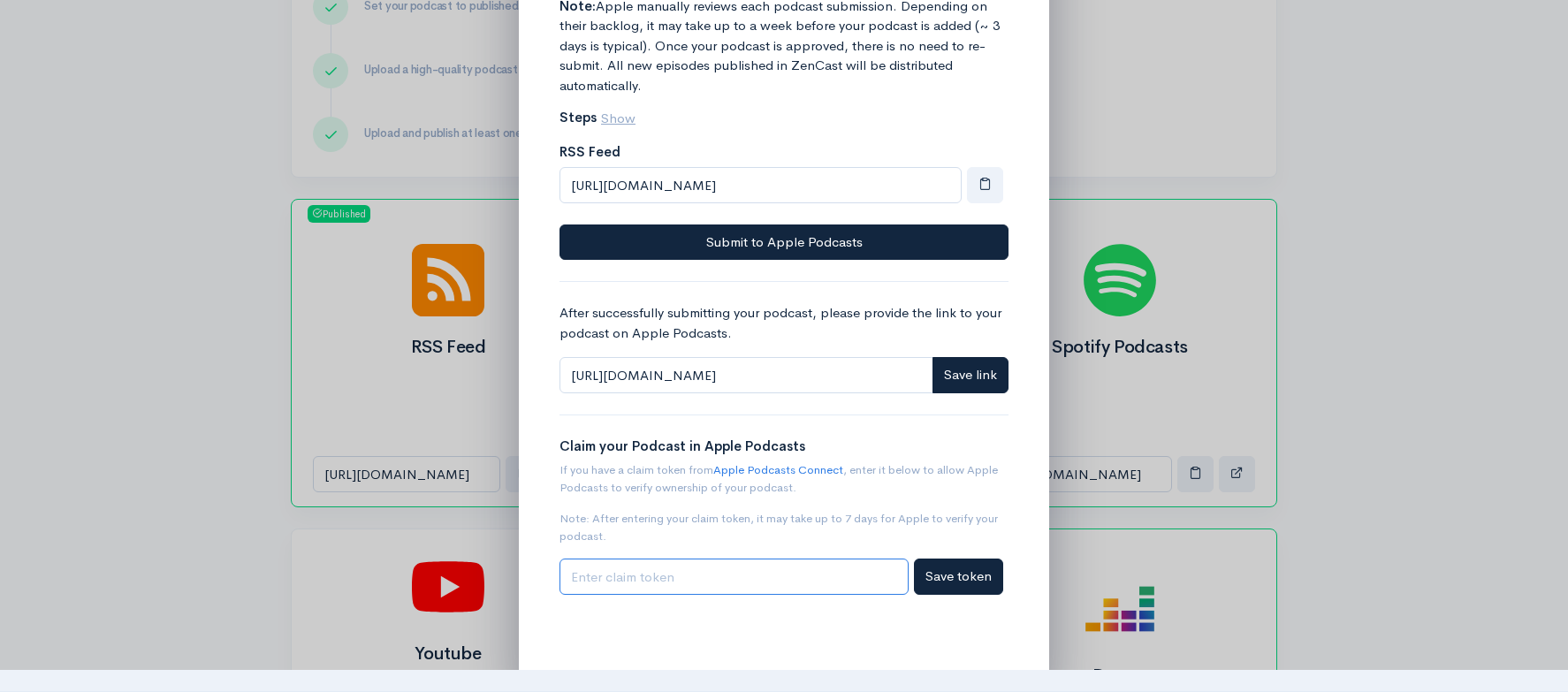 click at bounding box center [734, 576] 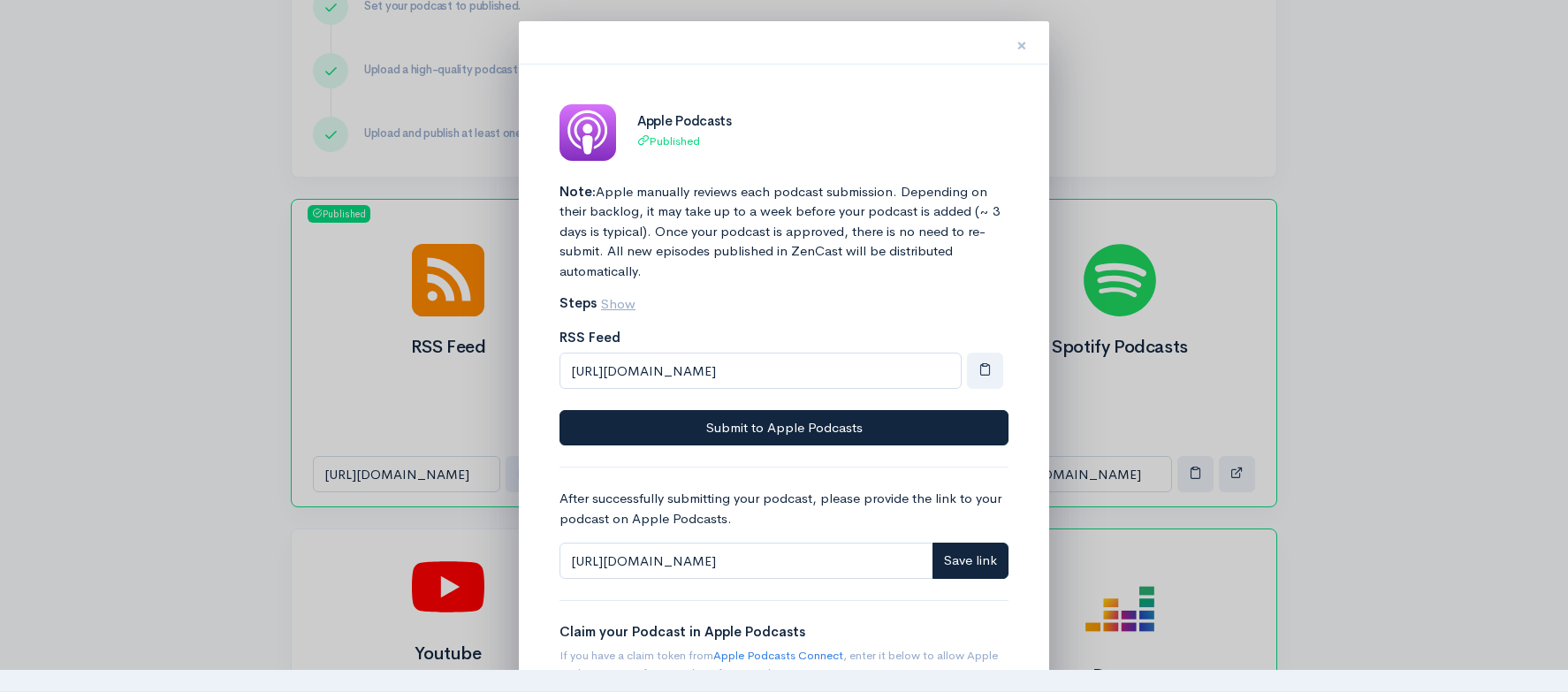 scroll, scrollTop: 0, scrollLeft: 0, axis: both 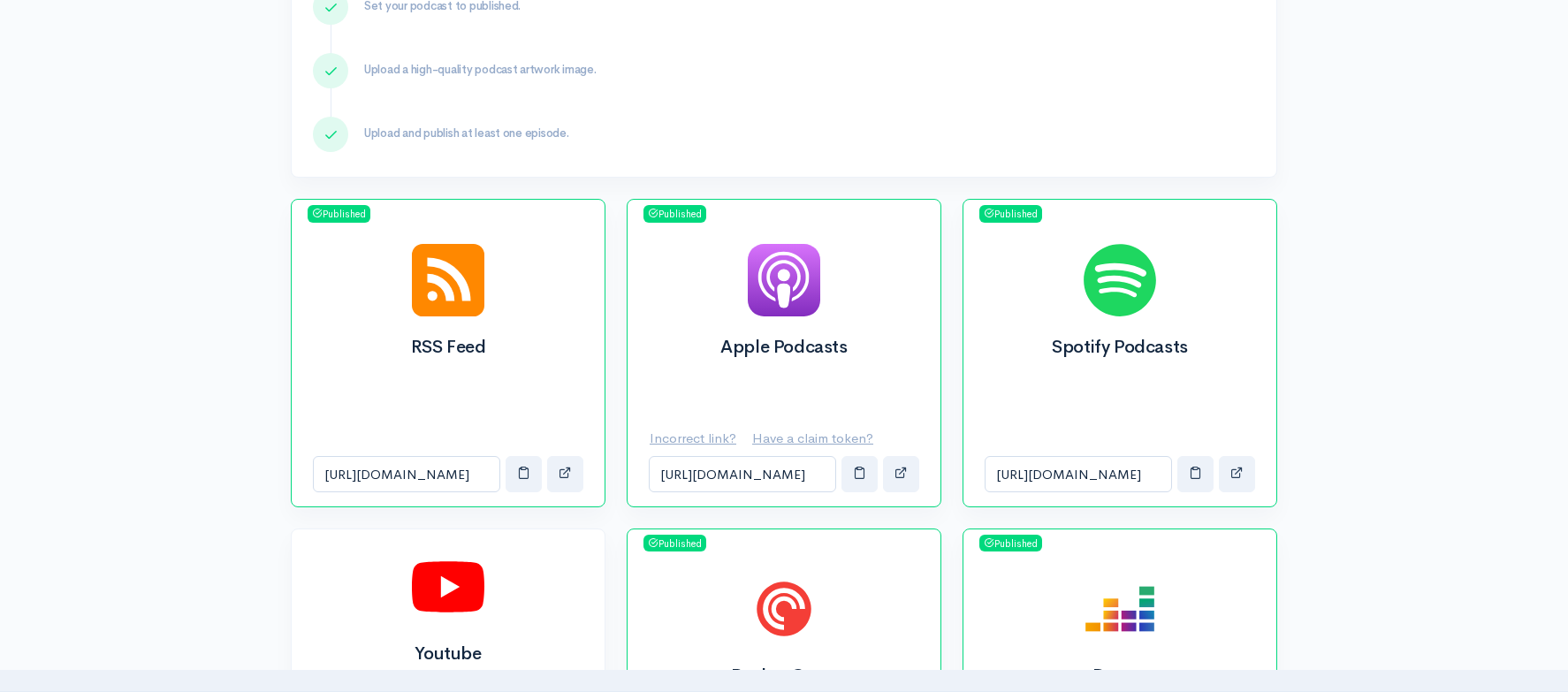 click on "Incorrect
link?" at bounding box center [693, 437] 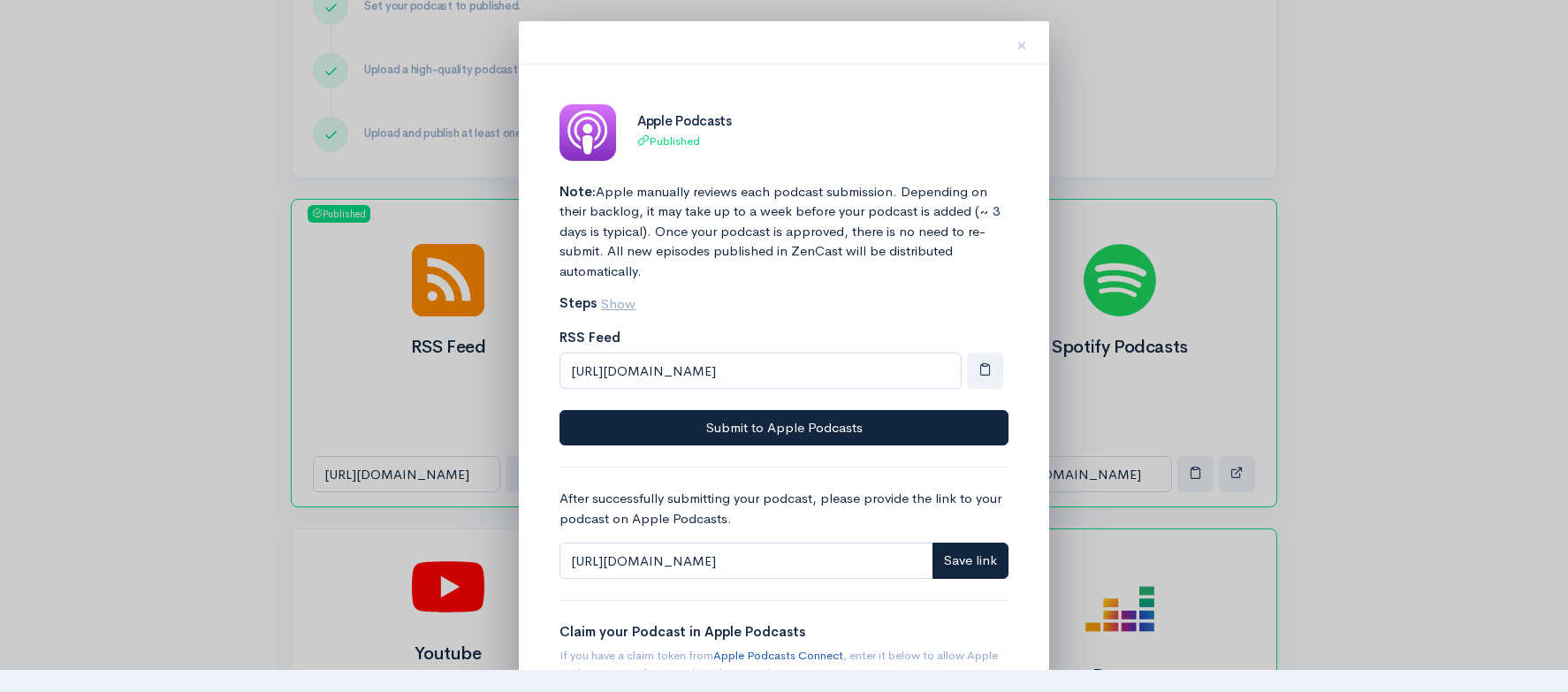 scroll, scrollTop: 0, scrollLeft: 0, axis: both 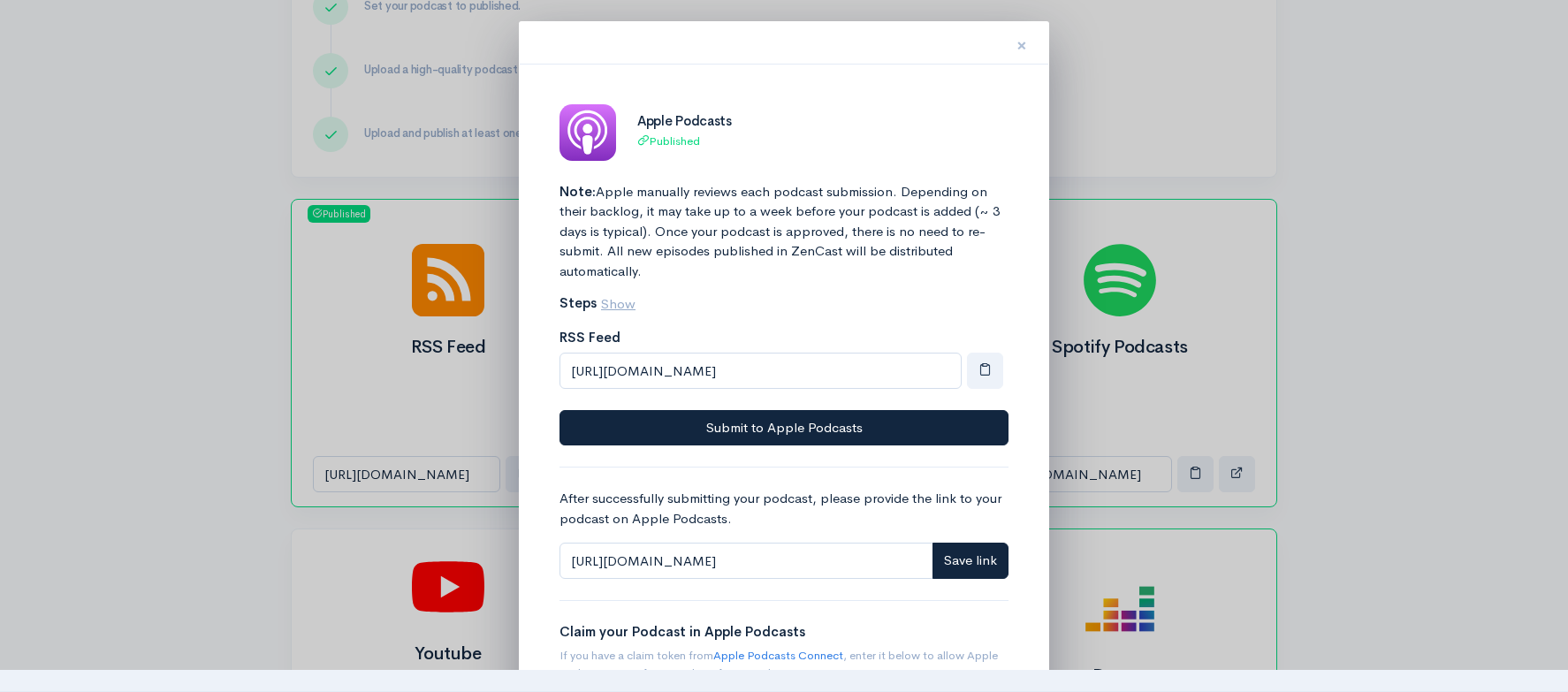click on "×" at bounding box center (1022, 45) 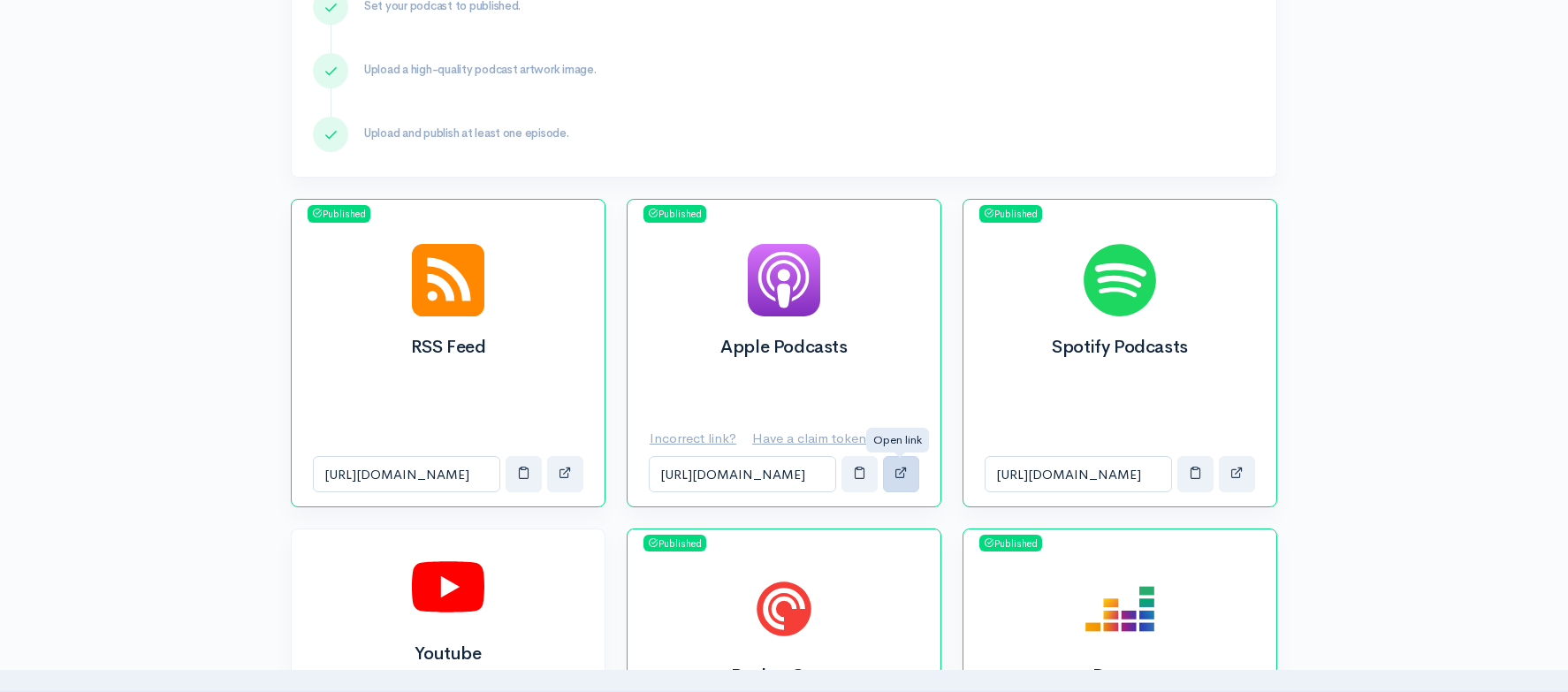 click at bounding box center [901, 472] 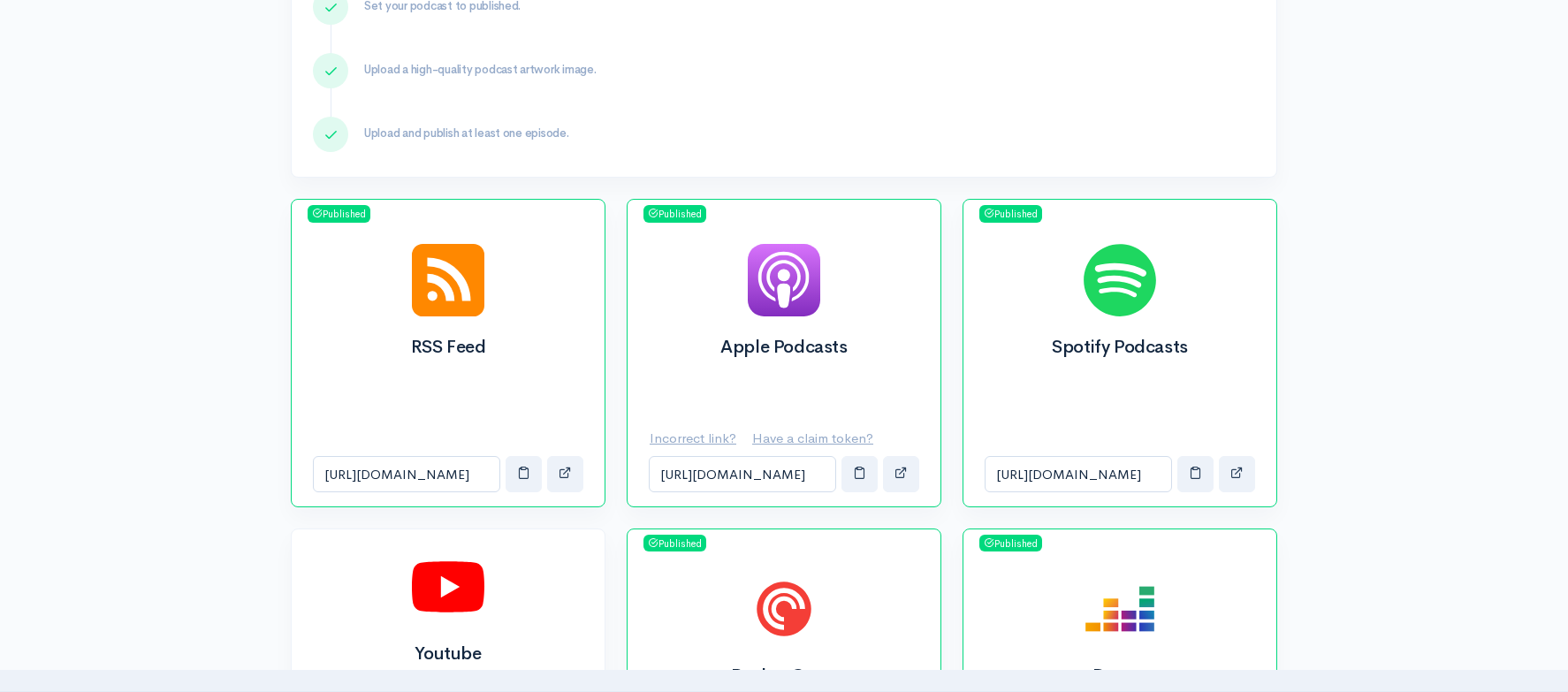 click on "Have a claim token?" at bounding box center (812, 437) 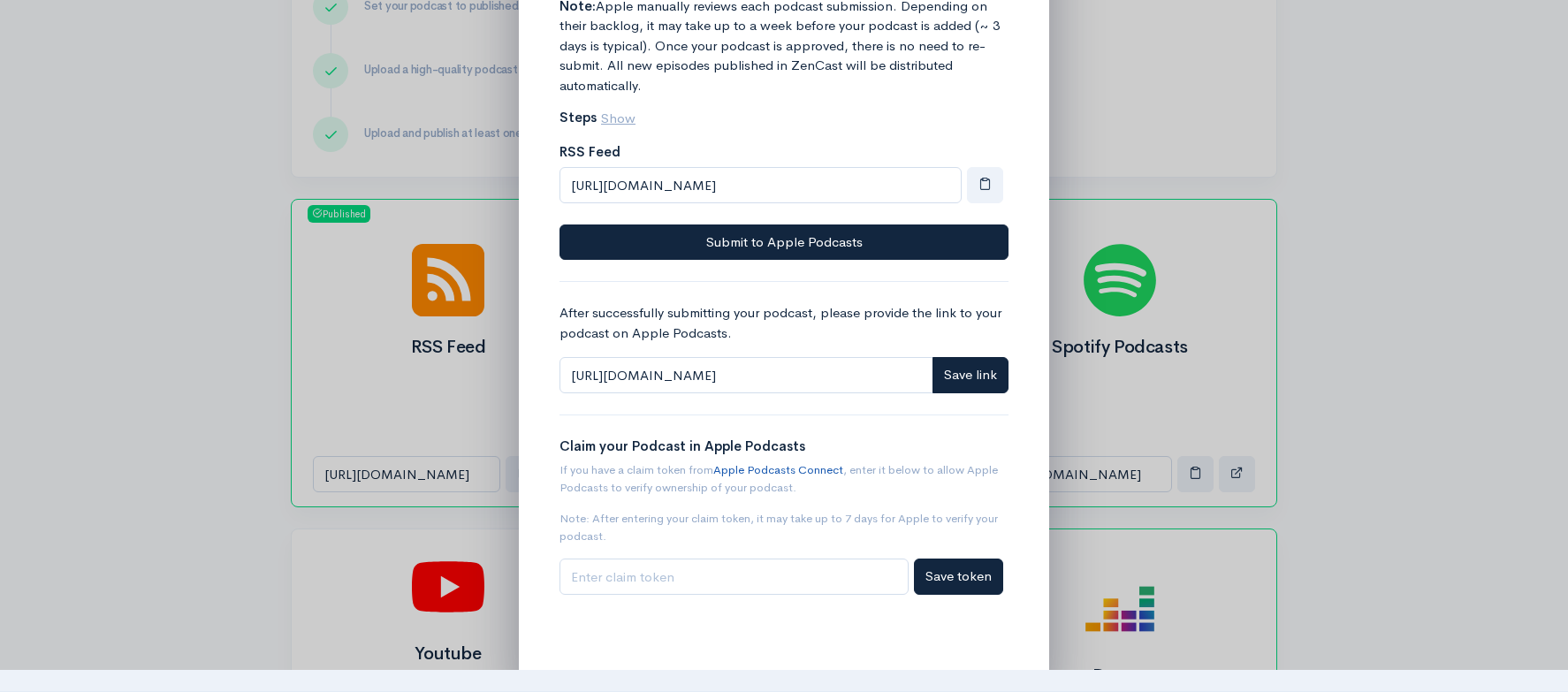 scroll, scrollTop: 186, scrollLeft: 0, axis: vertical 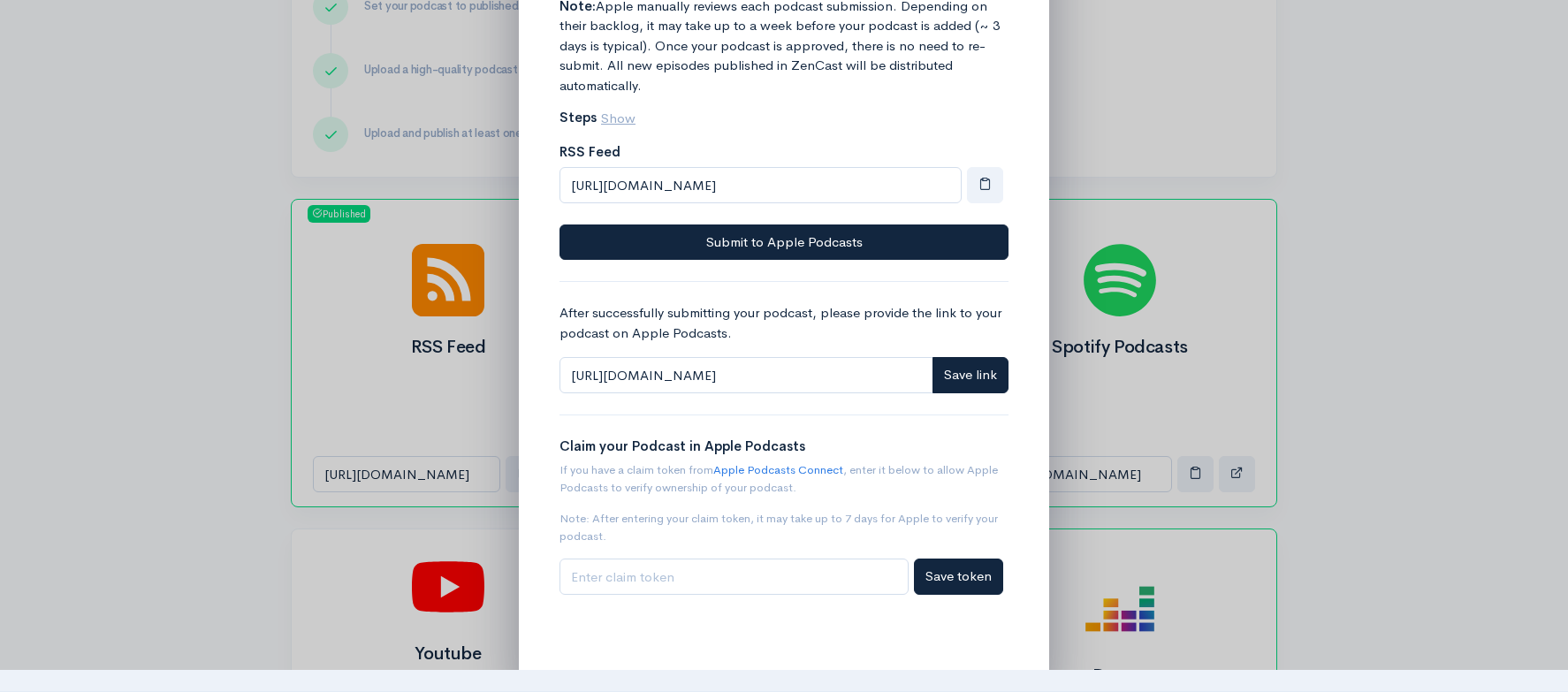 click on "Claim your Podcast in Apple Podcasts   If you have a claim token from  Apple Podcasts Connect , enter it below to allow Apple Podcasts to verify ownership of your podcast.   Note: After entering your claim token, it may take up to 7 days for Apple to verify your podcast.       Save token" at bounding box center [784, 515] 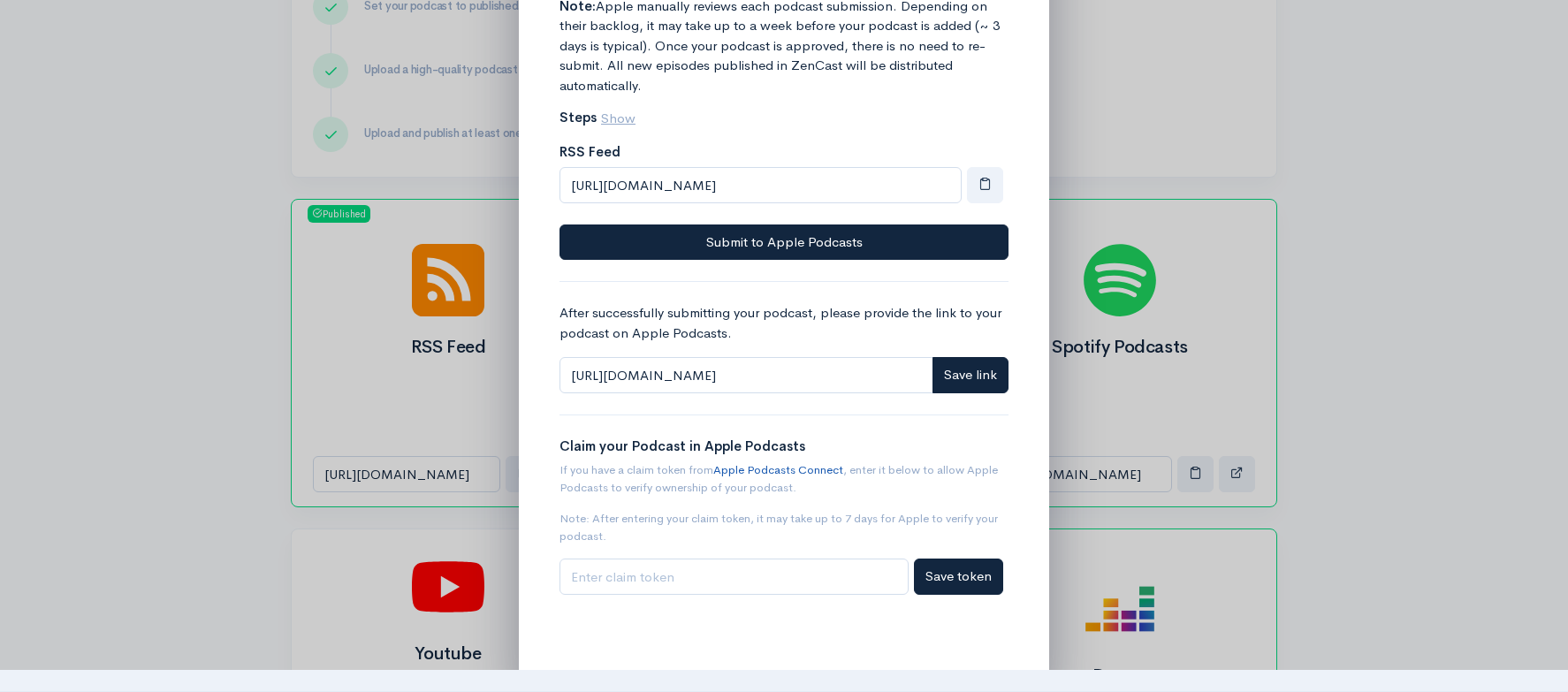 click on "Apple Podcasts Connect" at bounding box center [778, 469] 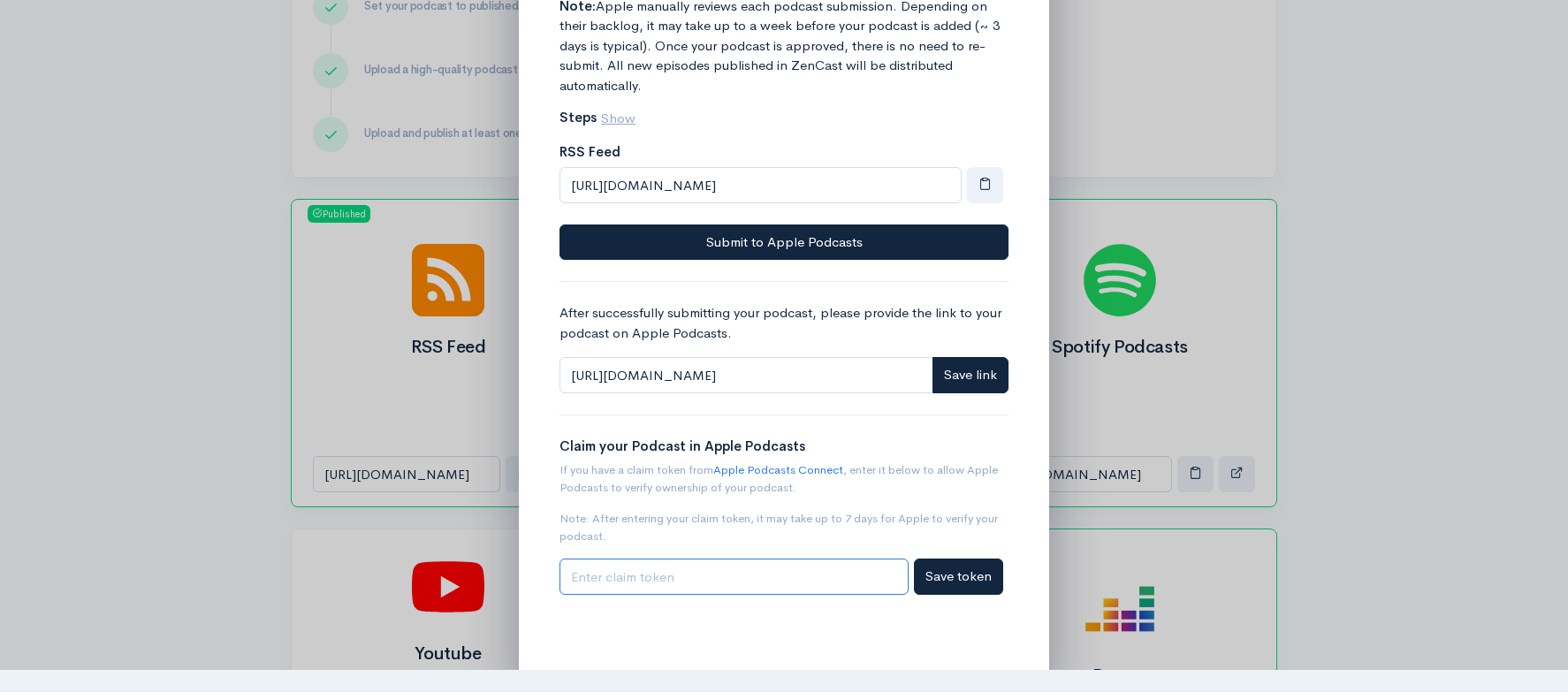 click at bounding box center (734, 576) 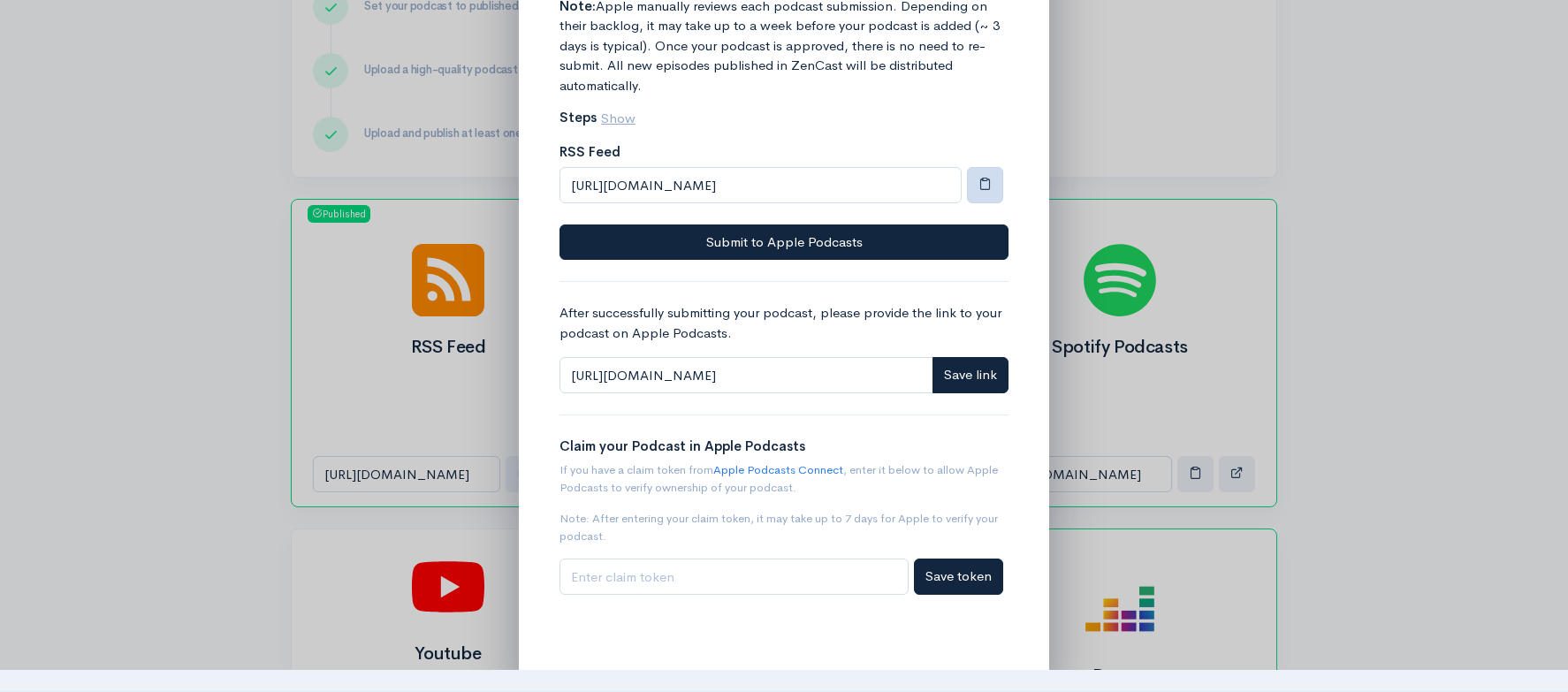 click at bounding box center (985, 185) 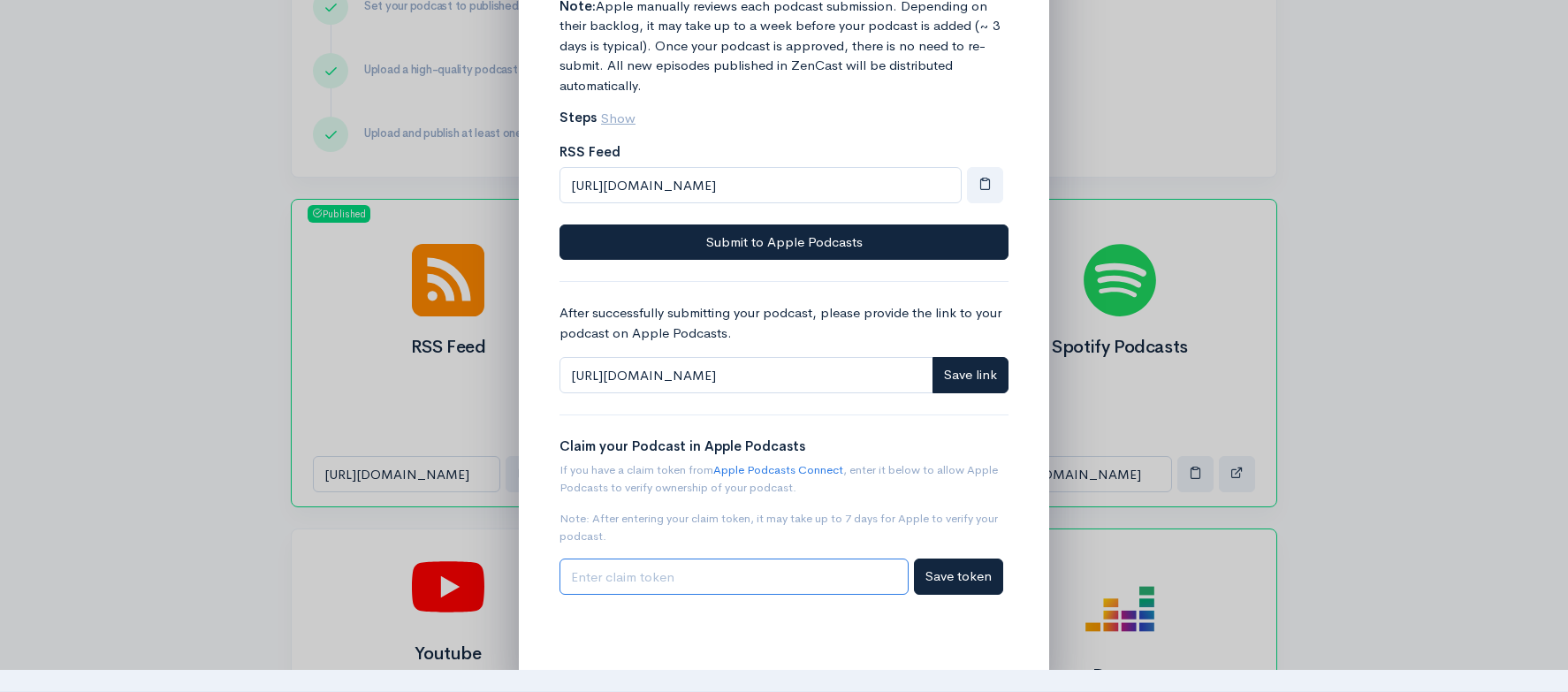 click at bounding box center [734, 576] 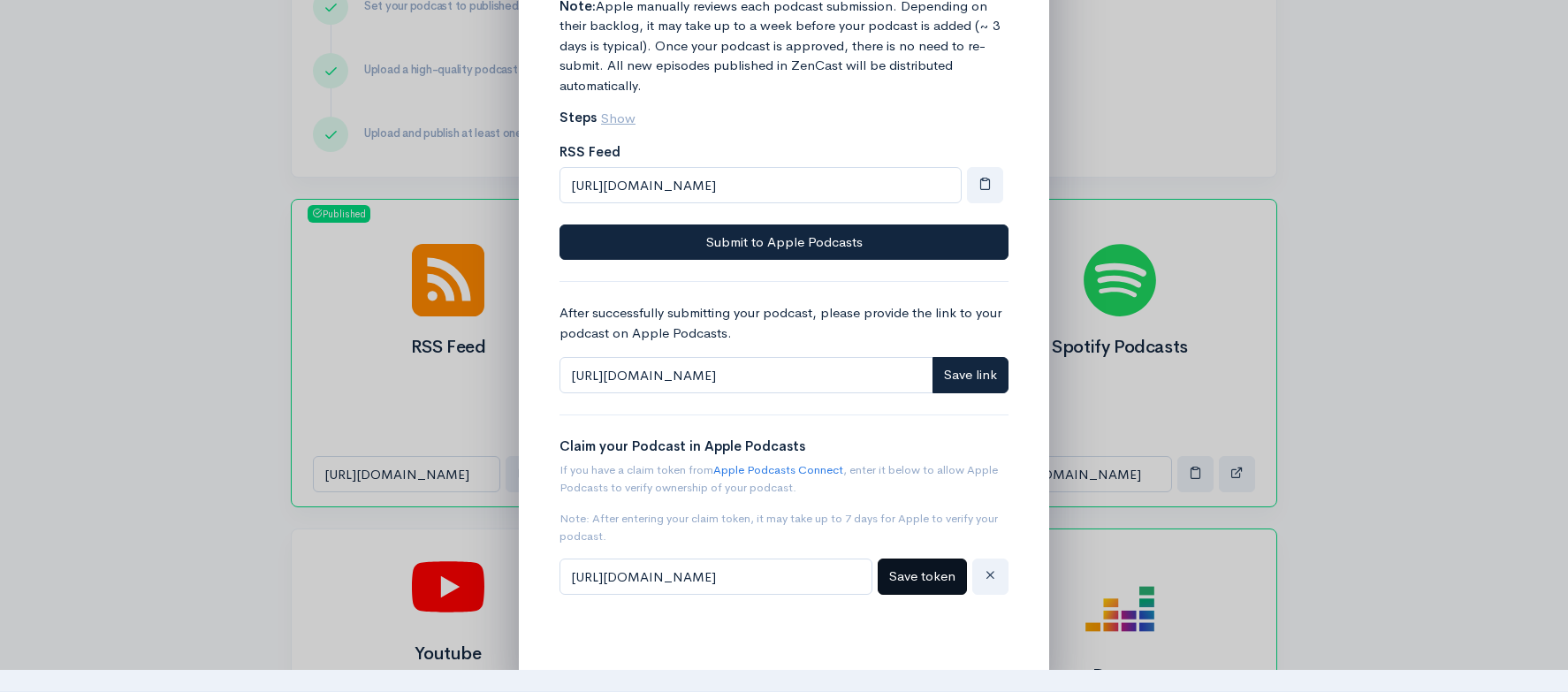 click on "Save token" at bounding box center (922, 575) 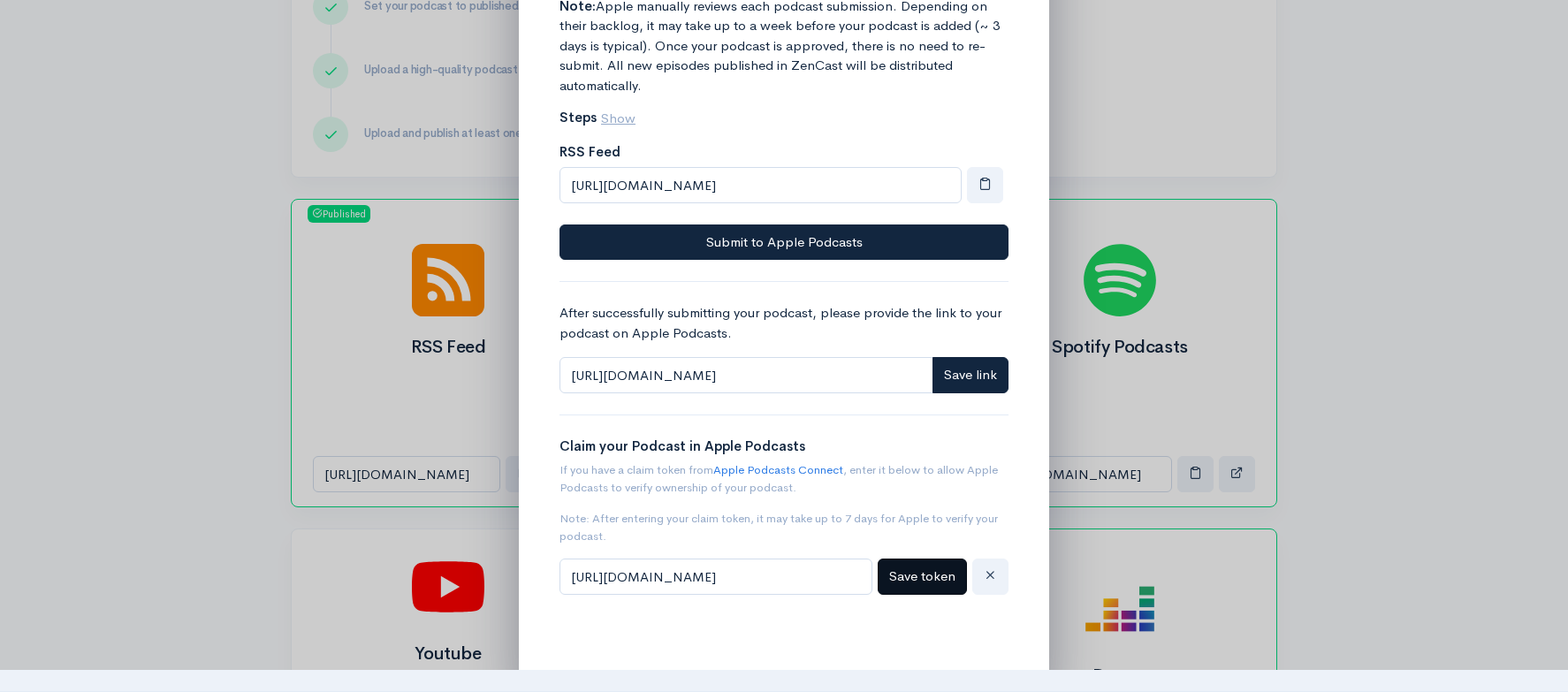click on "Save token" at bounding box center [922, 575] 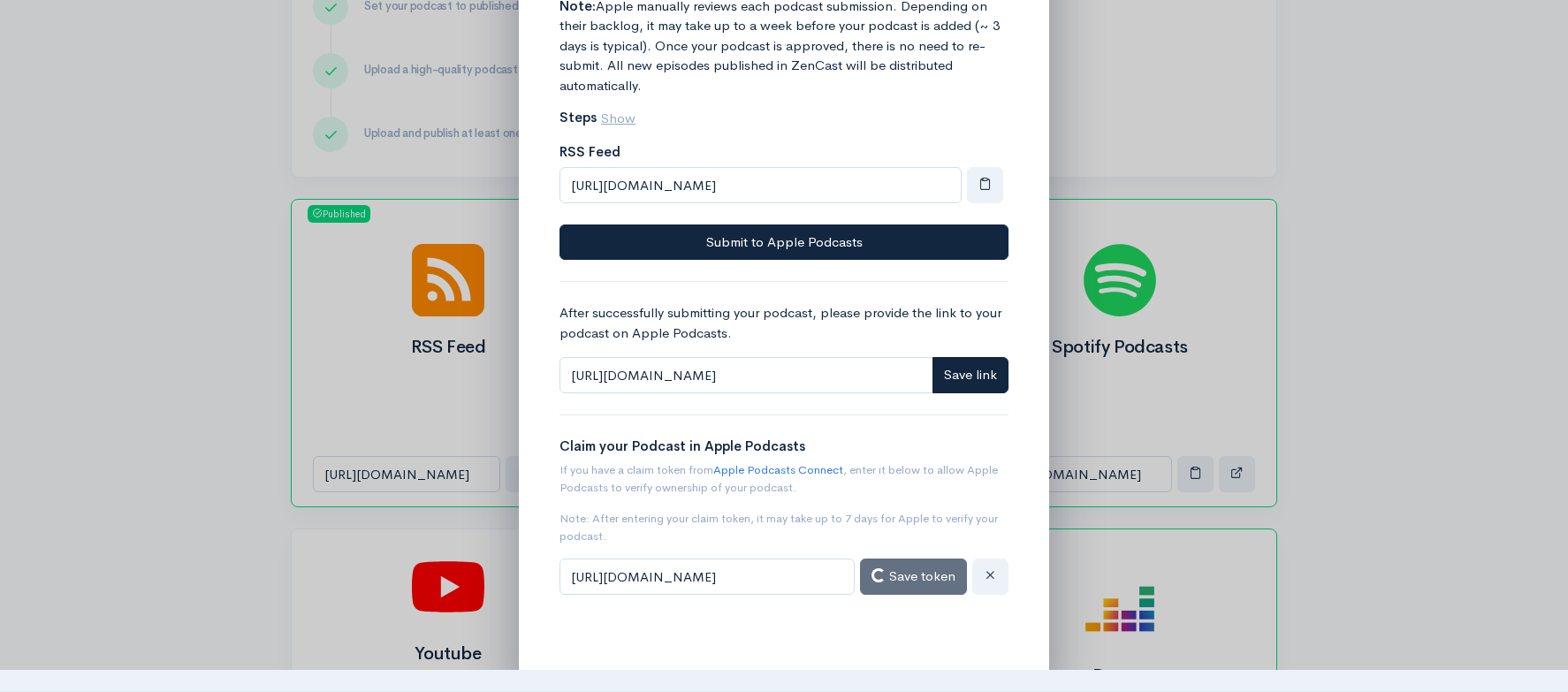 type on "https://podcastsconnect.apple.com/my-podcasts/show/reading-aristotles-text/05f05b26-5ab6-4750-9fa5-3151dc75741a/availability" 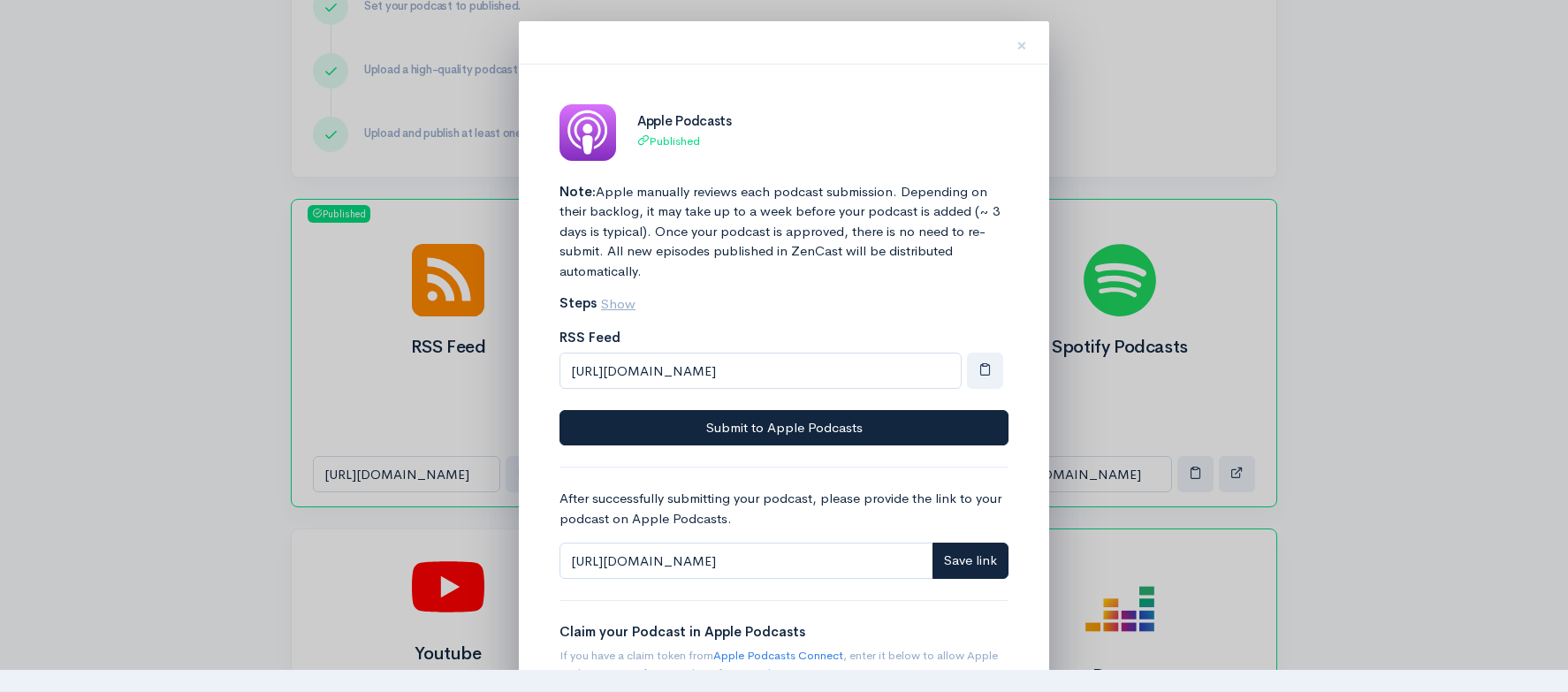 scroll, scrollTop: 0, scrollLeft: 0, axis: both 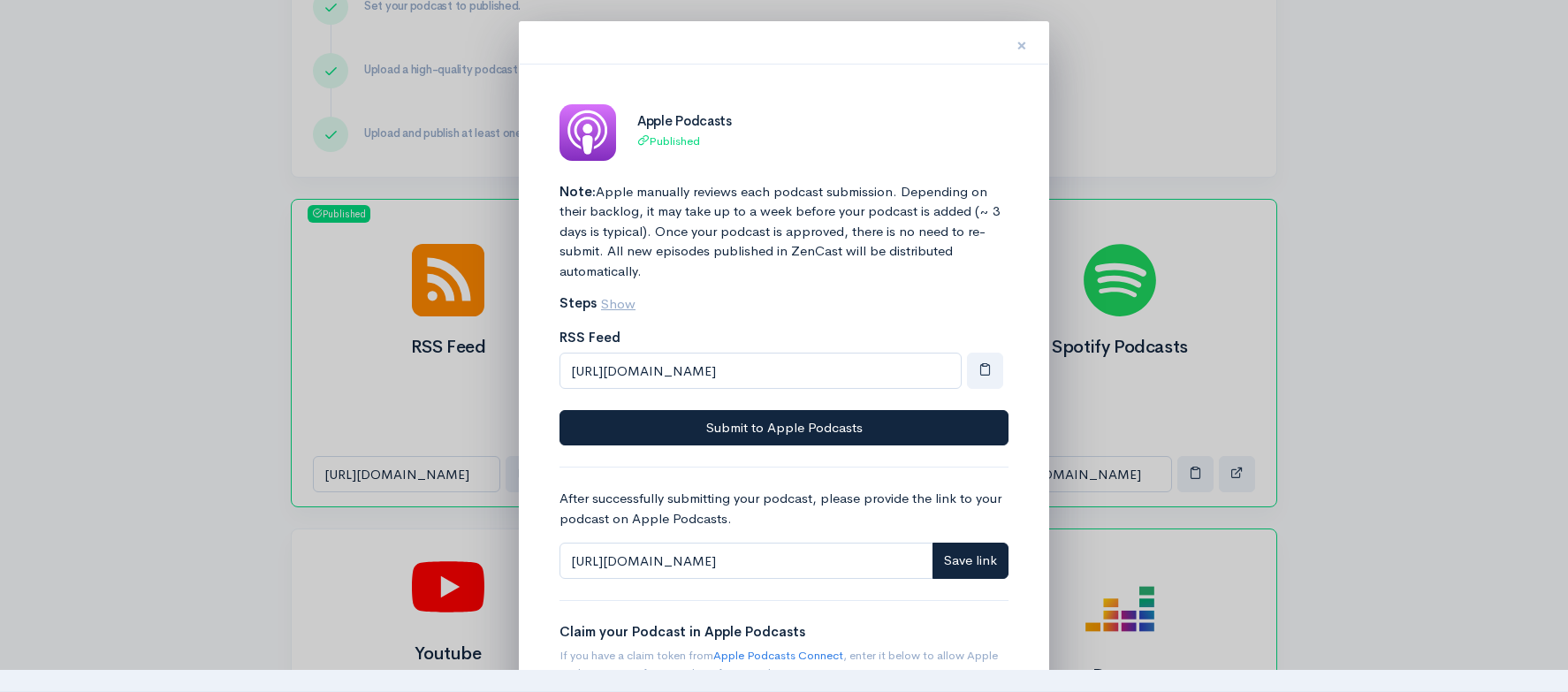 click on "×" at bounding box center [1022, 42] 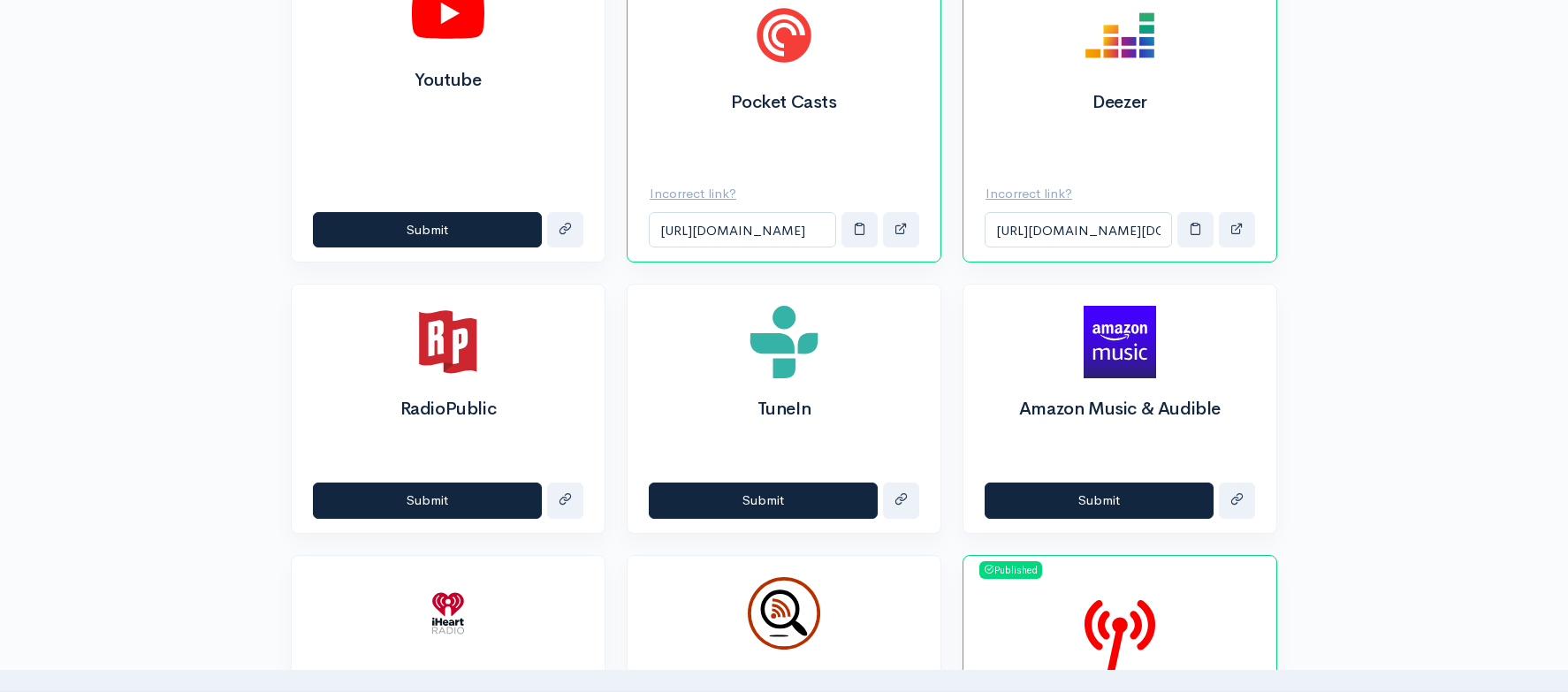 scroll, scrollTop: 1038, scrollLeft: 0, axis: vertical 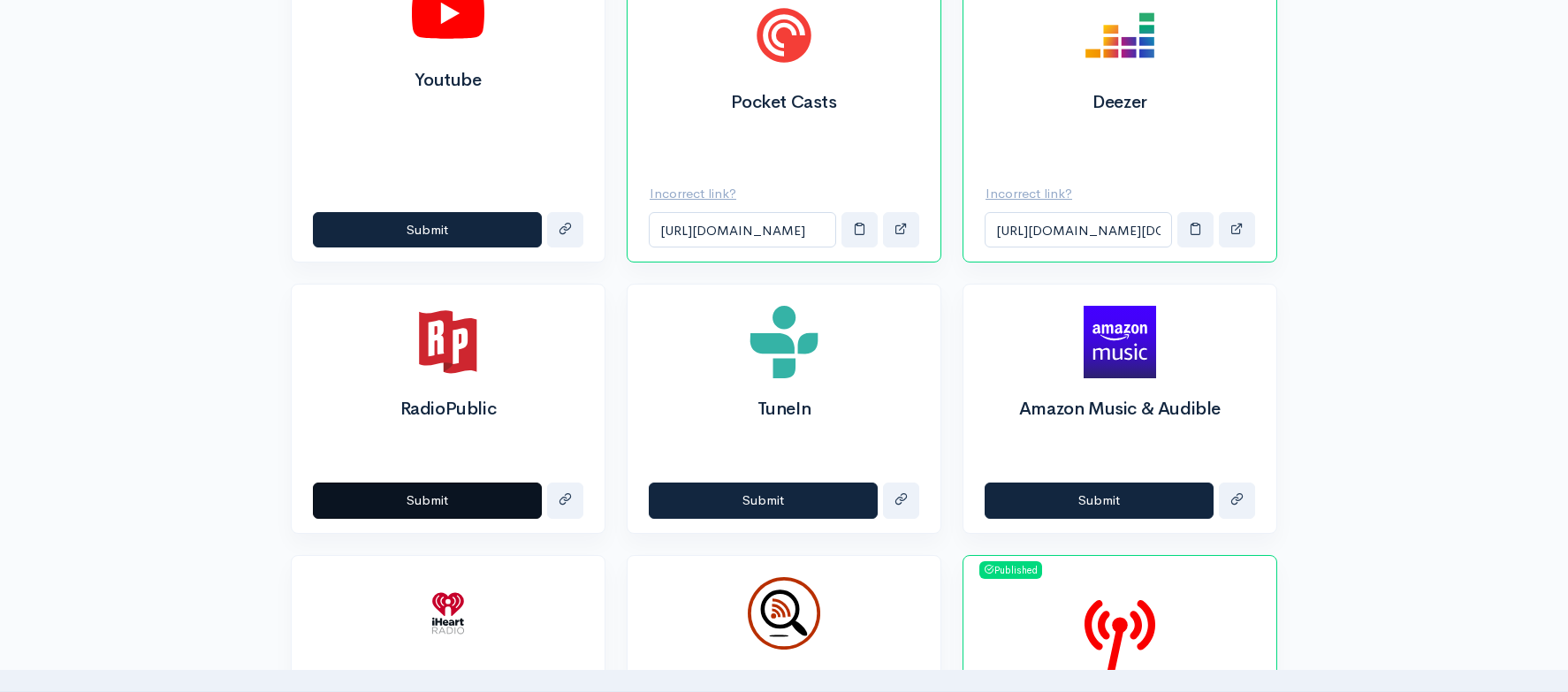 click on "Submit" at bounding box center (427, 500) 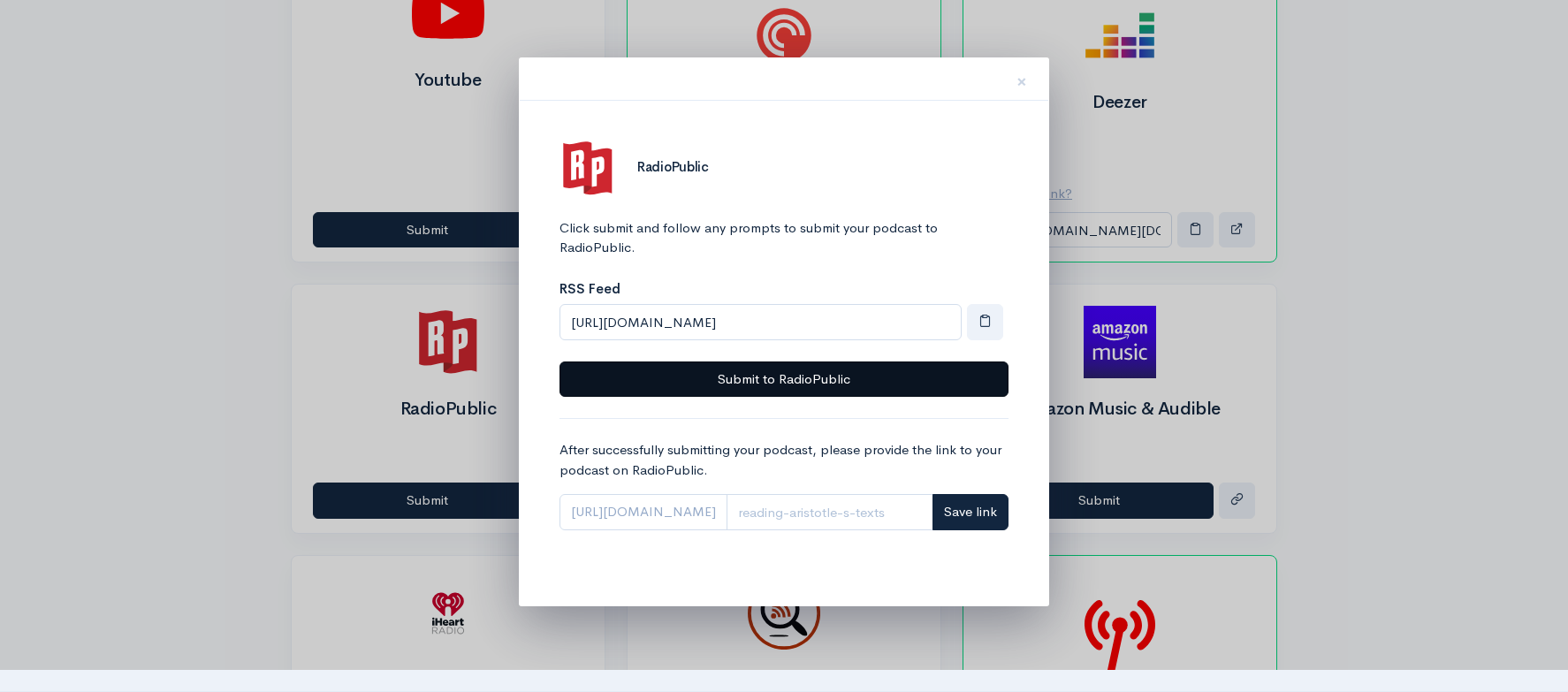 click on "Submit to RadioPublic" at bounding box center [784, 379] 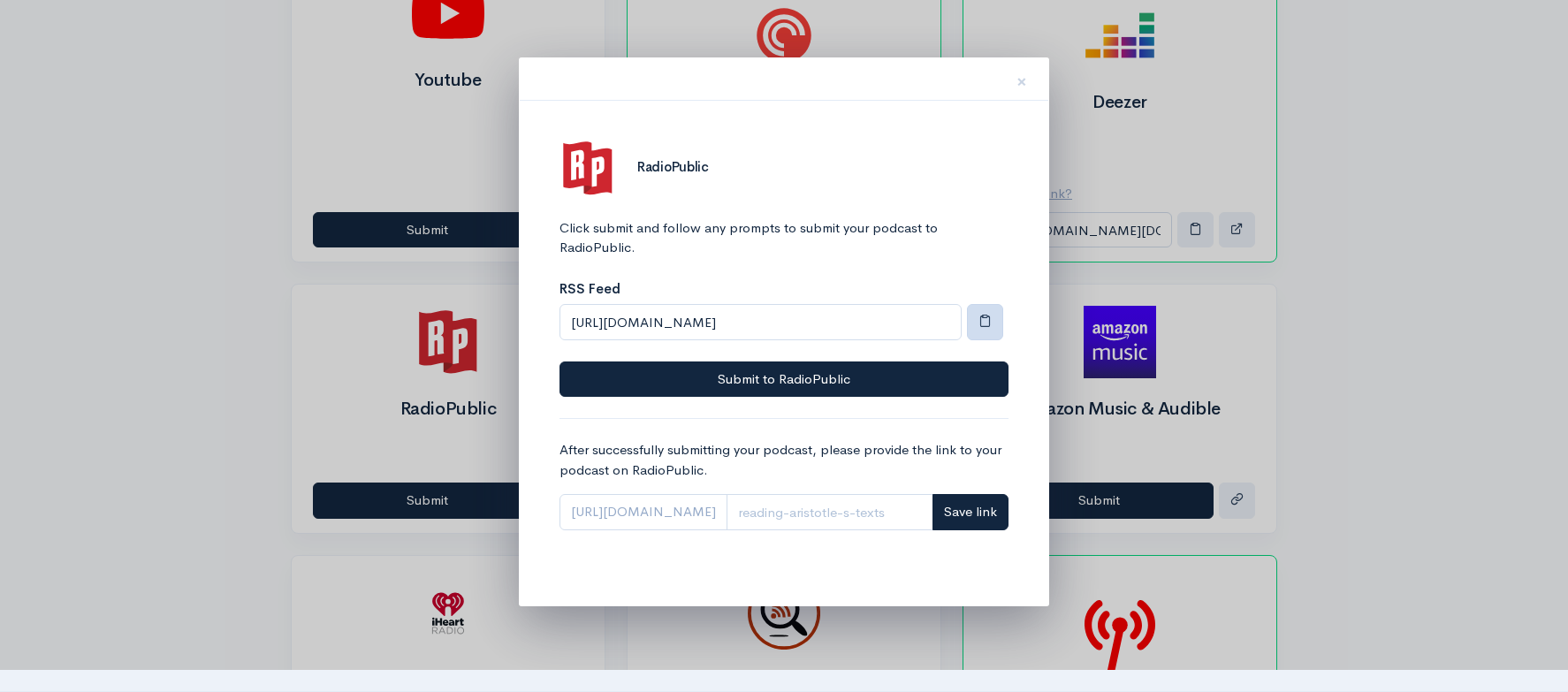 click at bounding box center [985, 320] 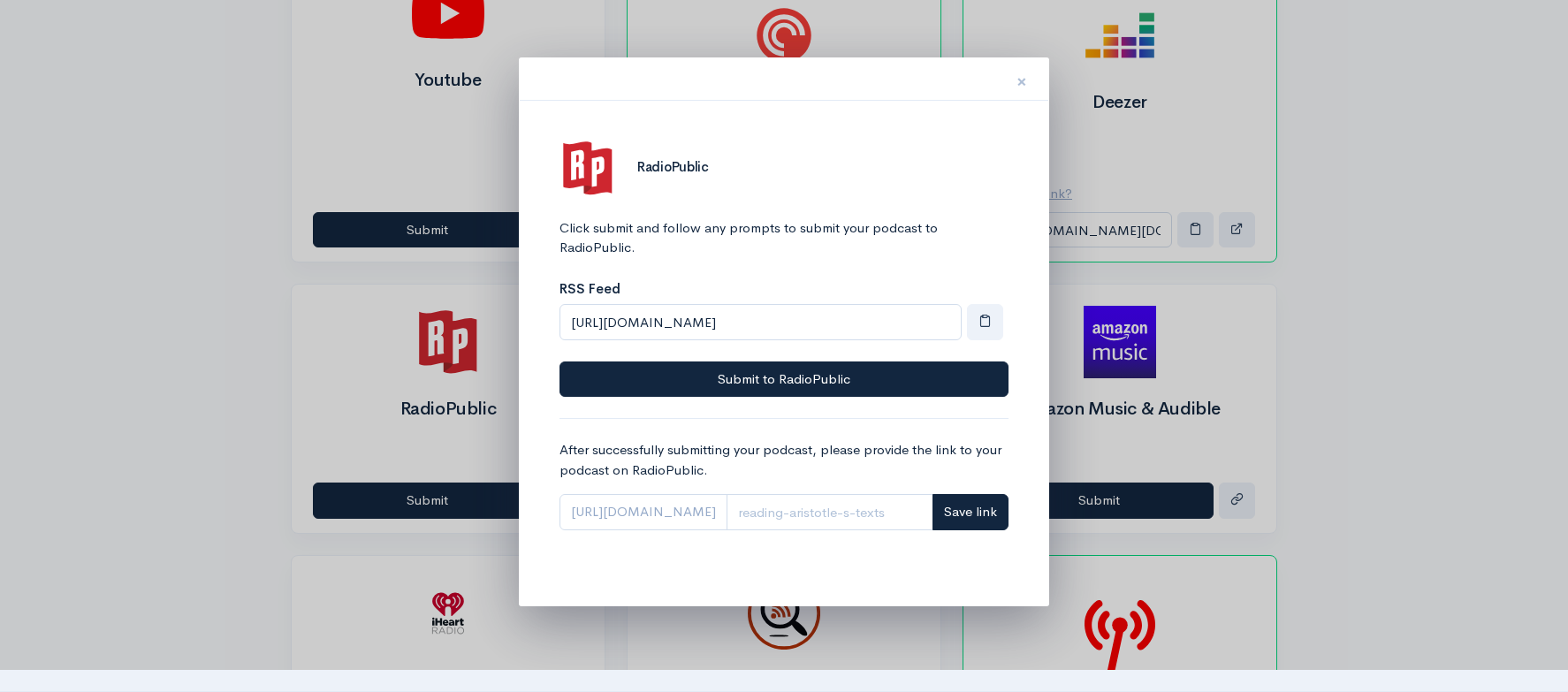 click on "×" at bounding box center (1022, 81) 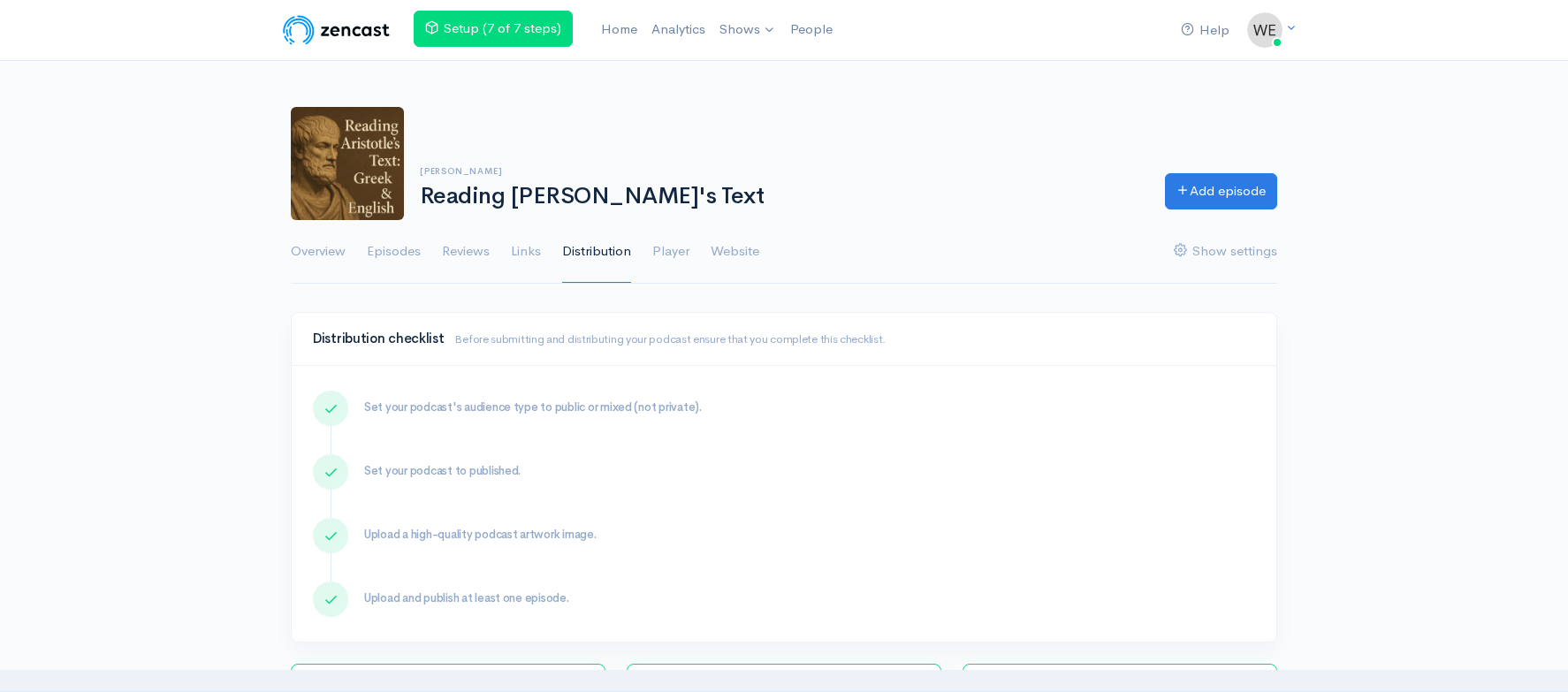scroll, scrollTop: 0, scrollLeft: 0, axis: both 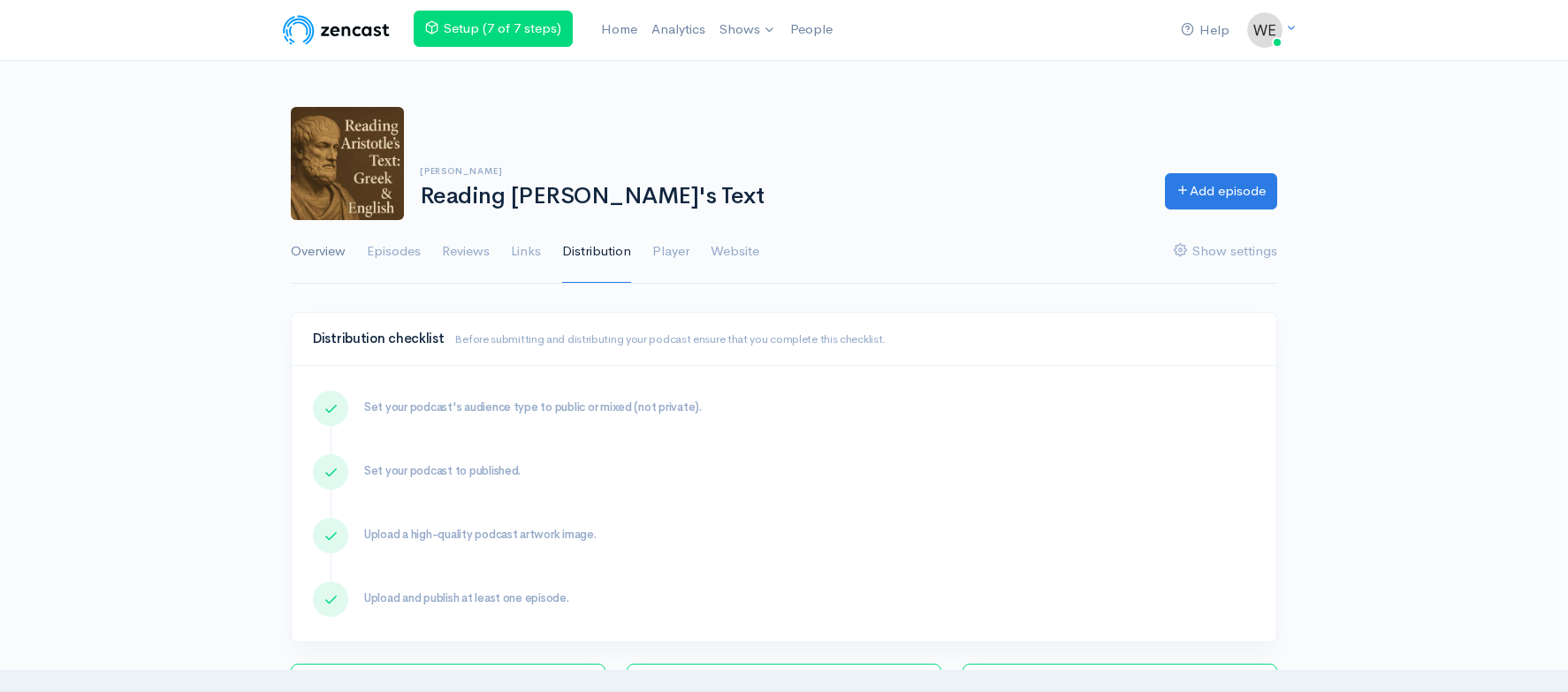 click on "Overview" at bounding box center (318, 252) 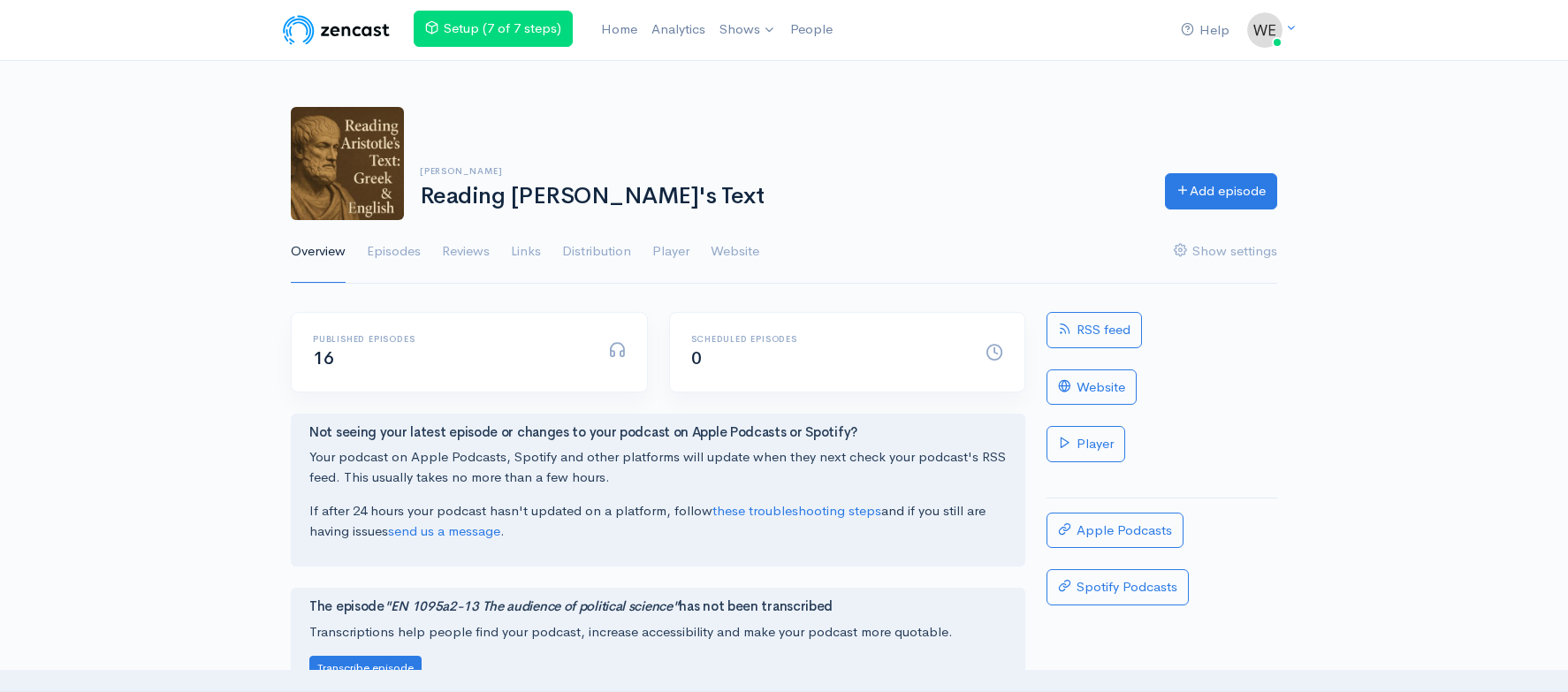 scroll, scrollTop: 0, scrollLeft: 0, axis: both 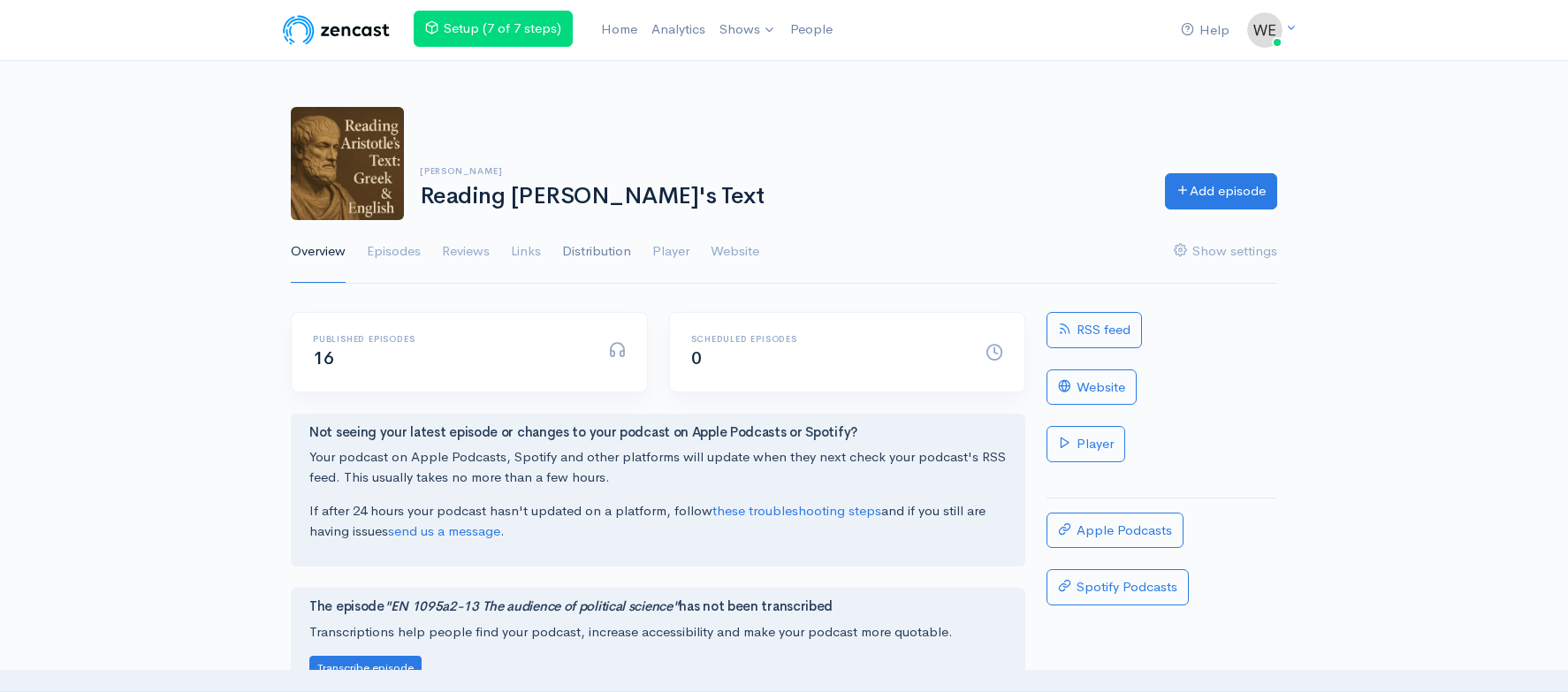 click on "Distribution" at bounding box center [597, 252] 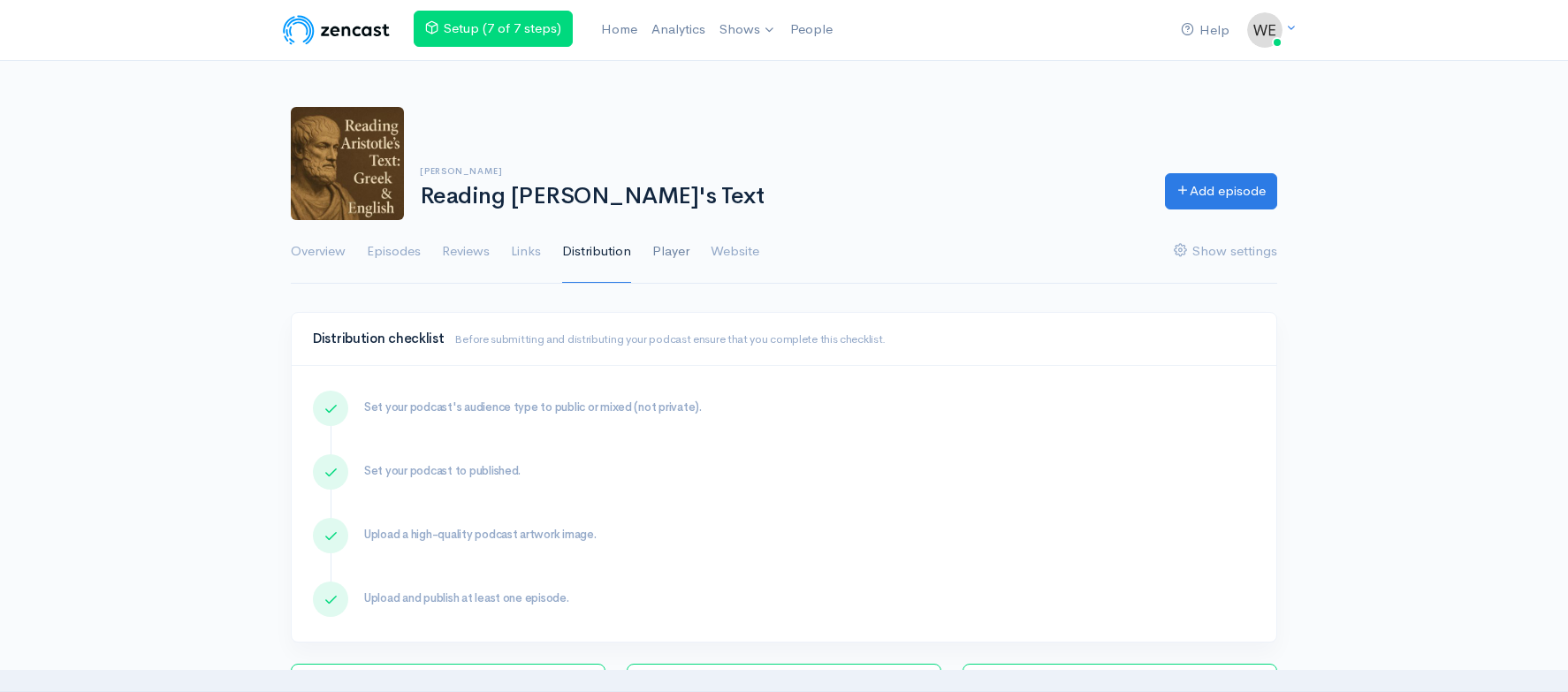 drag, startPoint x: 642, startPoint y: 254, endPoint x: 678, endPoint y: 256, distance: 36.055513 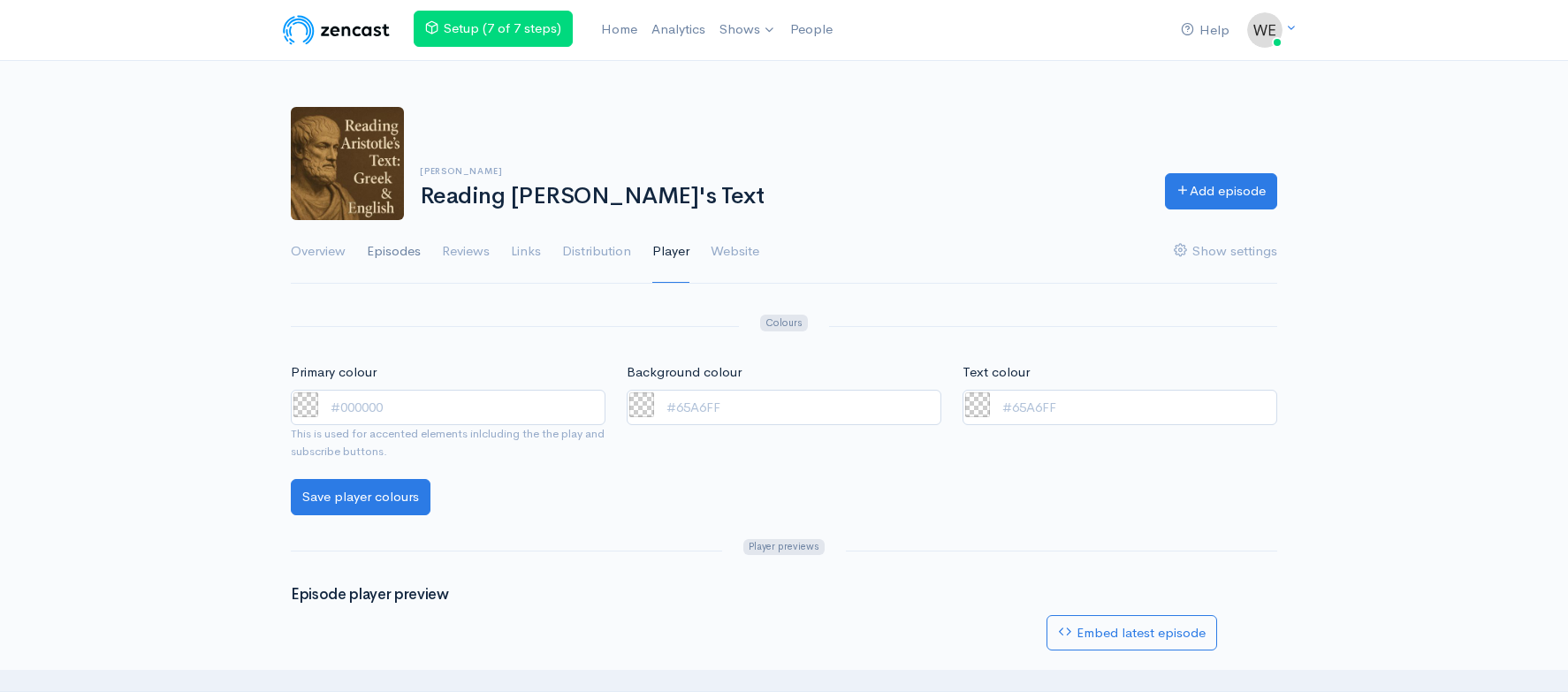 scroll, scrollTop: 0, scrollLeft: 0, axis: both 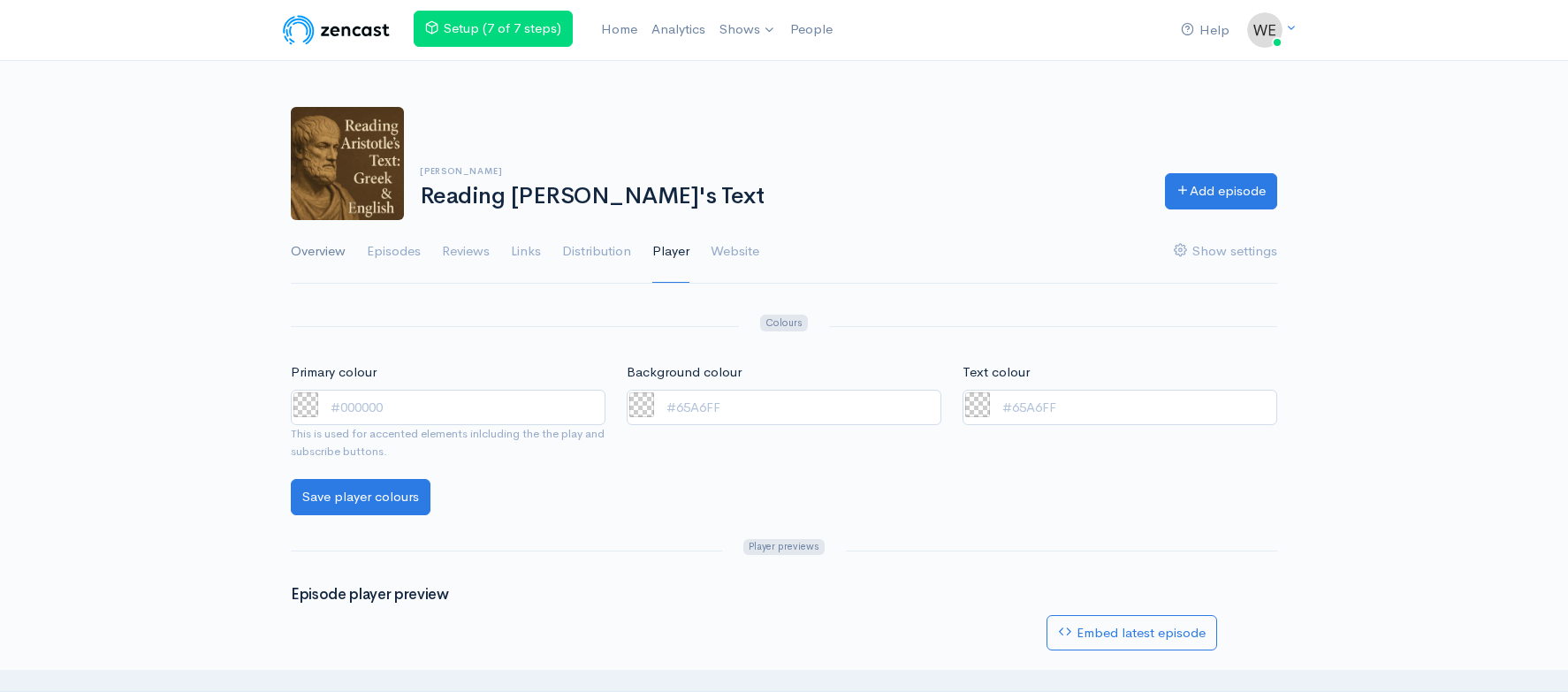 click on "Overview" at bounding box center [318, 252] 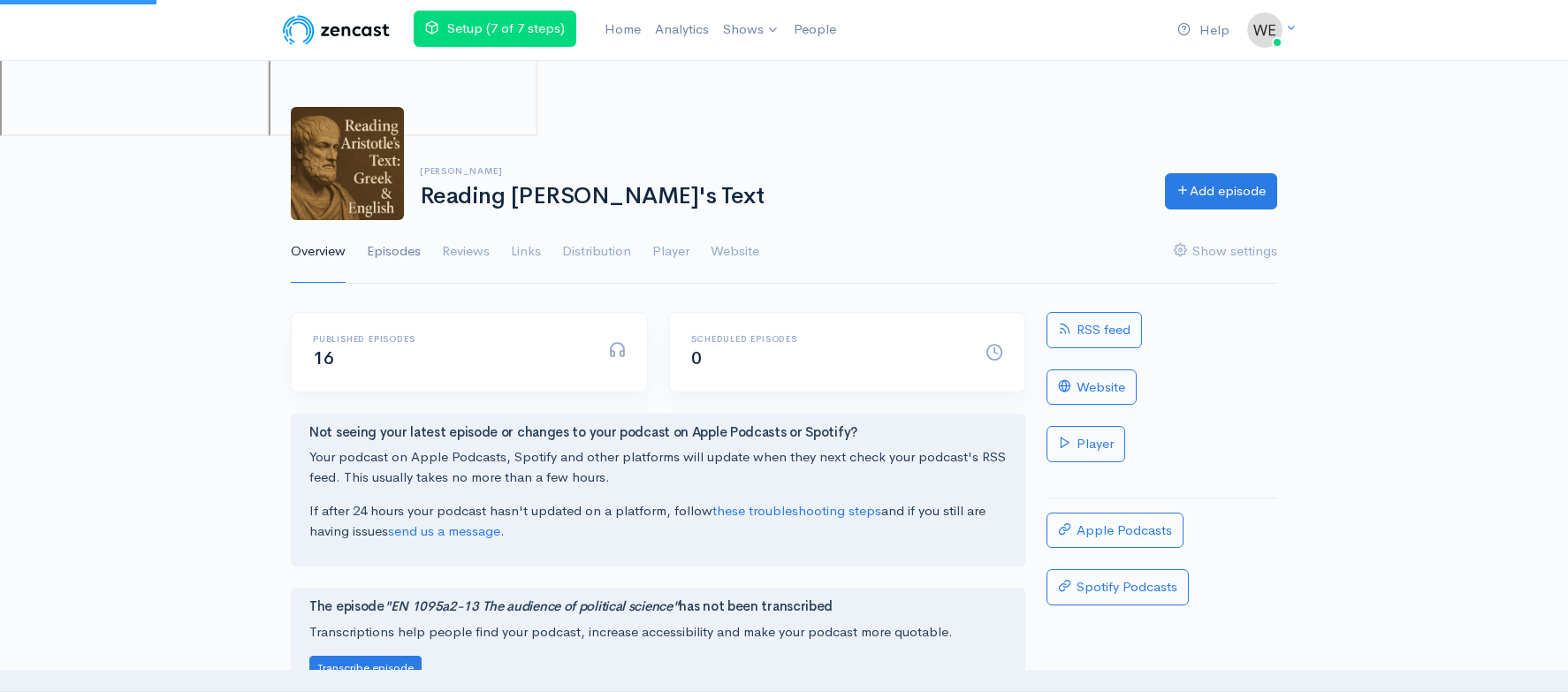 click on "Episodes" at bounding box center (393, 252) 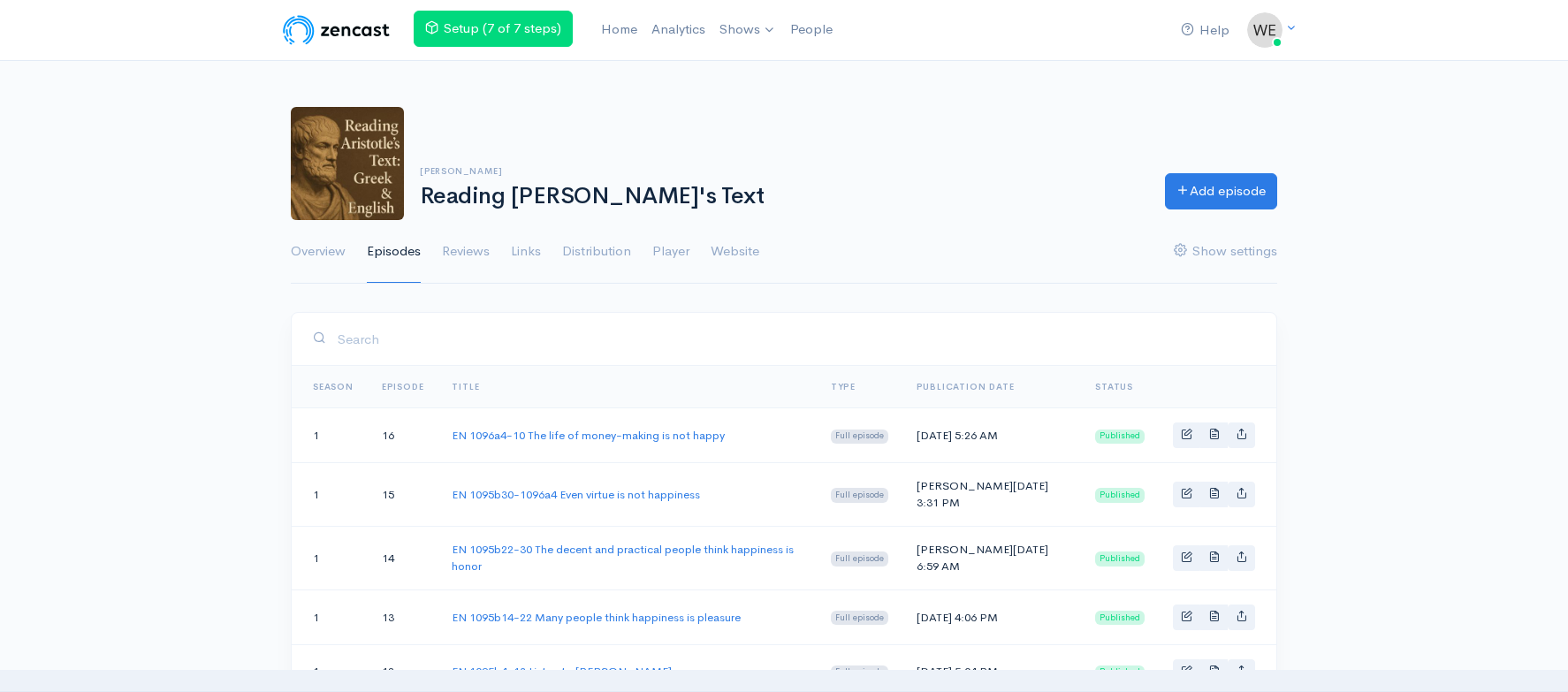 scroll, scrollTop: 0, scrollLeft: 0, axis: both 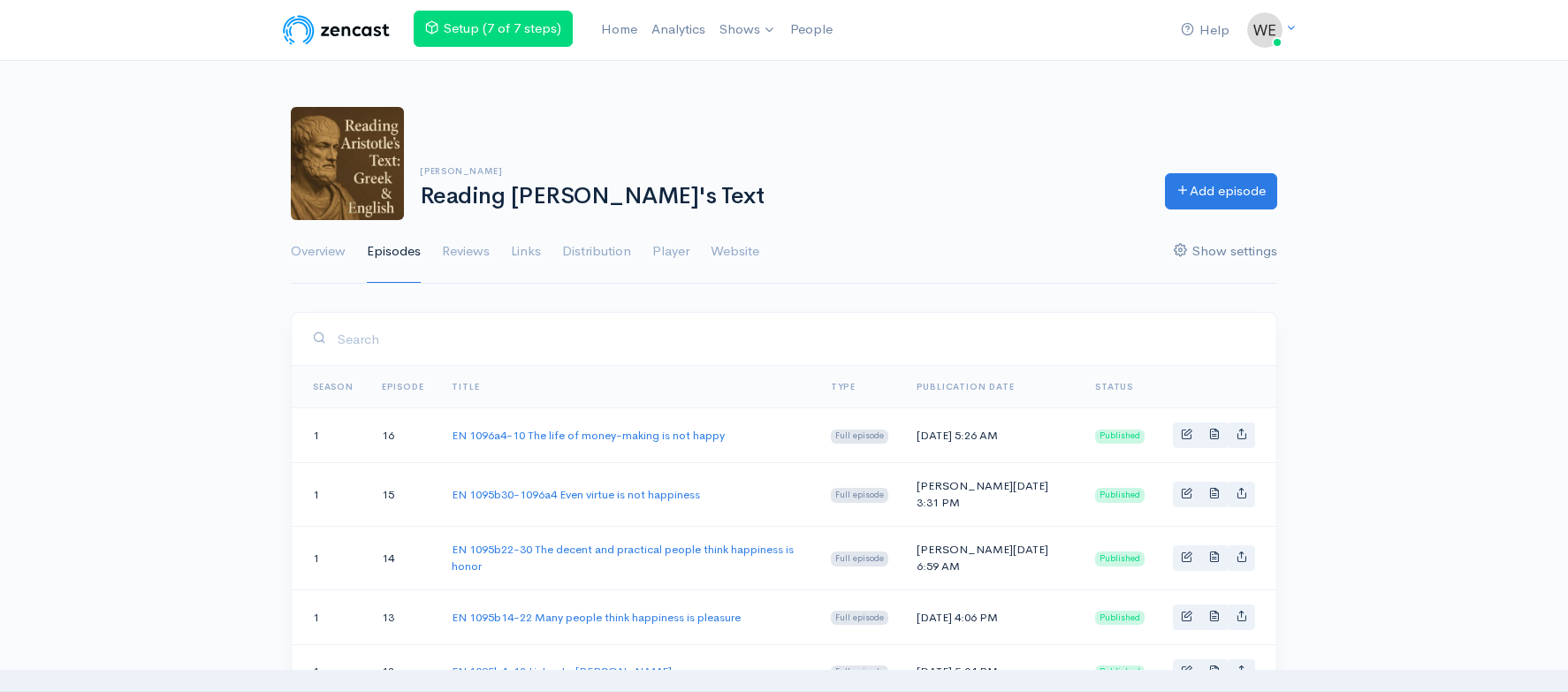 click on "Show settings" at bounding box center [1225, 252] 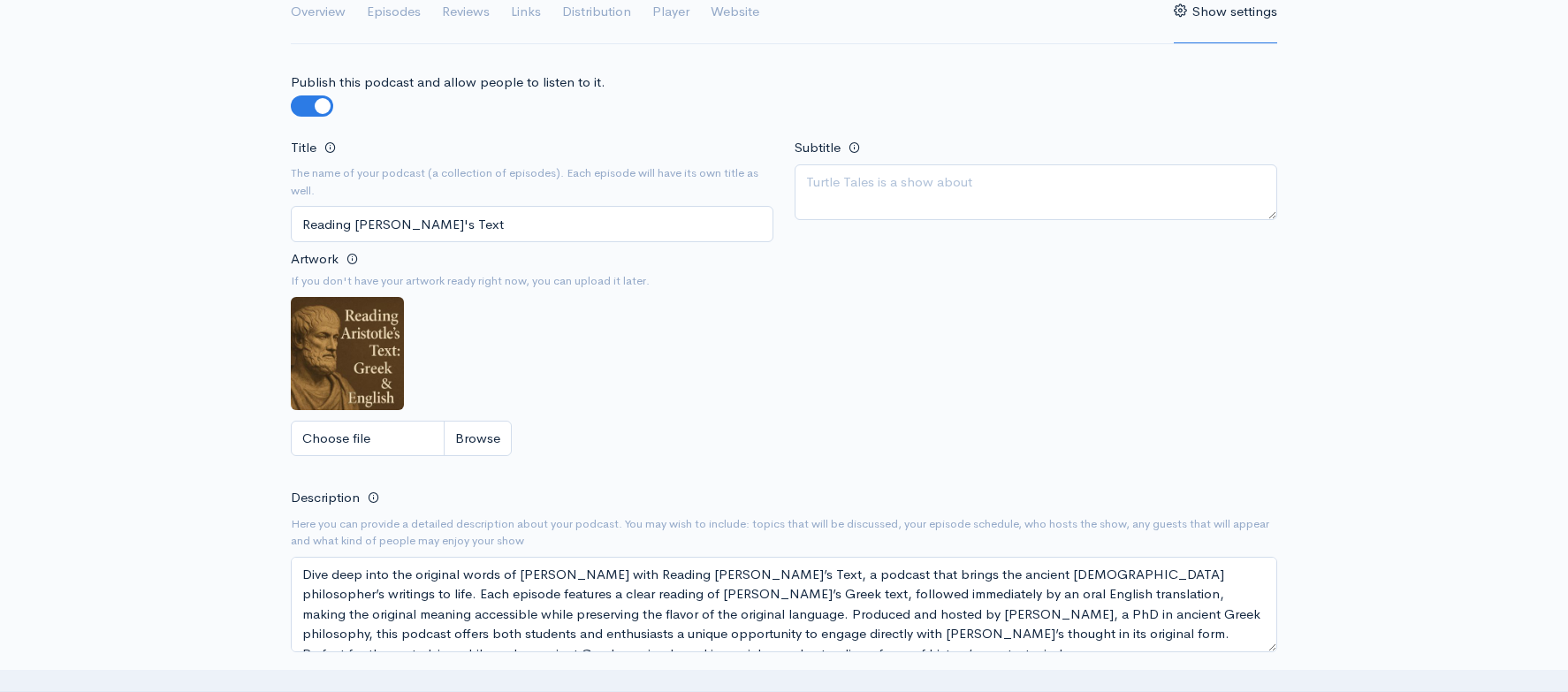 scroll, scrollTop: 258, scrollLeft: 0, axis: vertical 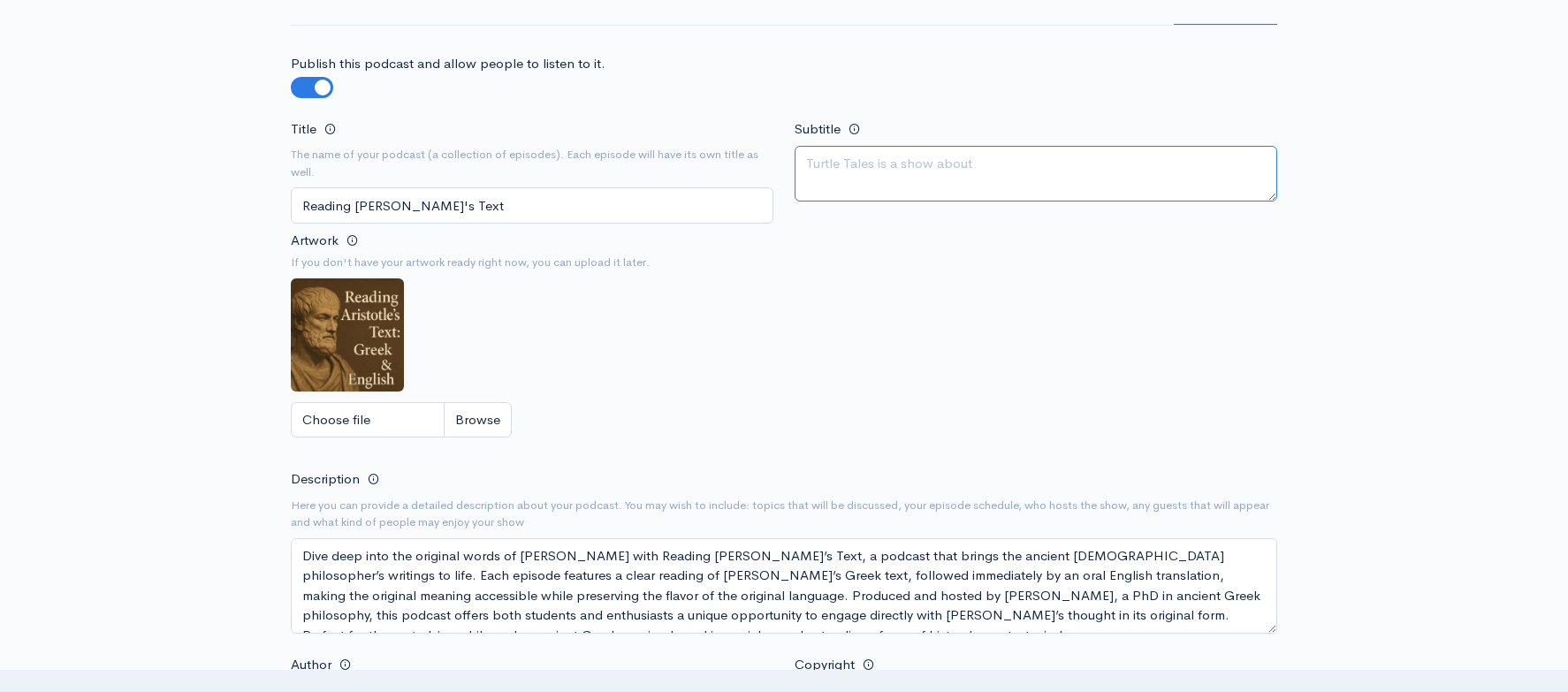click on "Subtitle" at bounding box center [1036, 173] 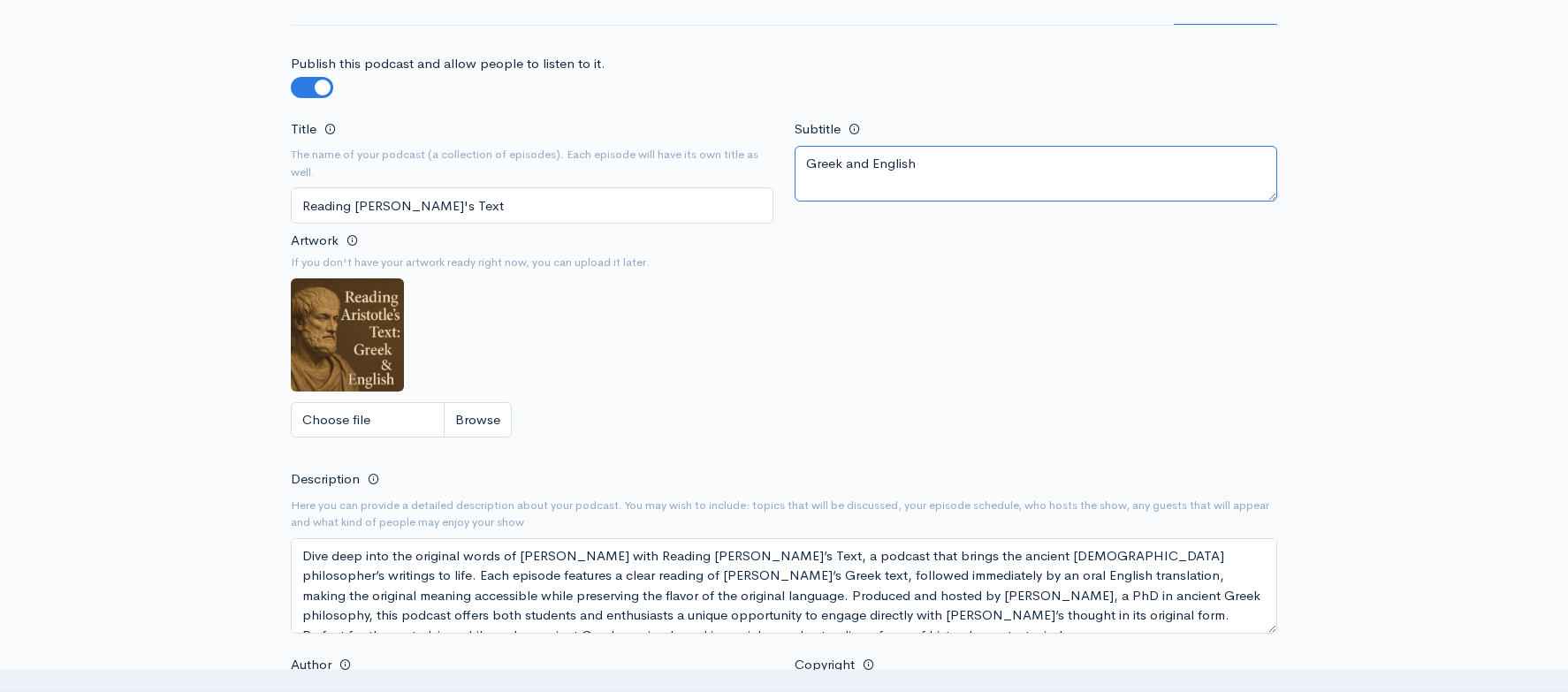 type on "Greek and English" 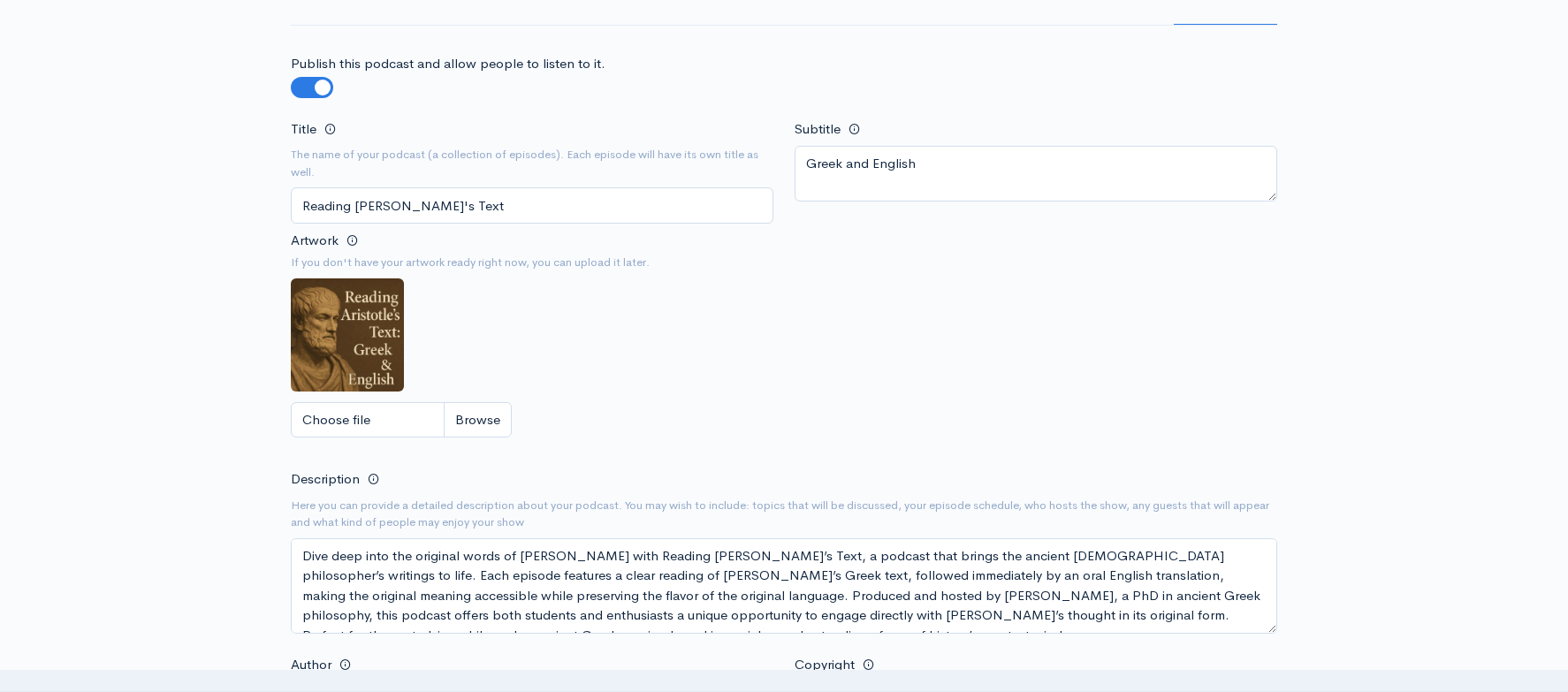 click on "Title
The name of your podcast (a collection of episodes). Each episode will have its own title as well.
Reading Aristotle's Text   Subtitle     Greek and English   Artwork
If you don't have your artwork ready right now, you can upload it later.
Choose file   0" at bounding box center (784, 283) 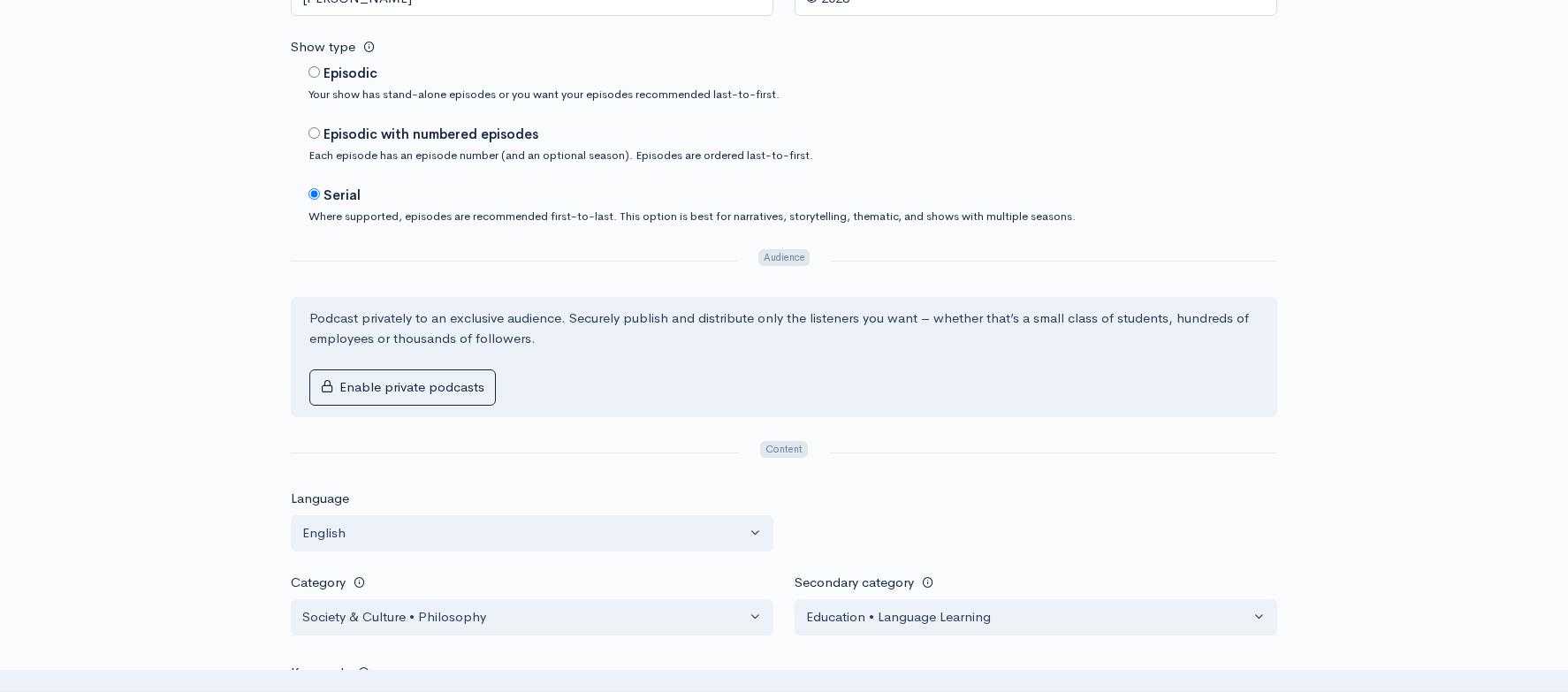scroll, scrollTop: 963, scrollLeft: 0, axis: vertical 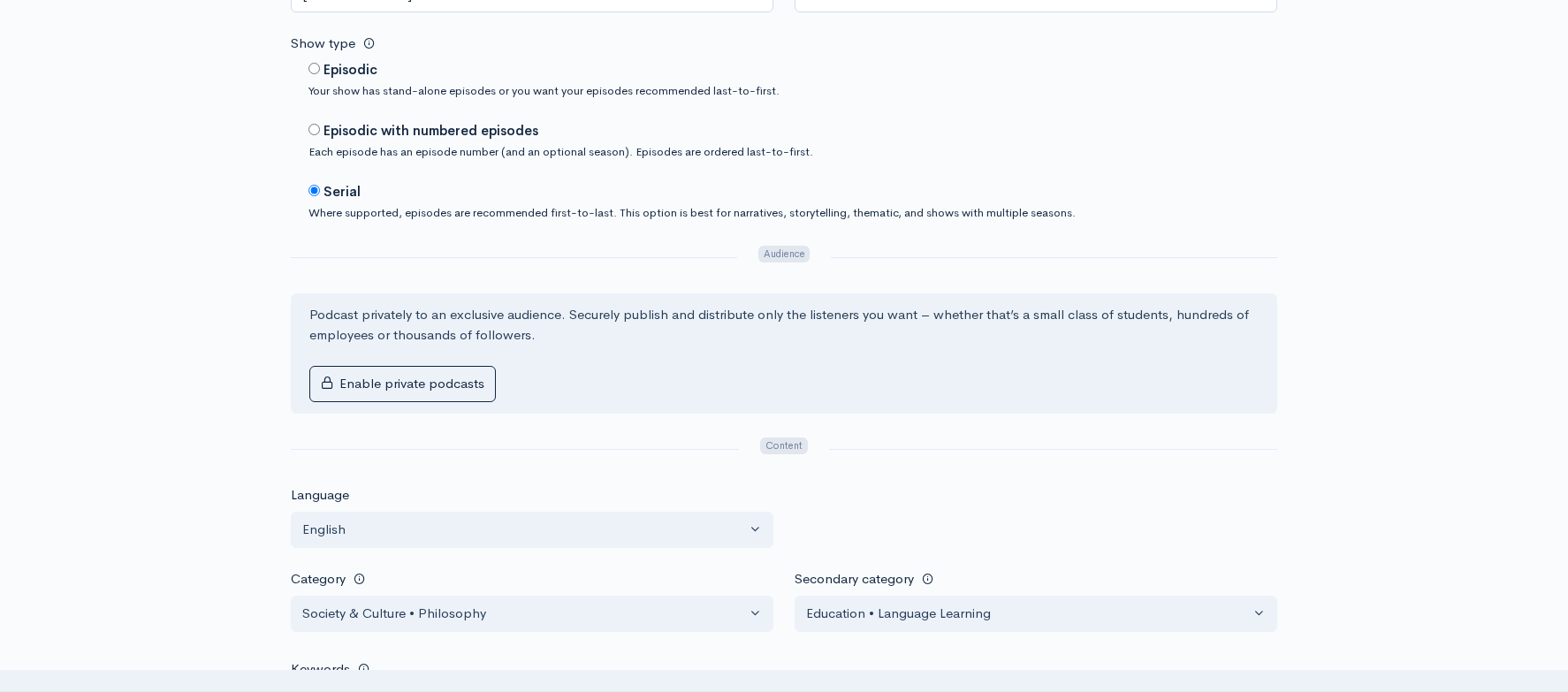 click at bounding box center (1053, 449) 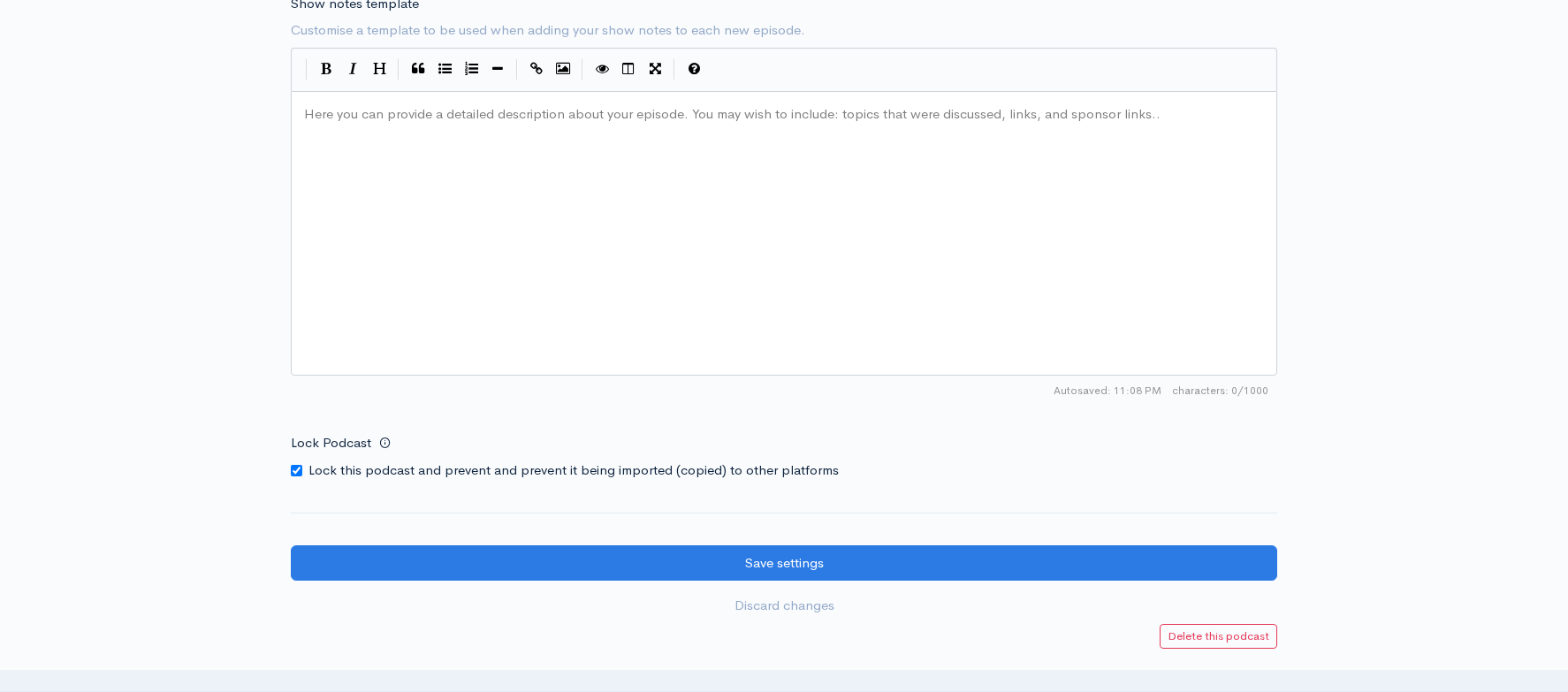 scroll, scrollTop: 2283, scrollLeft: 0, axis: vertical 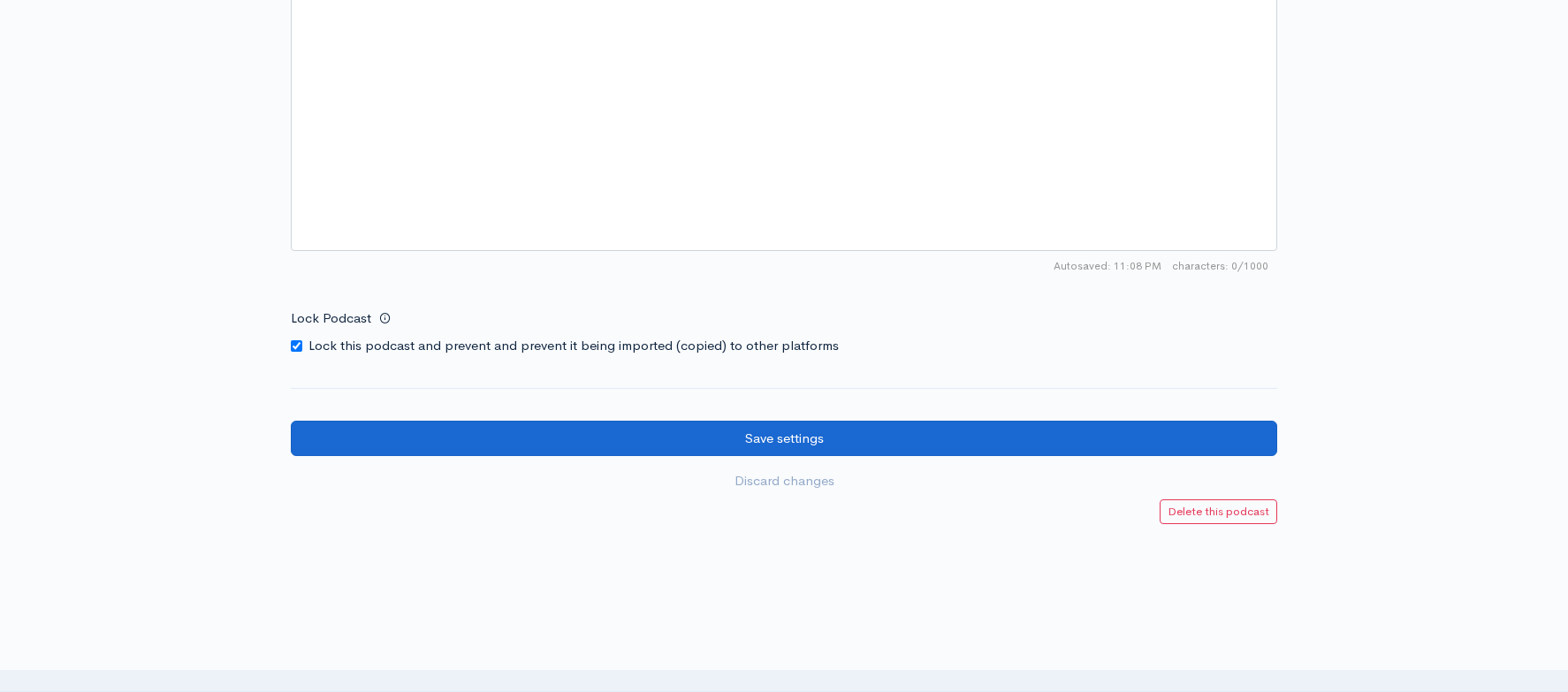 click on "Save settings" at bounding box center (784, 438) 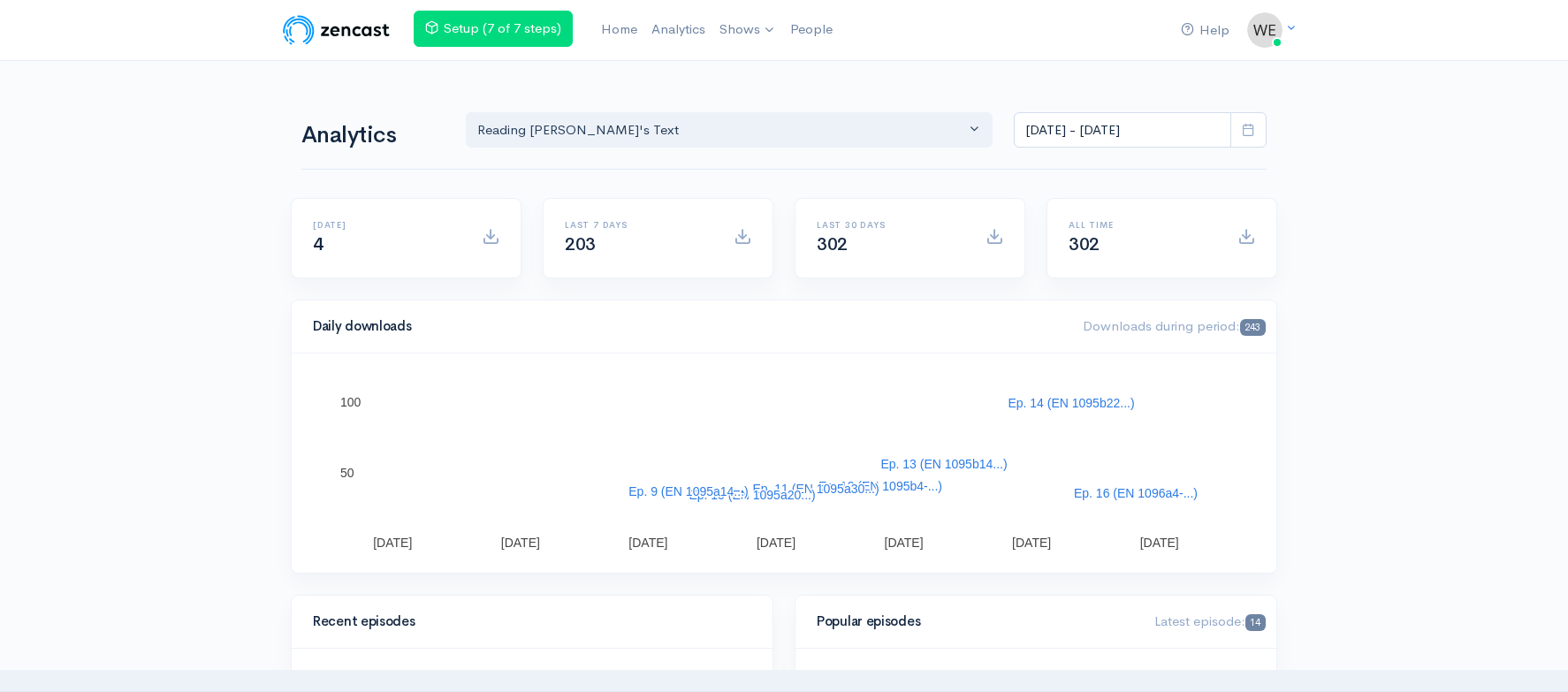 scroll, scrollTop: 0, scrollLeft: 0, axis: both 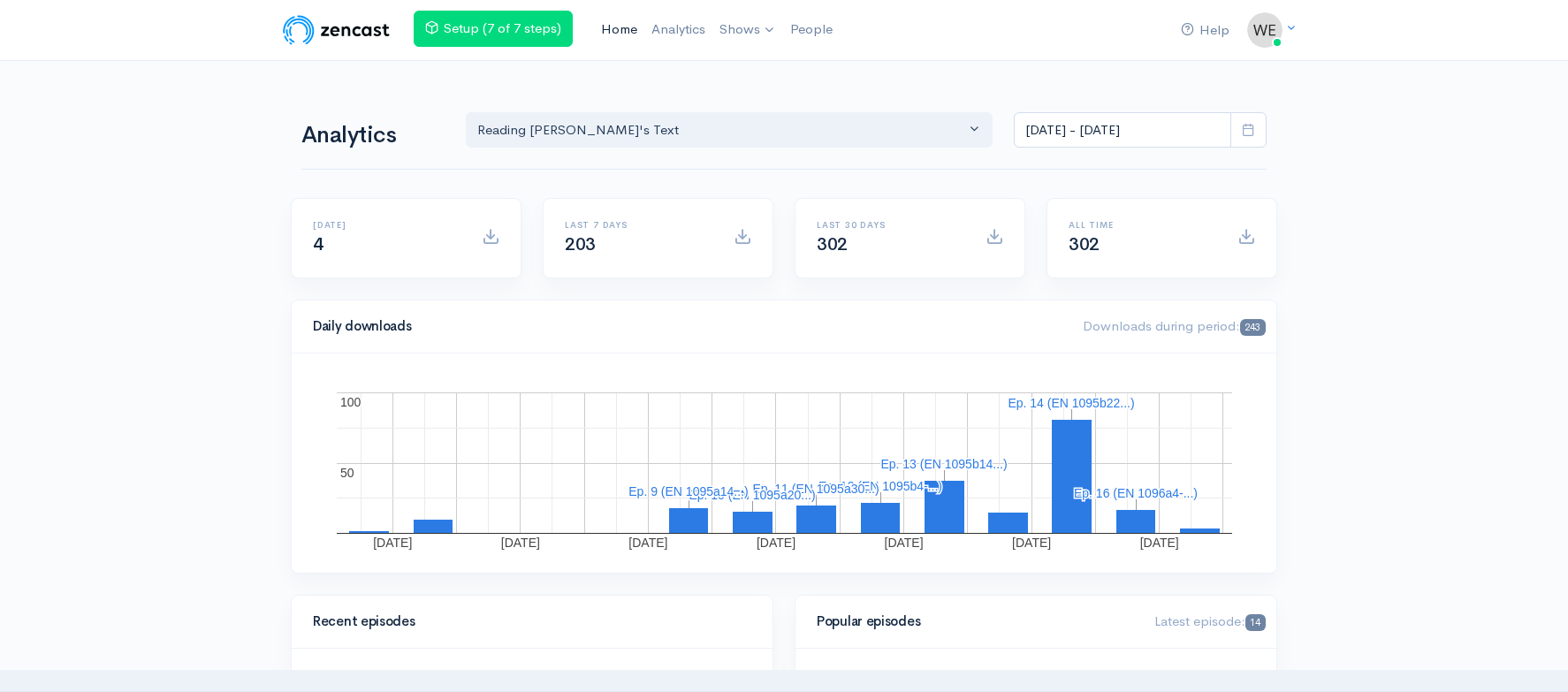 click on "Home" at bounding box center (619, 29) 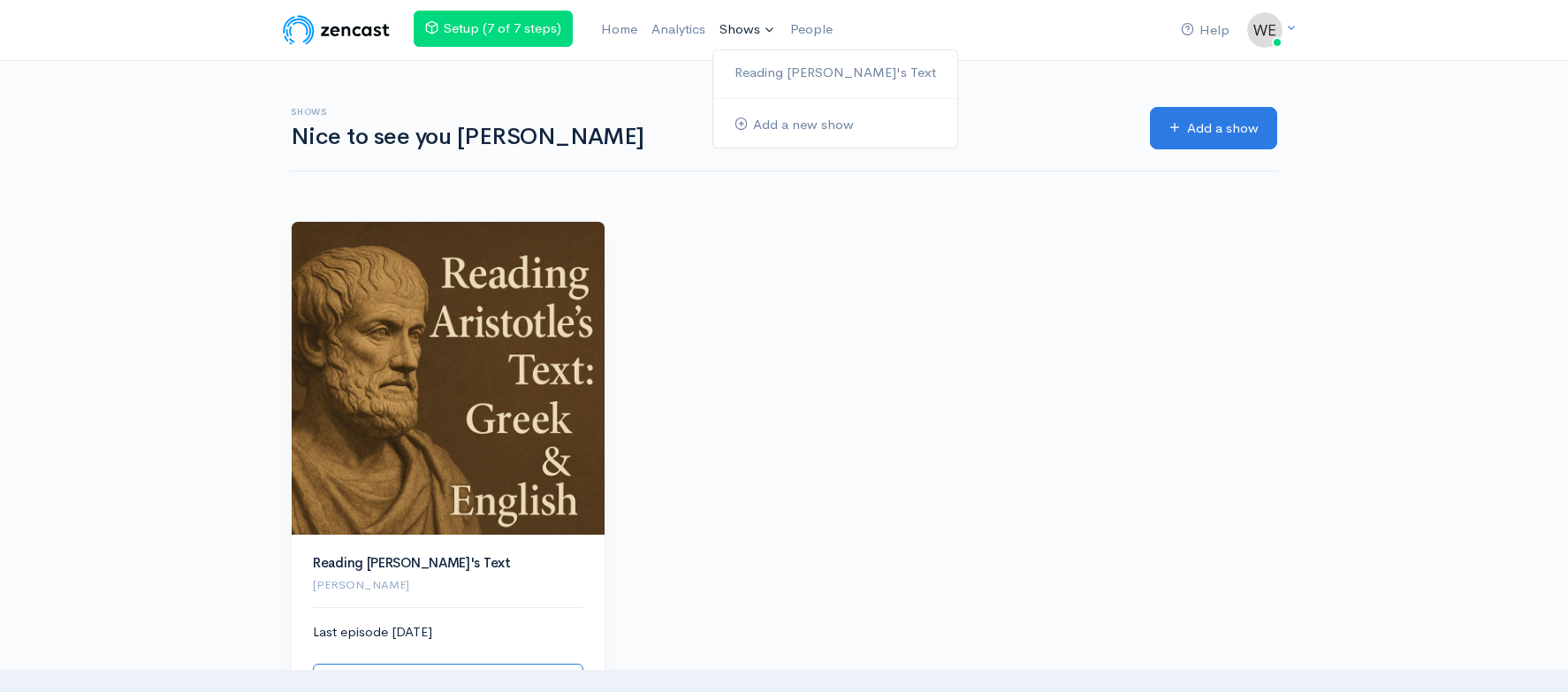 scroll, scrollTop: 0, scrollLeft: 0, axis: both 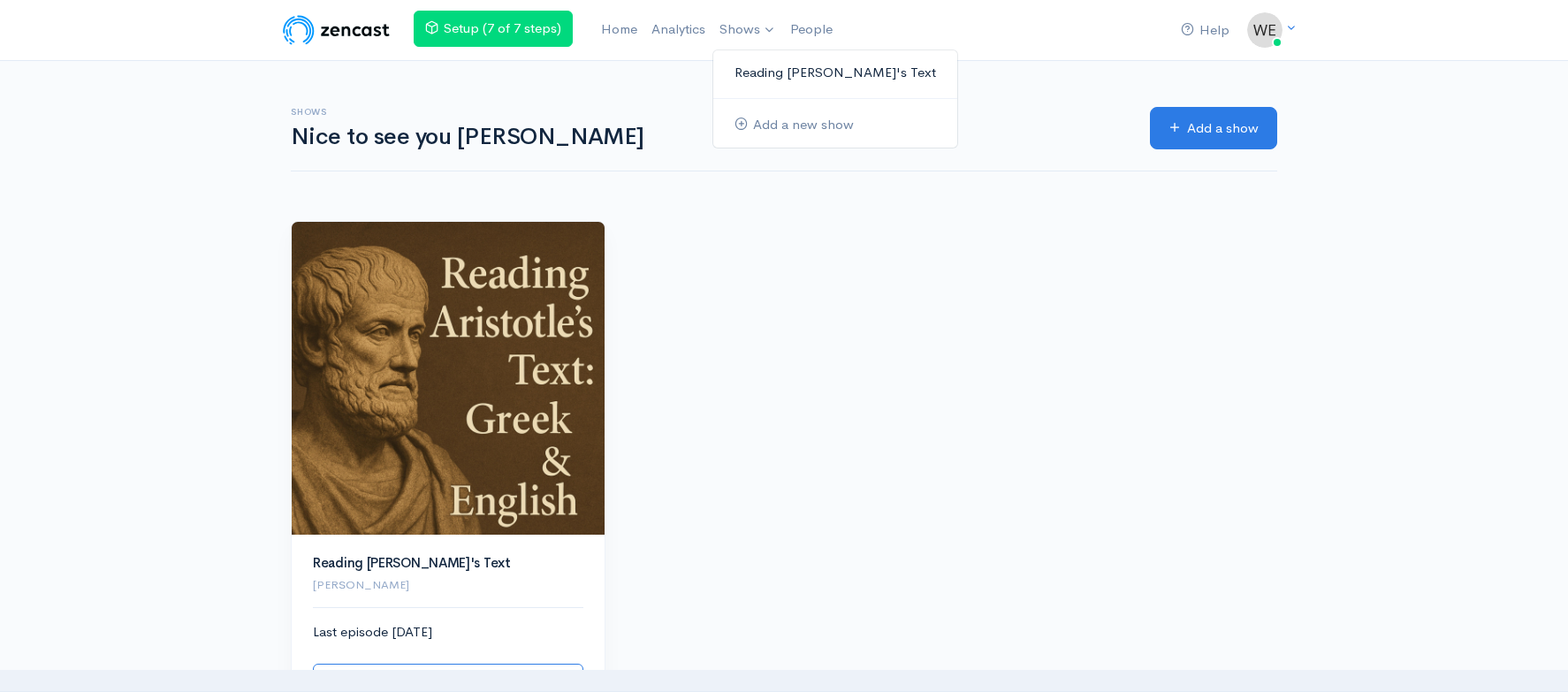 click on "Reading [PERSON_NAME]'s Text" at bounding box center [835, 72] 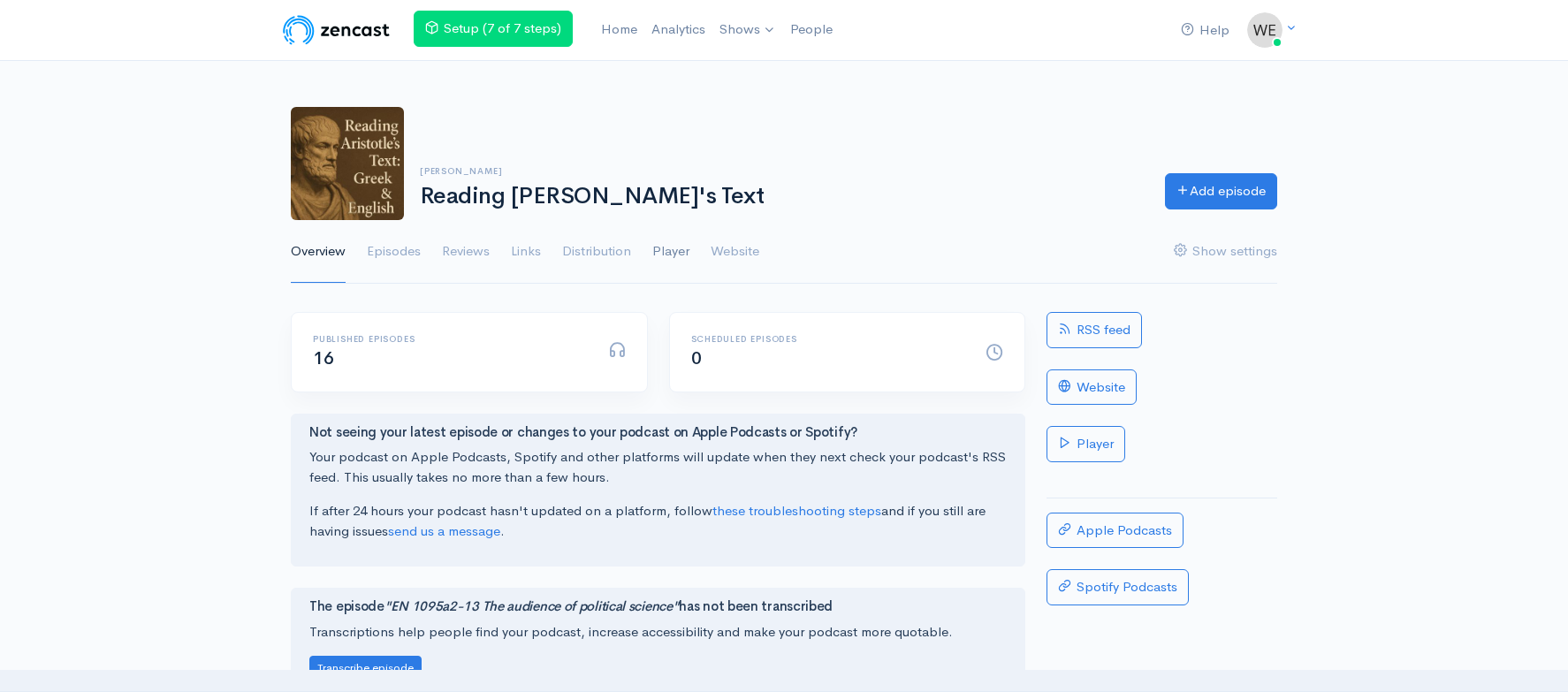 scroll, scrollTop: 0, scrollLeft: 0, axis: both 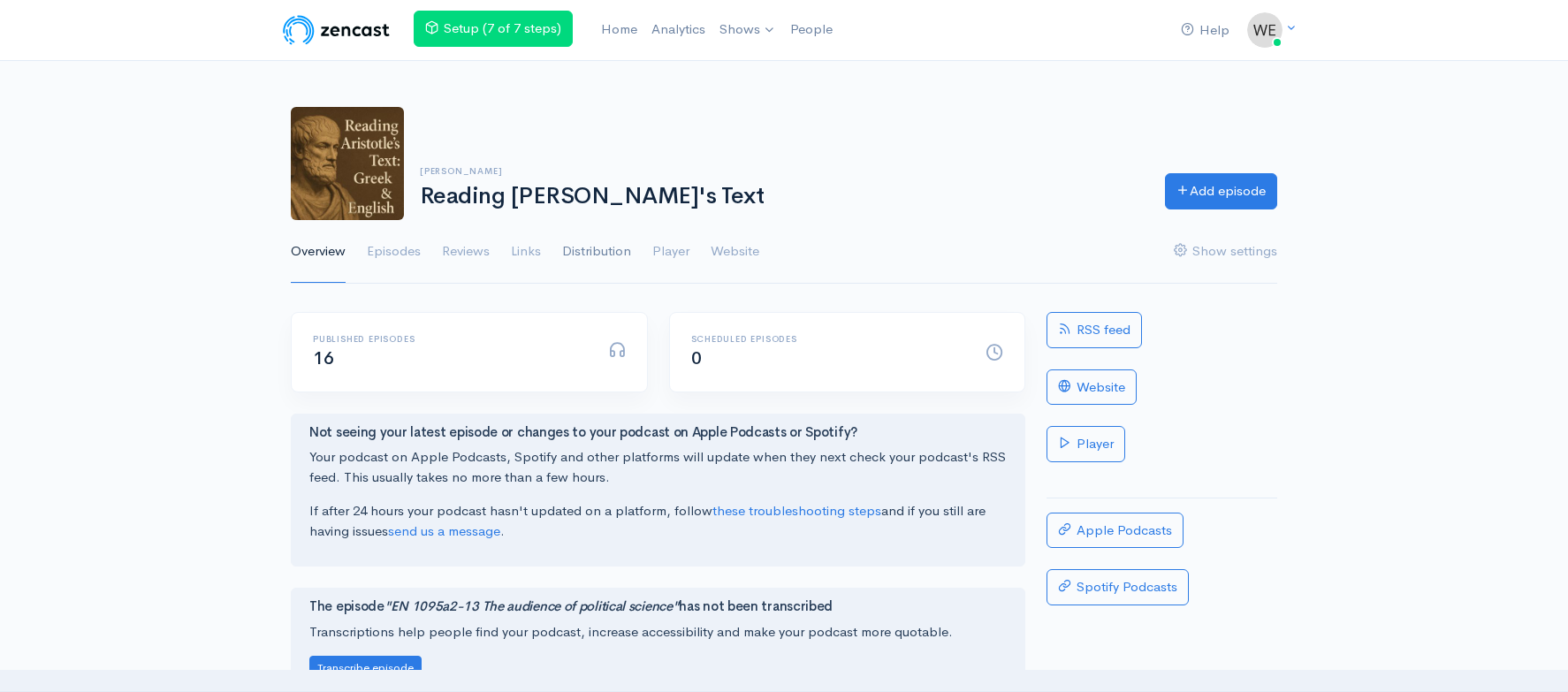 click on "Distribution" at bounding box center (597, 252) 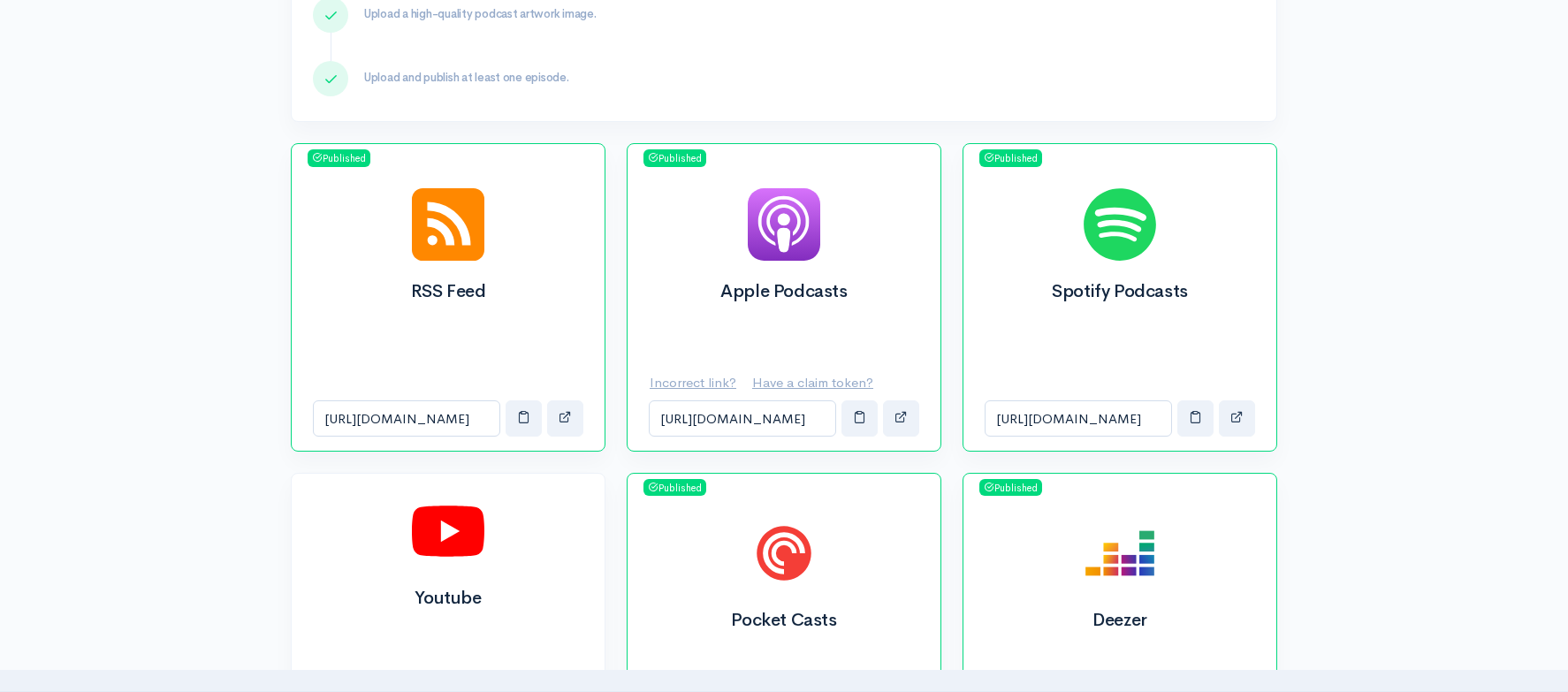 scroll, scrollTop: 521, scrollLeft: 0, axis: vertical 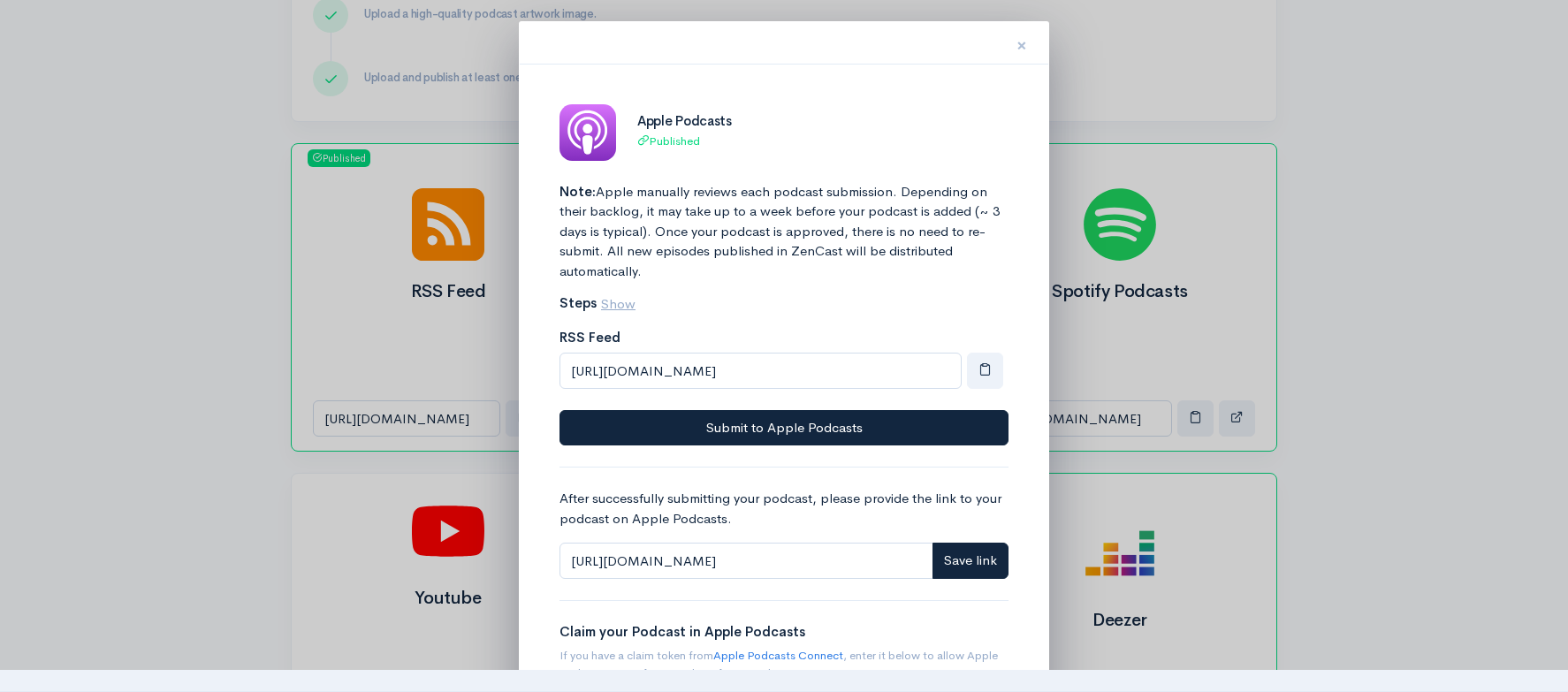 click on "×" at bounding box center (1022, 45) 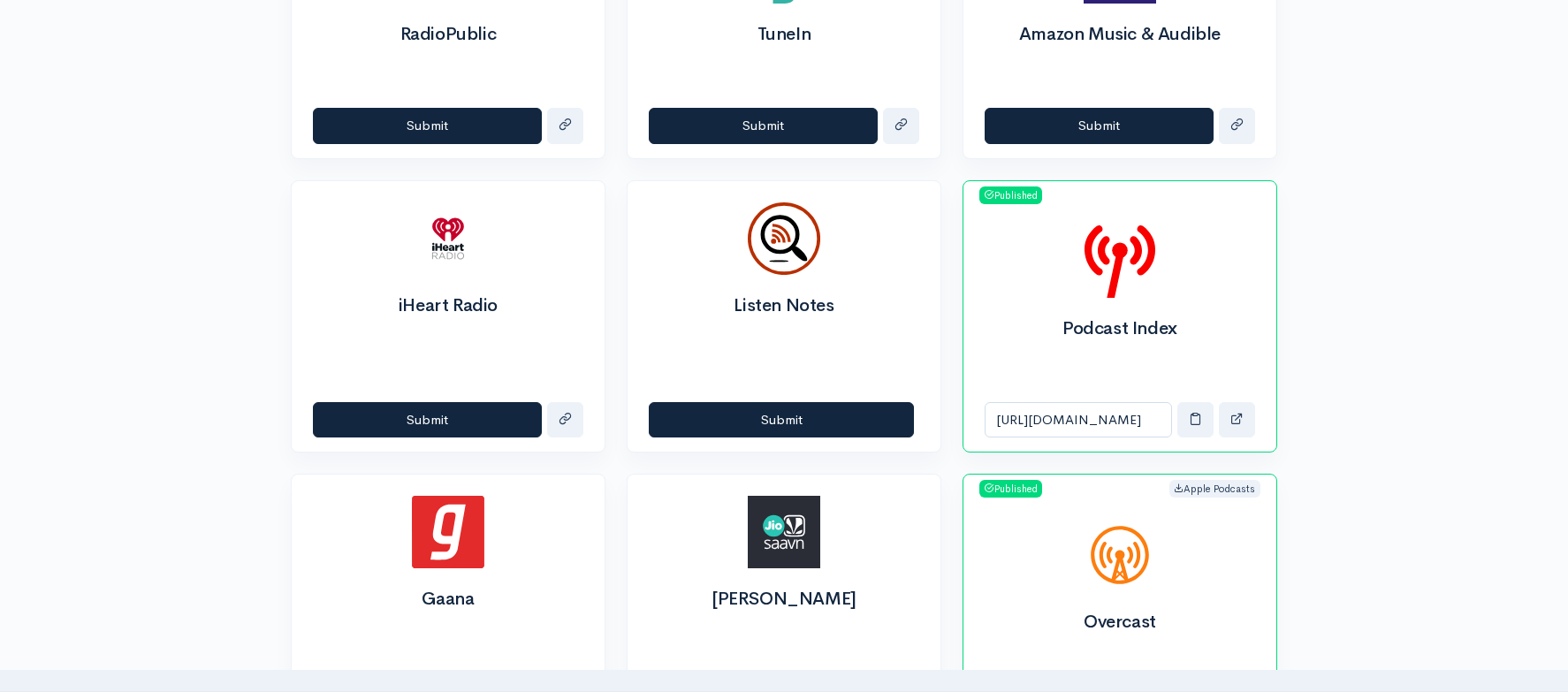 scroll, scrollTop: 1449, scrollLeft: 0, axis: vertical 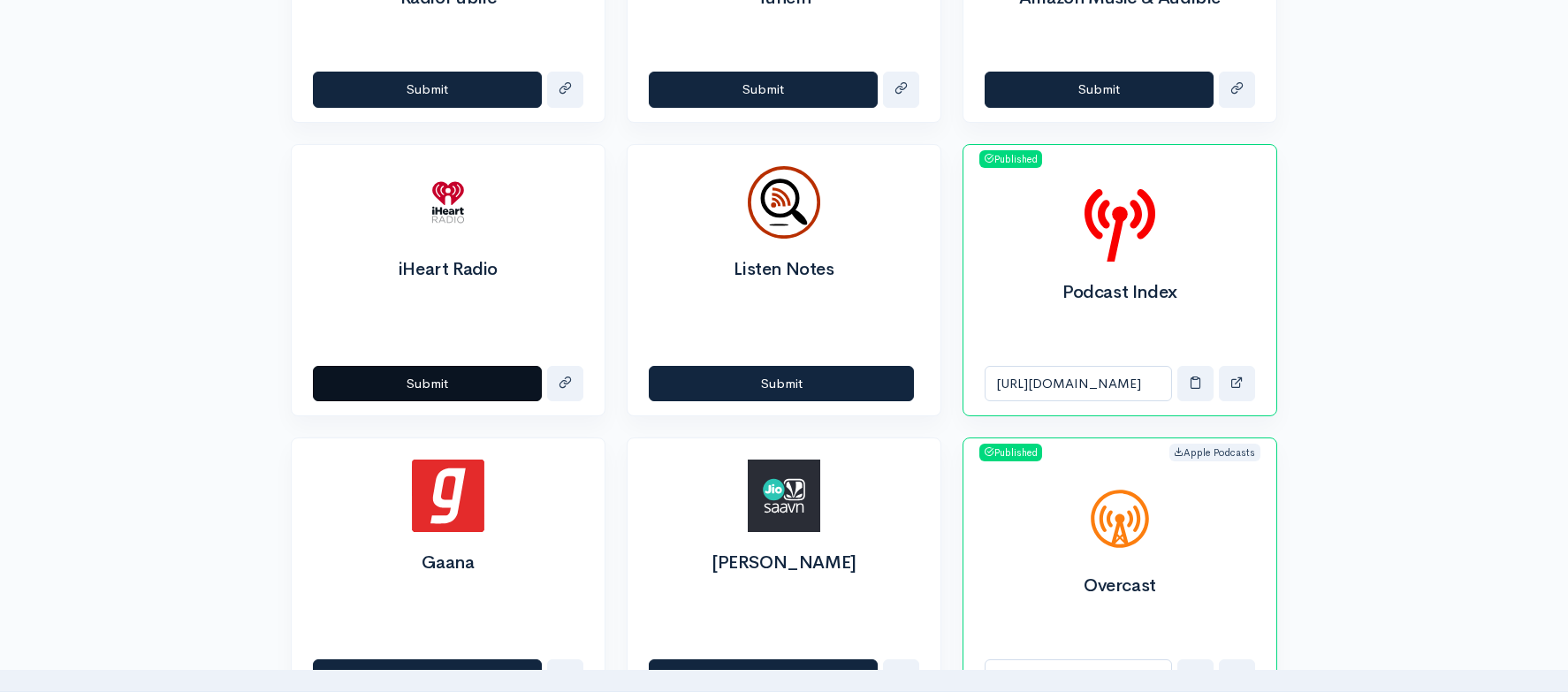 click on "Submit" at bounding box center [427, 384] 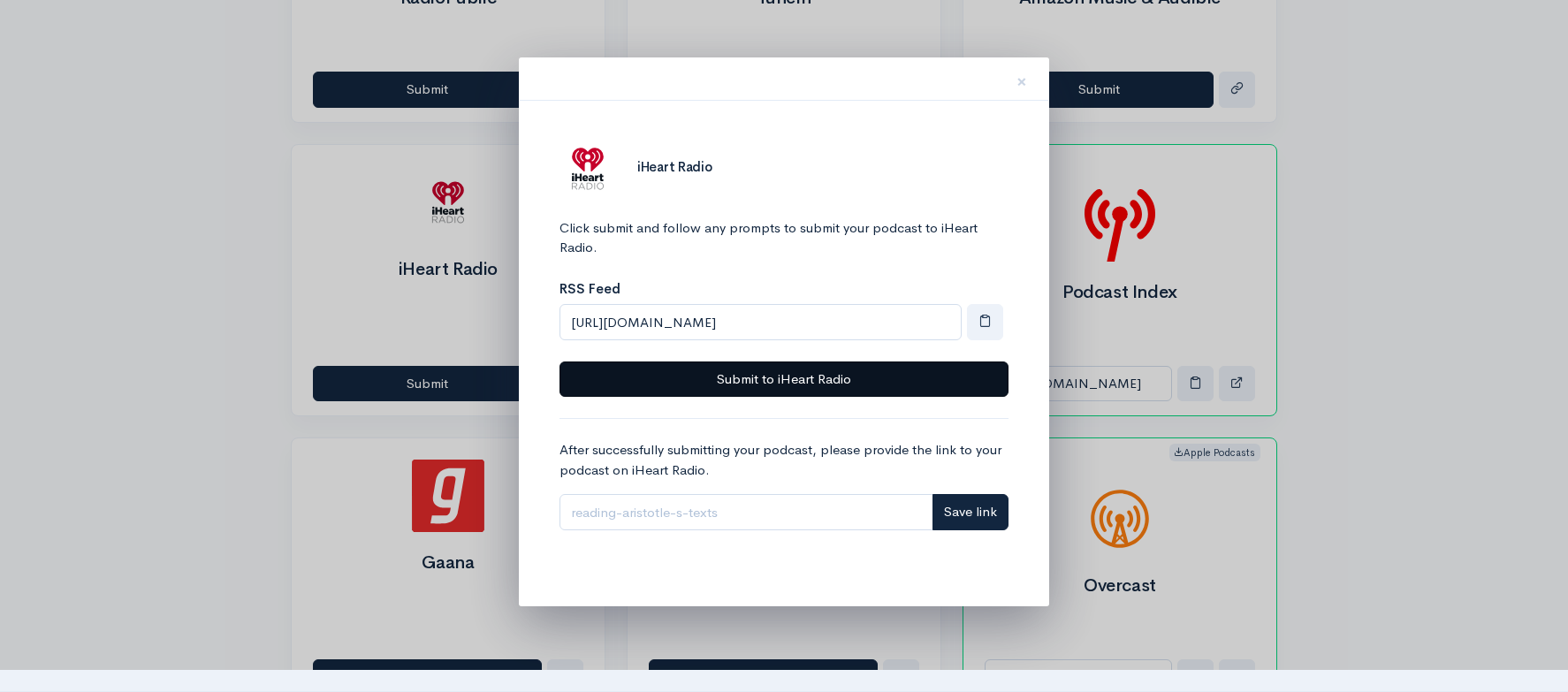 click on "Submit to iHeart Radio" at bounding box center (784, 379) 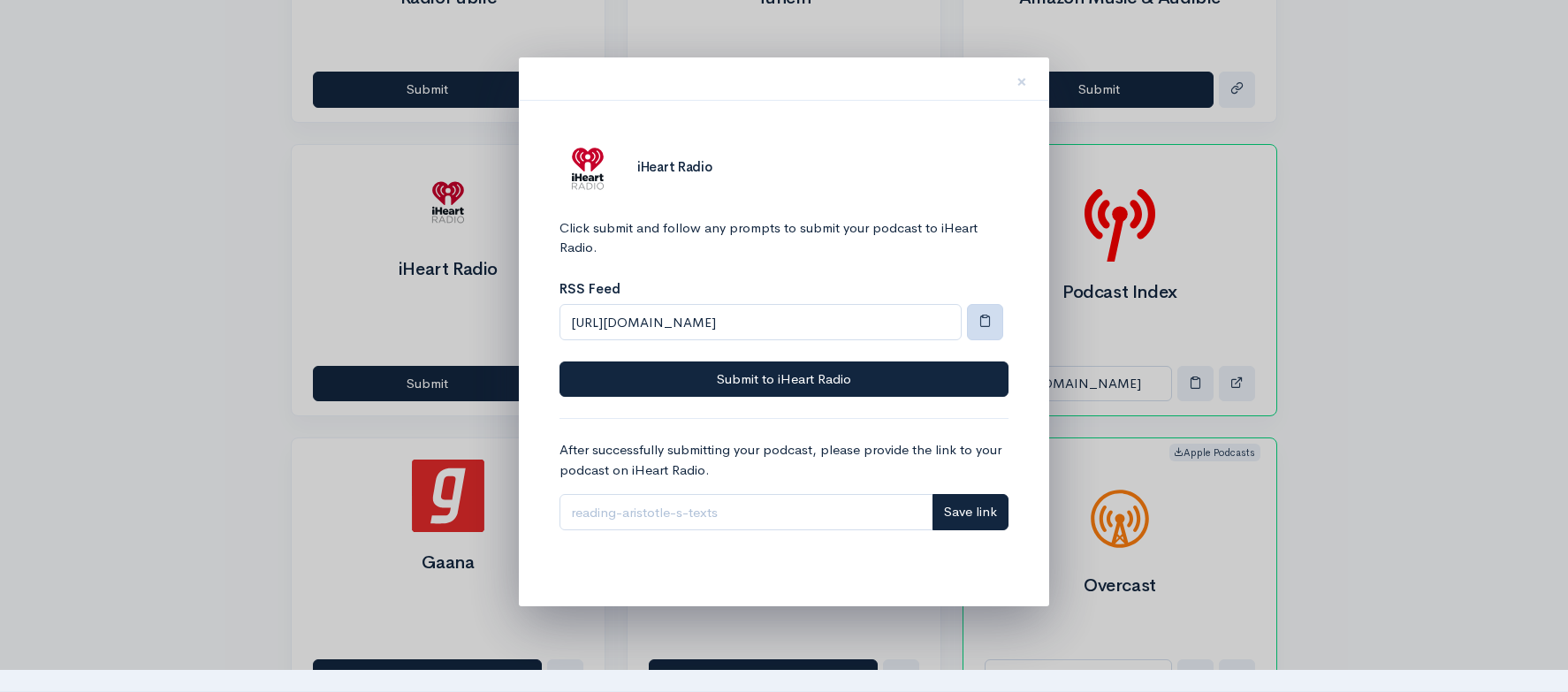 click at bounding box center [985, 320] 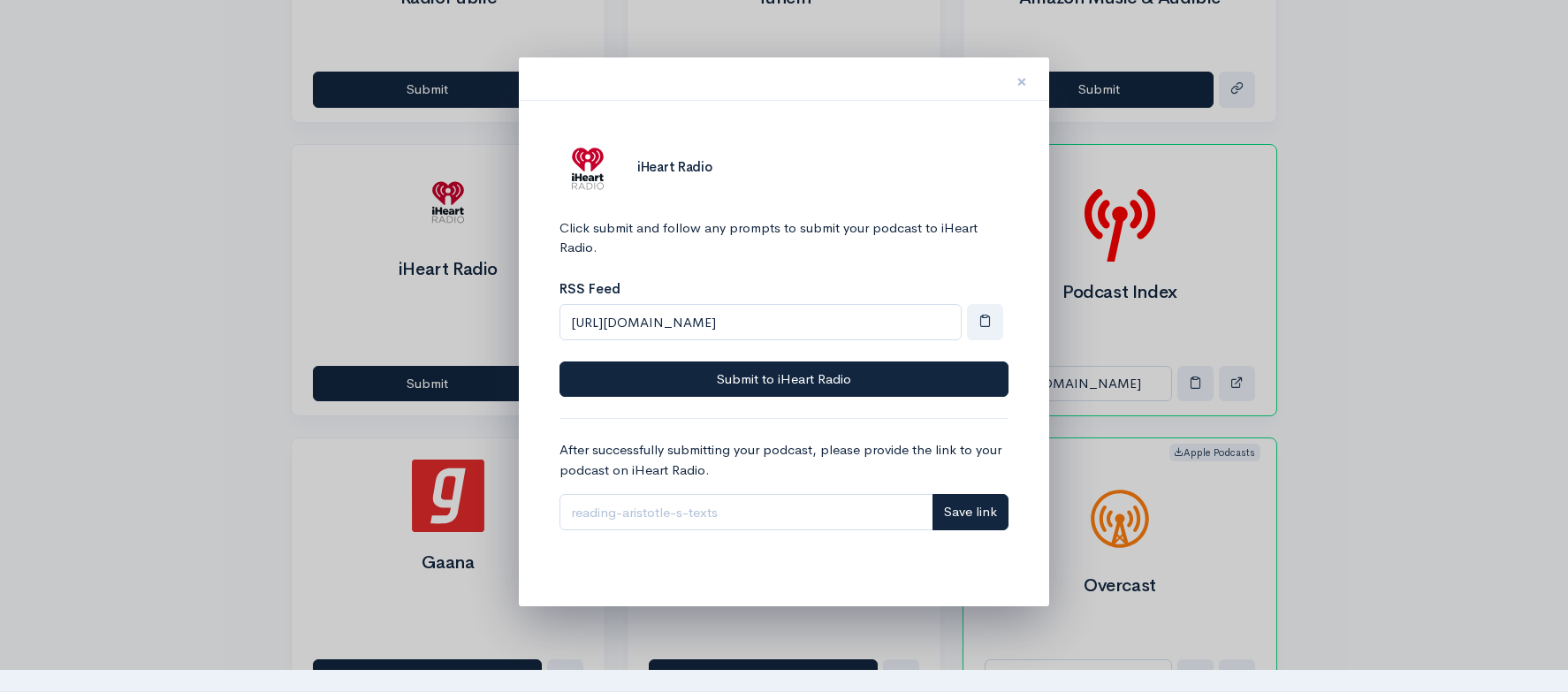 click on "×" at bounding box center (1022, 81) 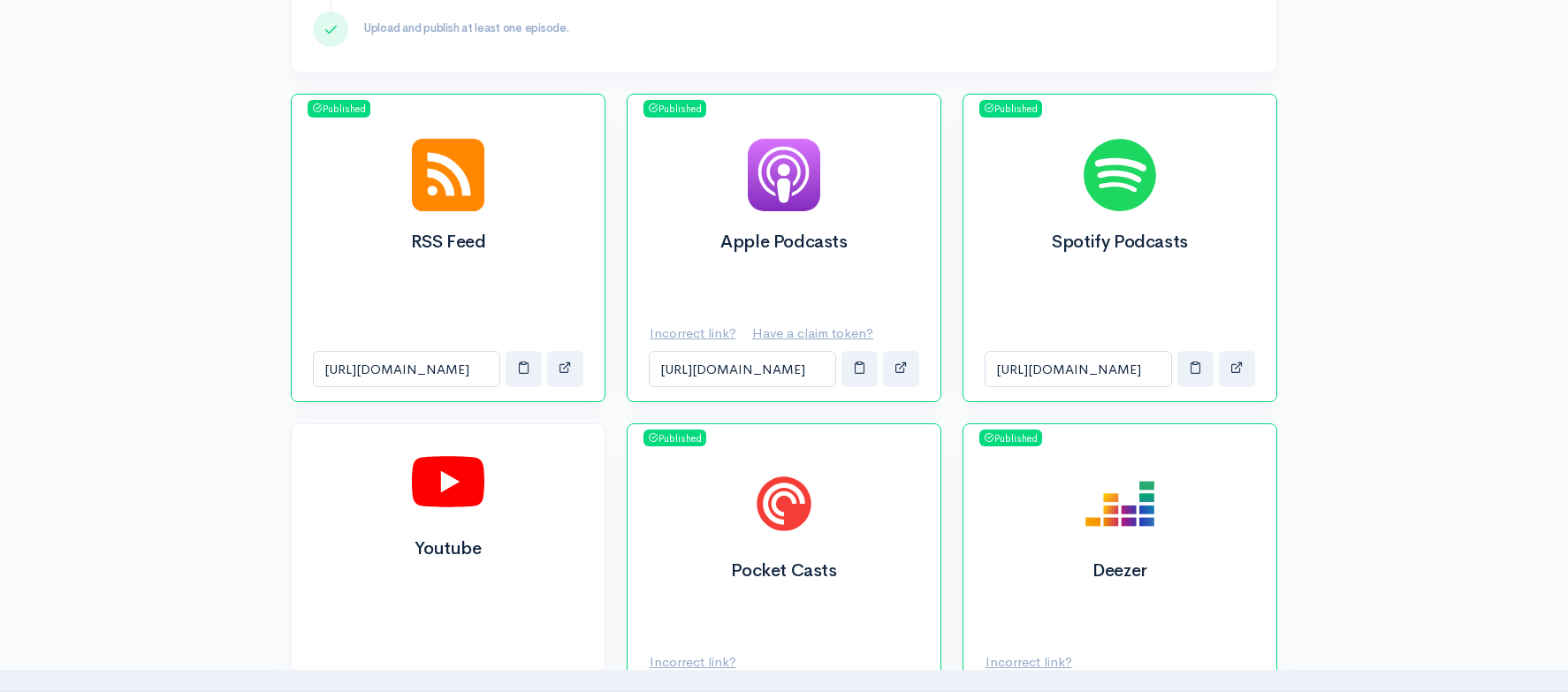 scroll, scrollTop: 591, scrollLeft: 0, axis: vertical 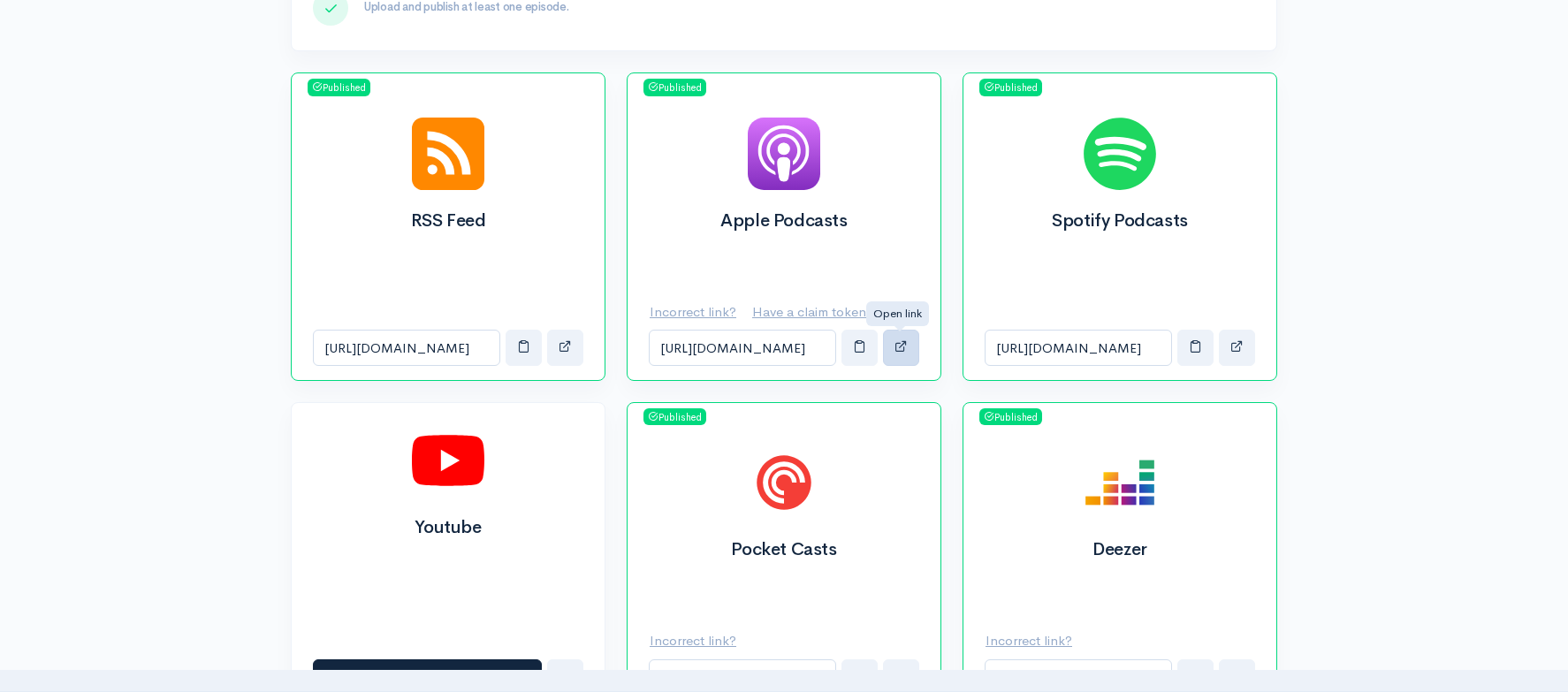 click at bounding box center [901, 346] 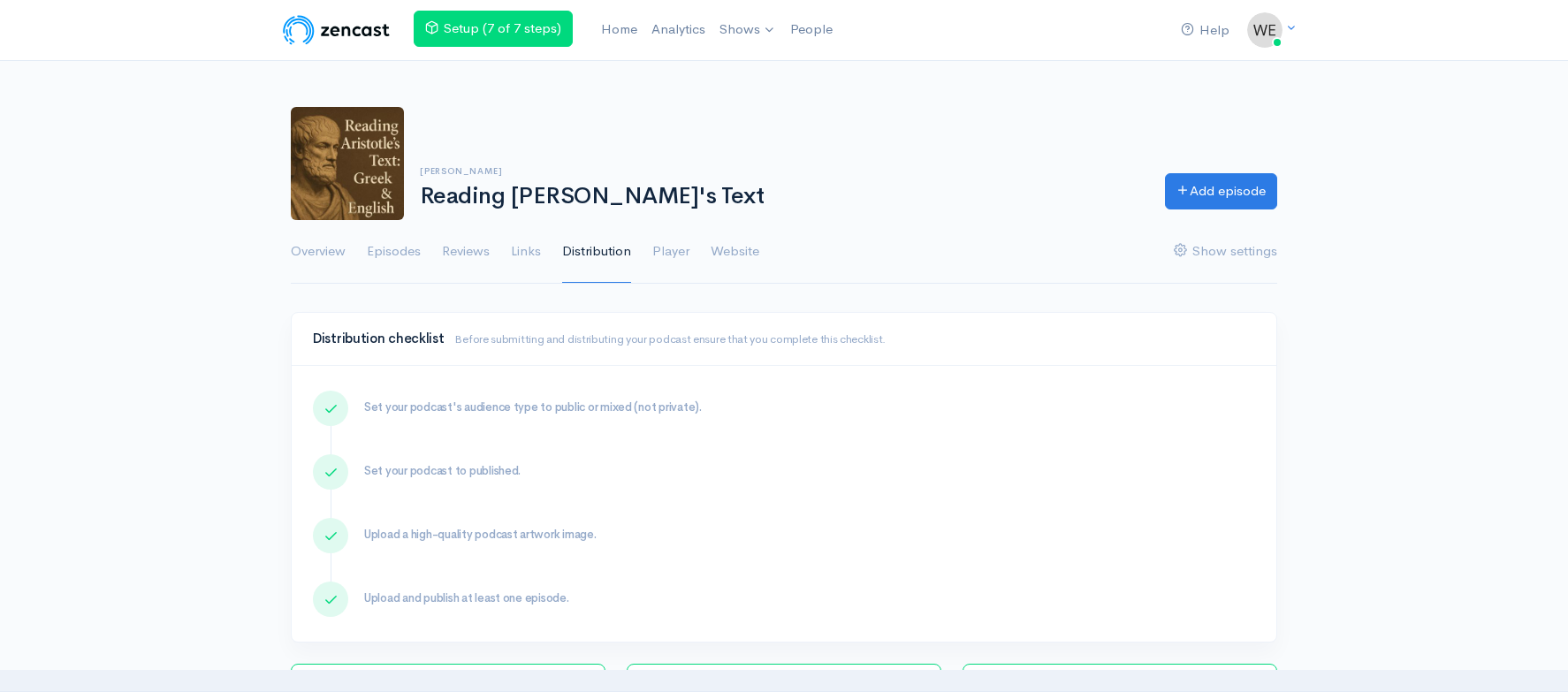 scroll, scrollTop: 0, scrollLeft: 0, axis: both 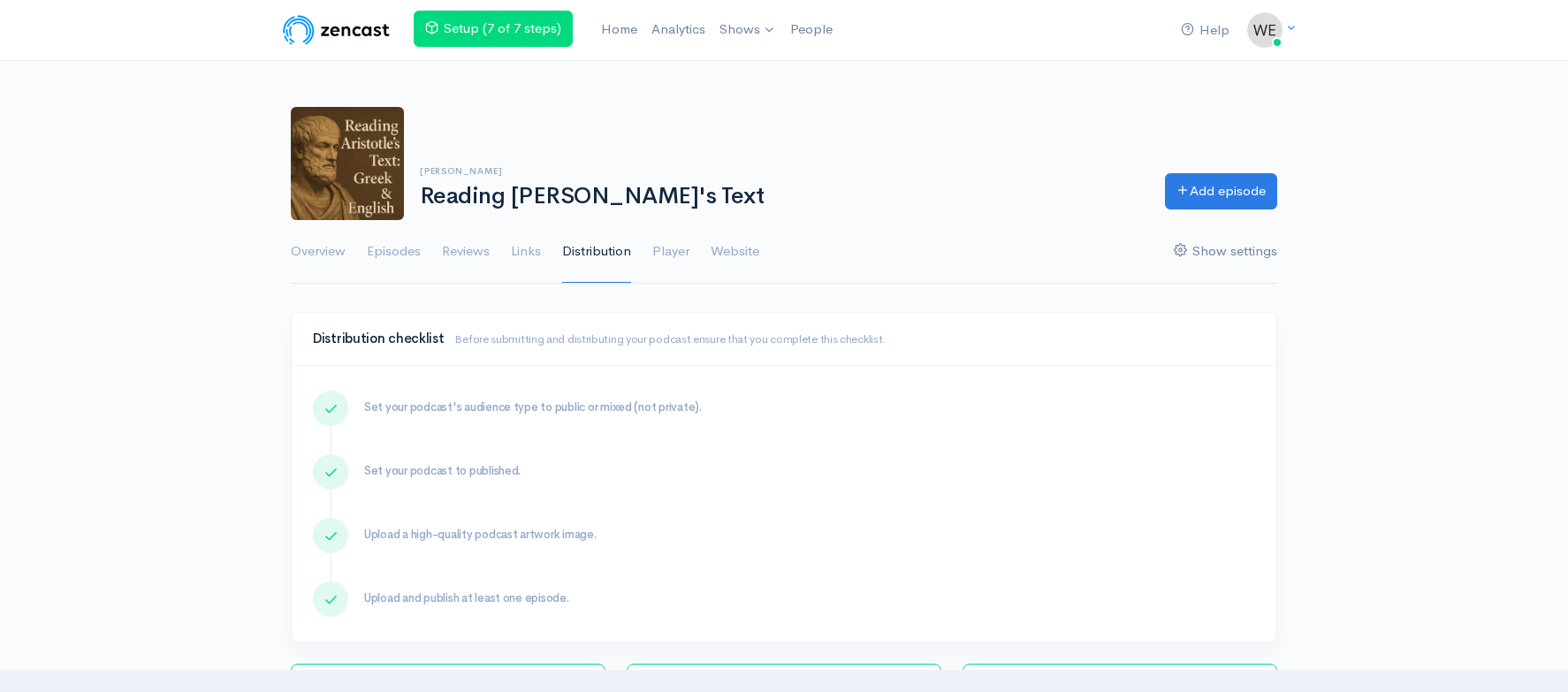 click on "Show settings" at bounding box center (1225, 252) 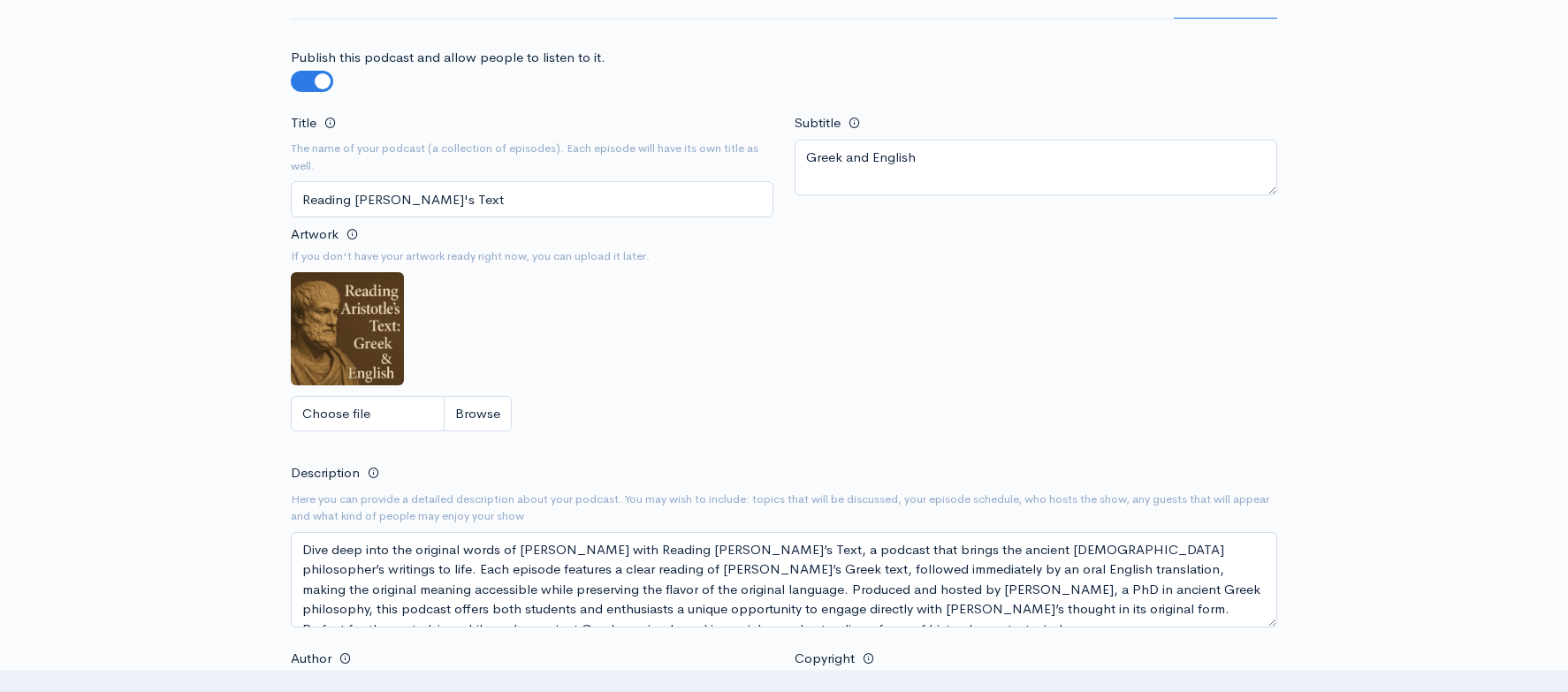 scroll, scrollTop: 480, scrollLeft: 0, axis: vertical 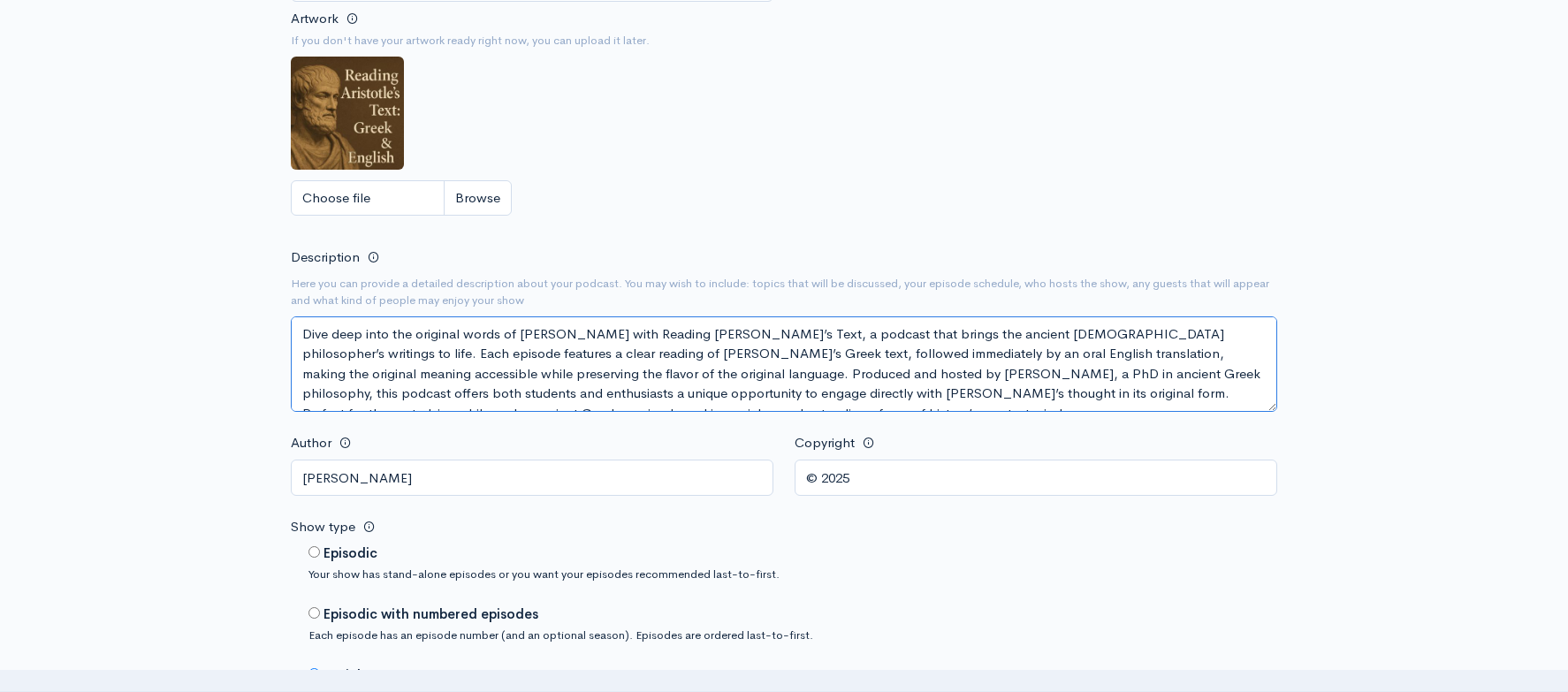 click on "Dive deep into the original words of Aristotle with Reading Aristotle’s Text, a podcast that brings the ancient Greek philosopher’s writings to life. Each episode features a clear reading of Aristotle’s Greek text, followed immediately by an oral English translation, making the original meaning accessible while preserving the flavor of the original language. Produced and hosted by Wenqi Li, a PhD in ancient Greek philosophy, this podcast offers both students and enthusiasts a unique opportunity to engage directly with Aristotle’s thought in its original form. Perfect for those studying philosophy, ancient Greek, or simply seeking a richer understanding of one of history’s greatest minds." at bounding box center [784, 364] 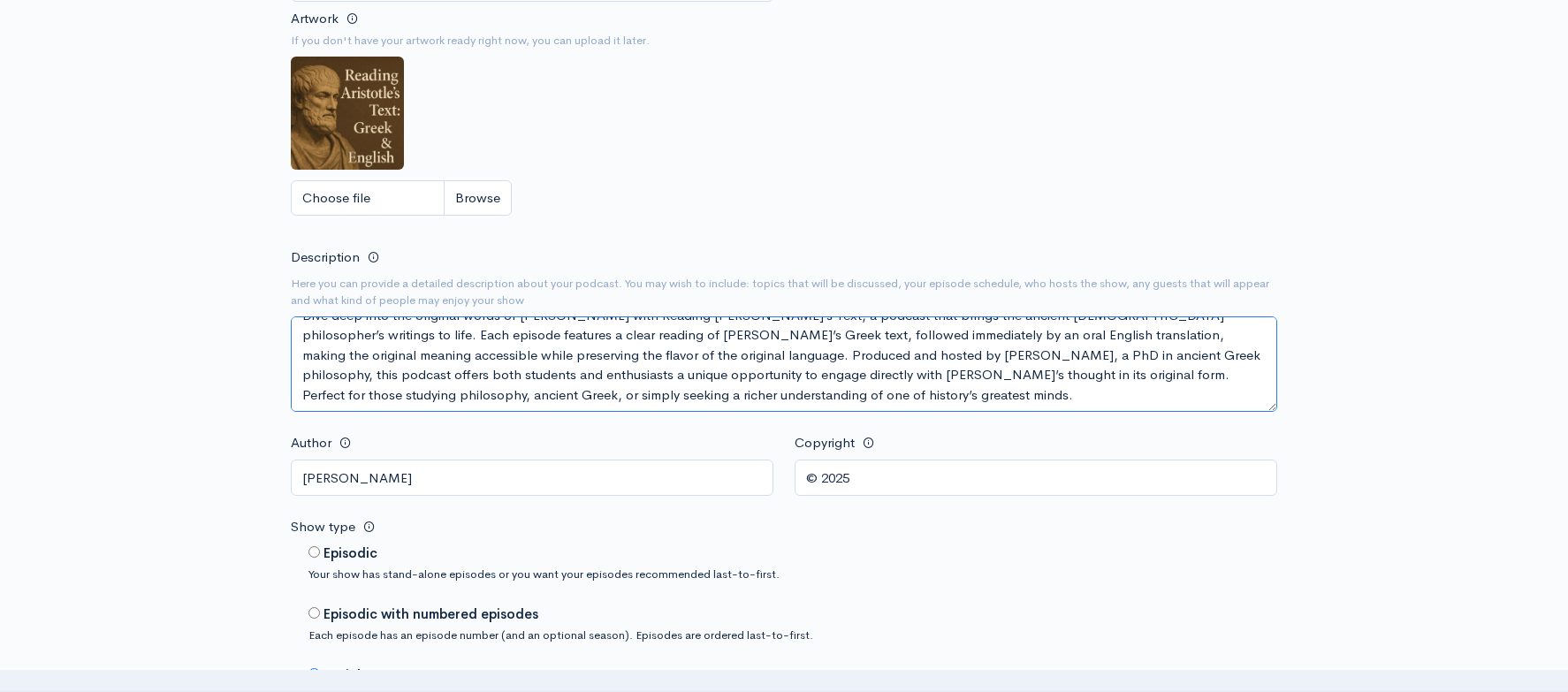 scroll, scrollTop: 18, scrollLeft: 0, axis: vertical 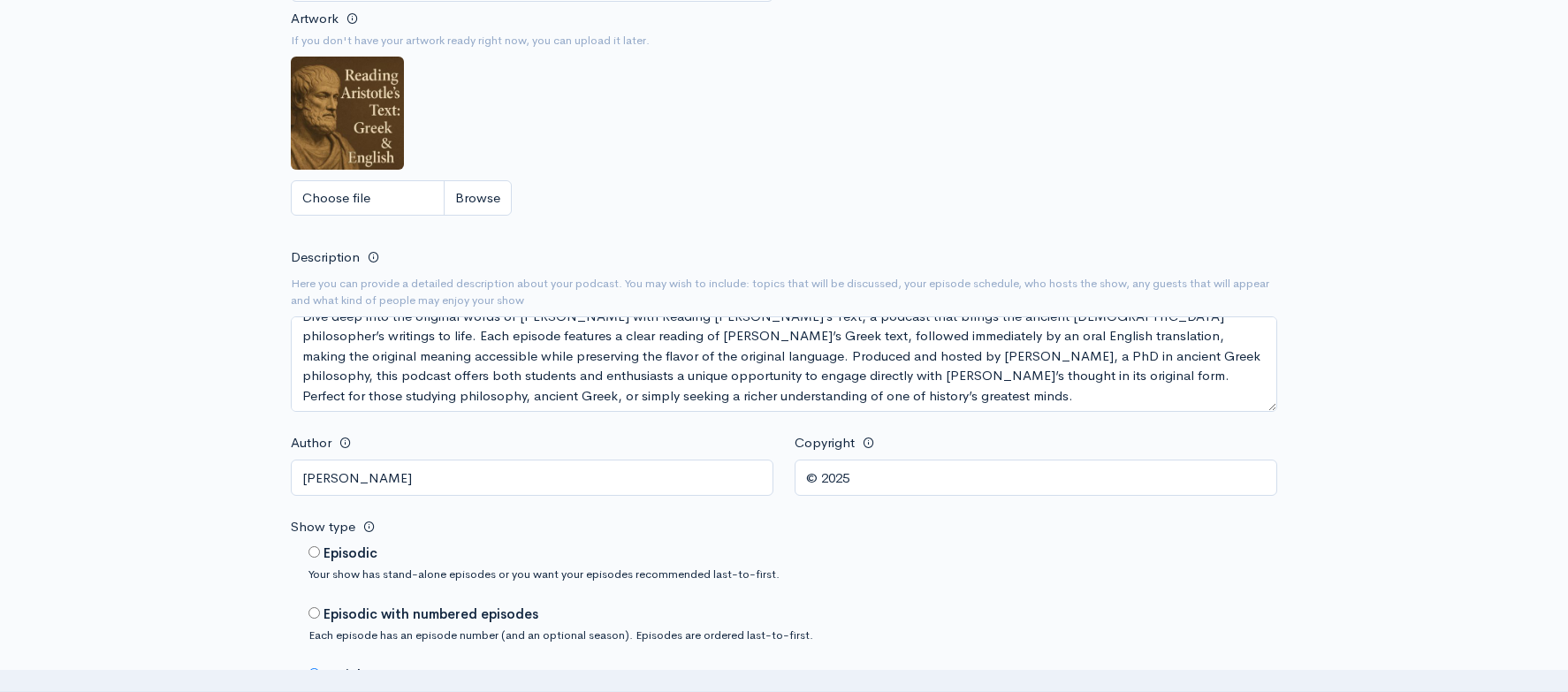 click on "Publish this podcast and allow people to listen to it.
Title
The name of your podcast (a collection of episodes). Each episode will have its own title as well.
Reading Aristotle's Text   Subtitle     Greek and English   Artwork
If you don't have your artwork ready right now, you can upload it later.
Choose file   0             Description
Here you can provide a detailed description about your podcast. You may wish to include: topics that will be
discussed, your episode schedule, who hosts the show, any guests that will appear and what kind of people may
enjoy your show
Author     Dr. Wenqi Li   Copyright     © 2025   Show type       Episodic     Your show has stand-alone episodes or you want your episodes recommended last-to-first.     Episodic with numbered episodes     Each episode has an episode number (and an optional season). Episodes are ordered last-to-first.     Serial         Audience     Enable private podcasts   ×" at bounding box center (784, 1067) 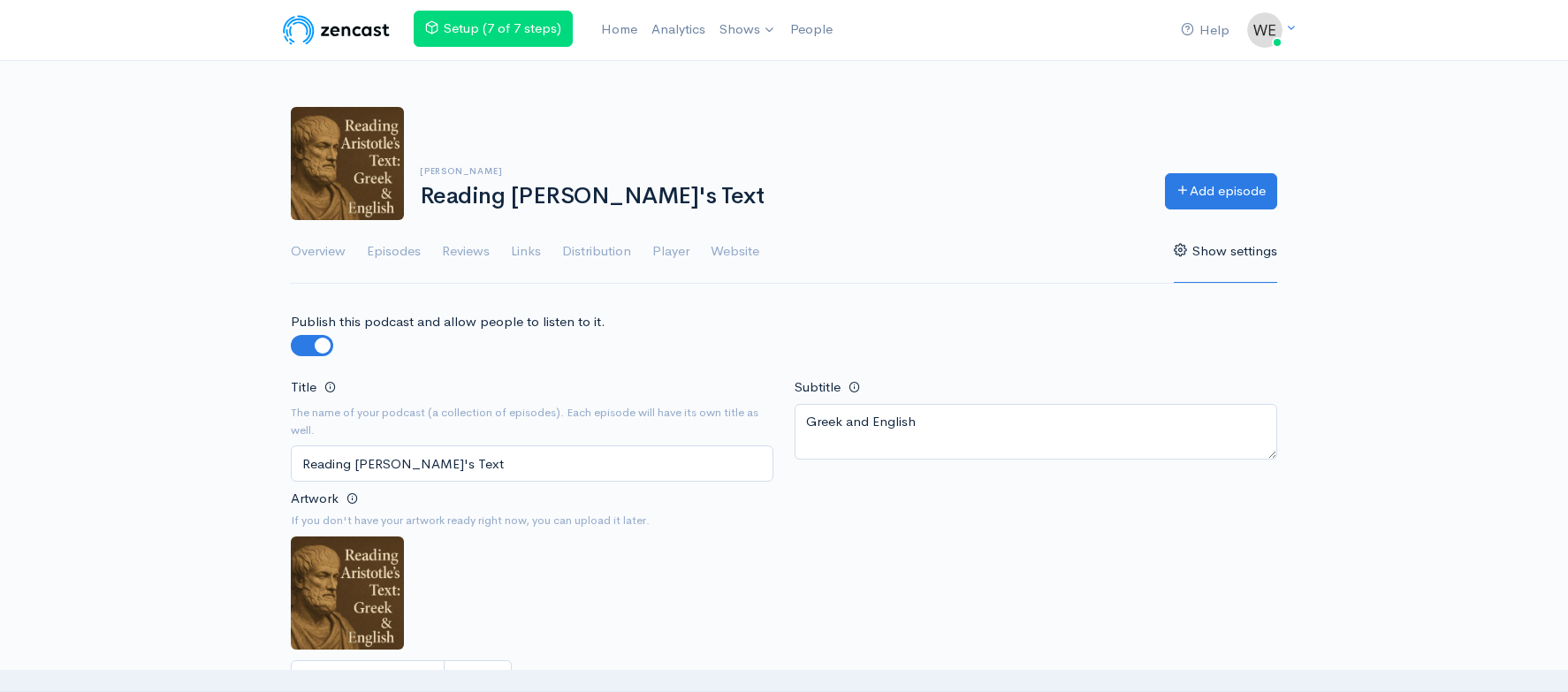scroll, scrollTop: 0, scrollLeft: 0, axis: both 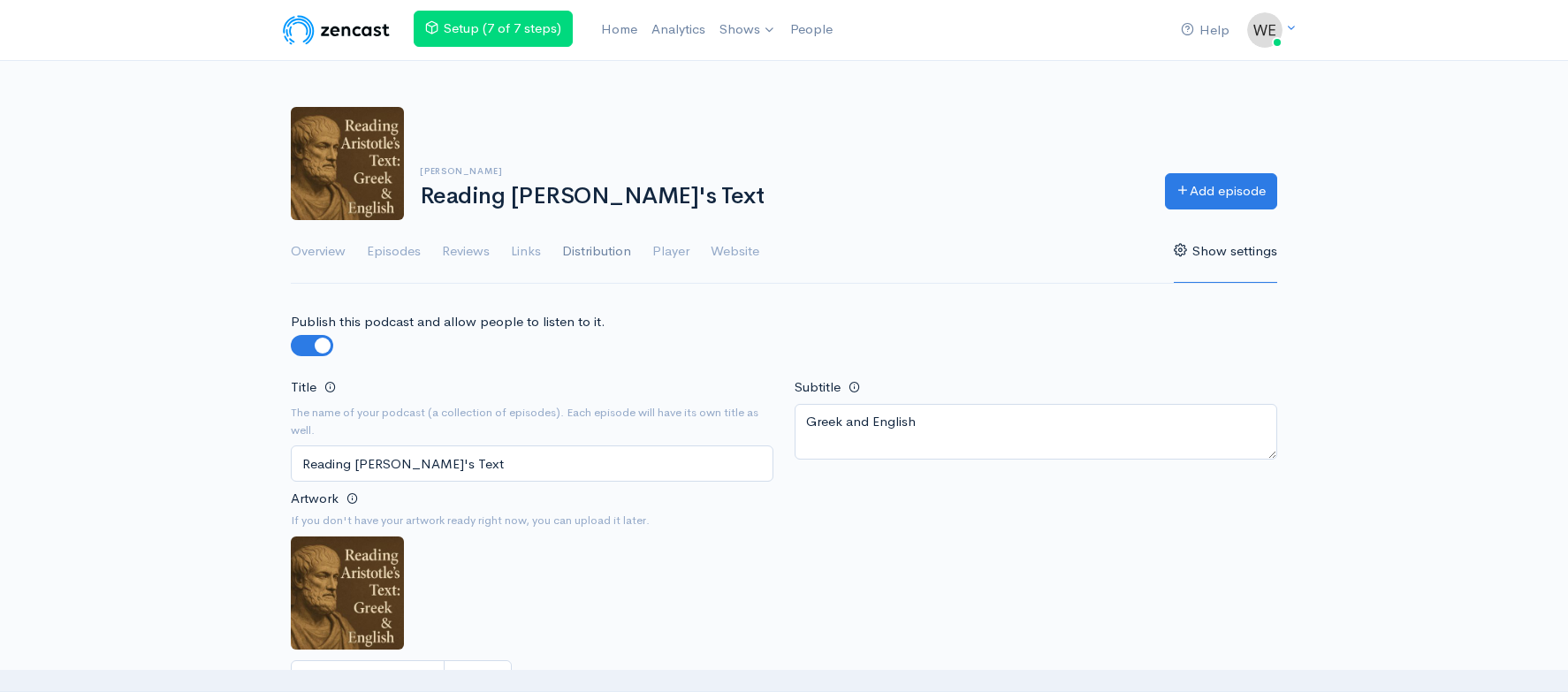 click on "Distribution" at bounding box center [597, 252] 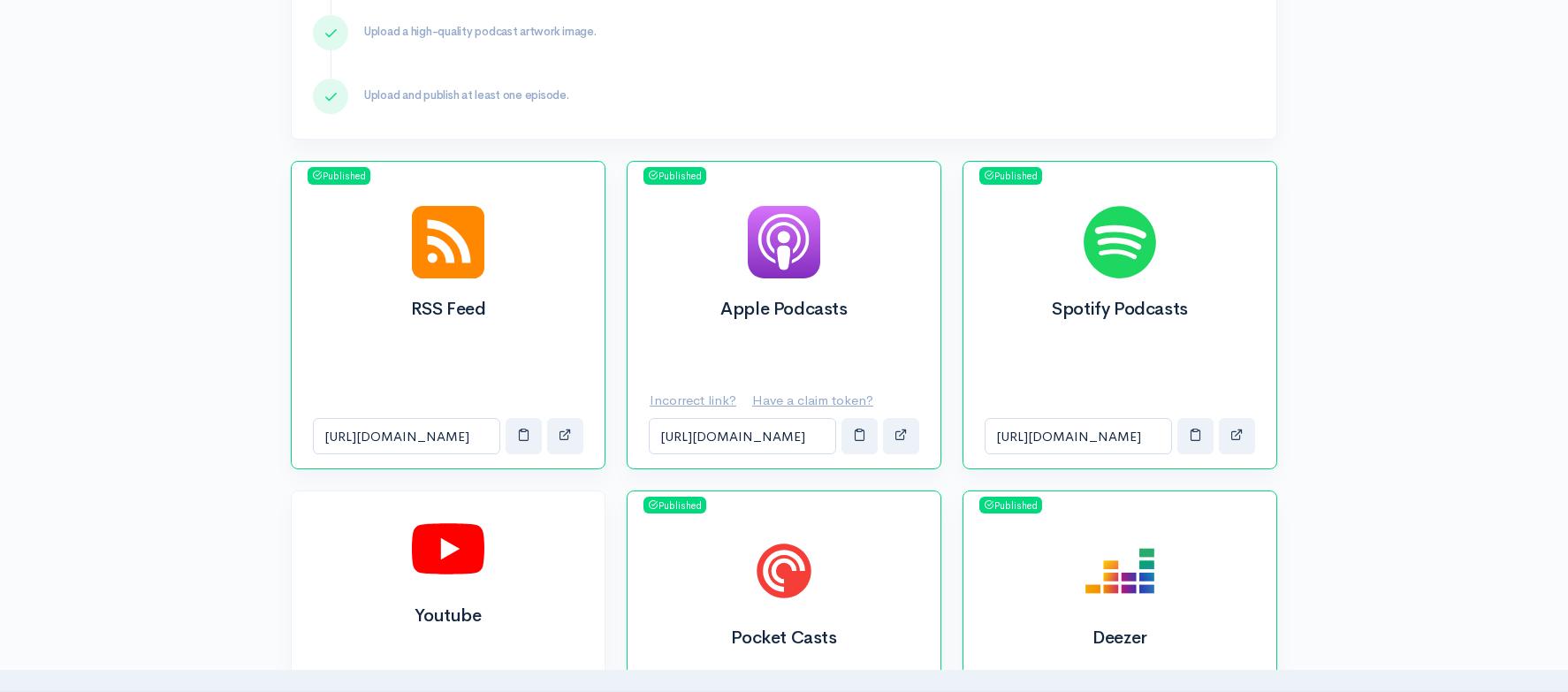 scroll, scrollTop: 467, scrollLeft: 0, axis: vertical 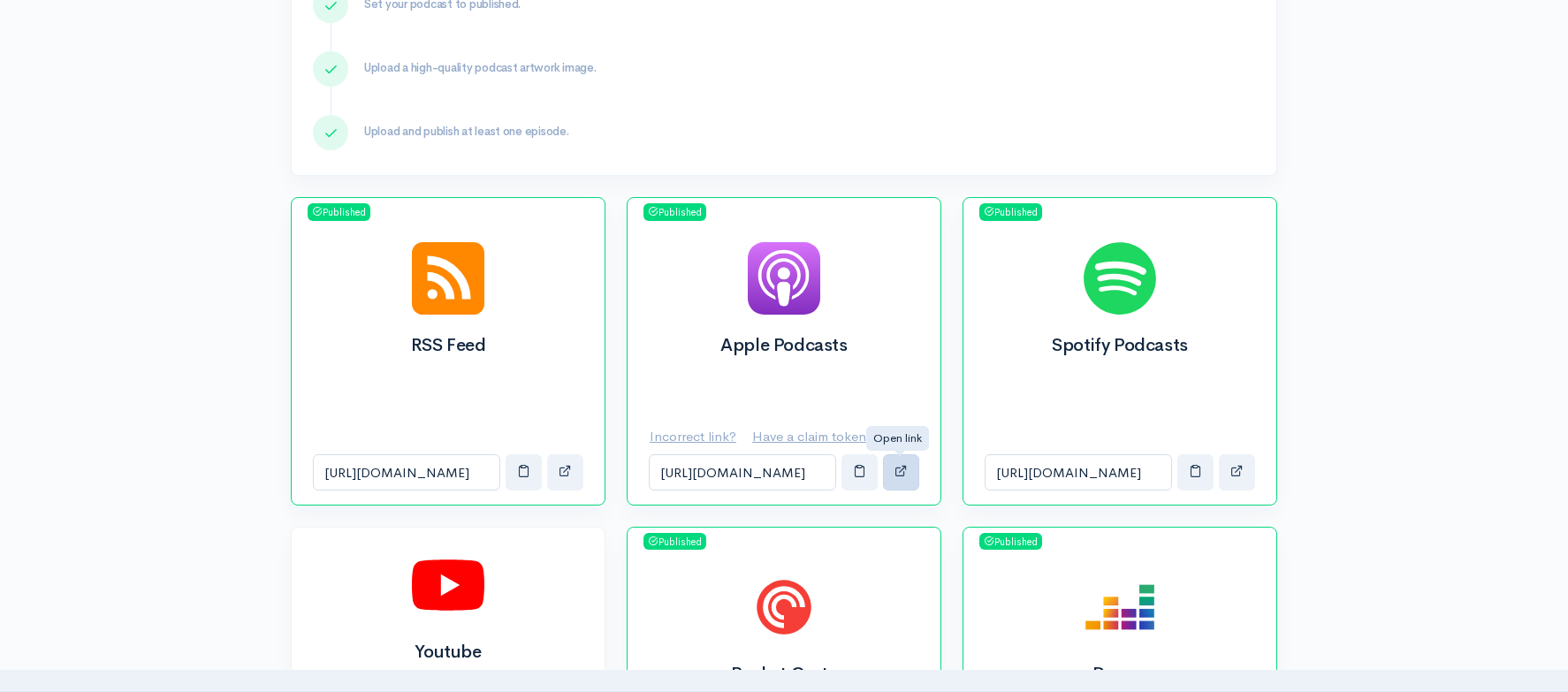 click at bounding box center (901, 470) 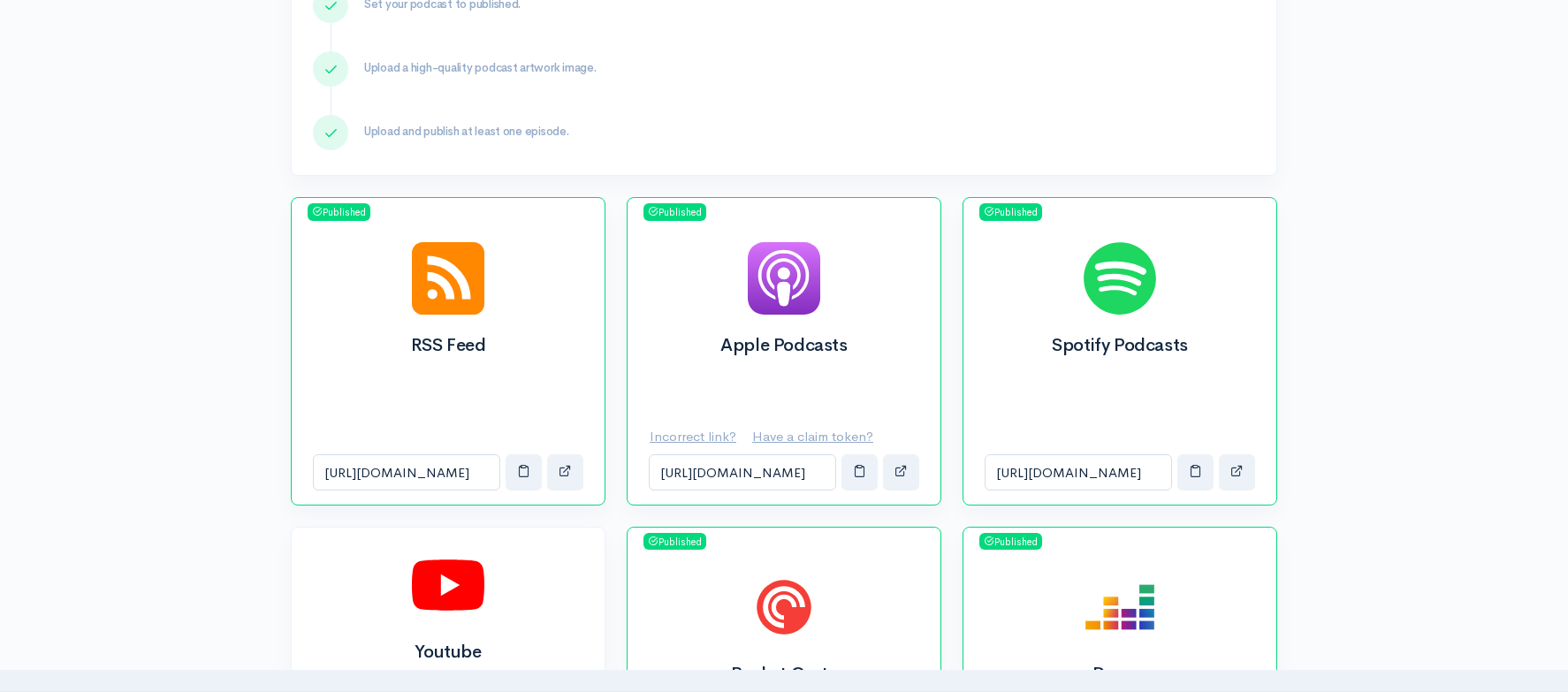 click on "Incorrect
link?" at bounding box center (693, 436) 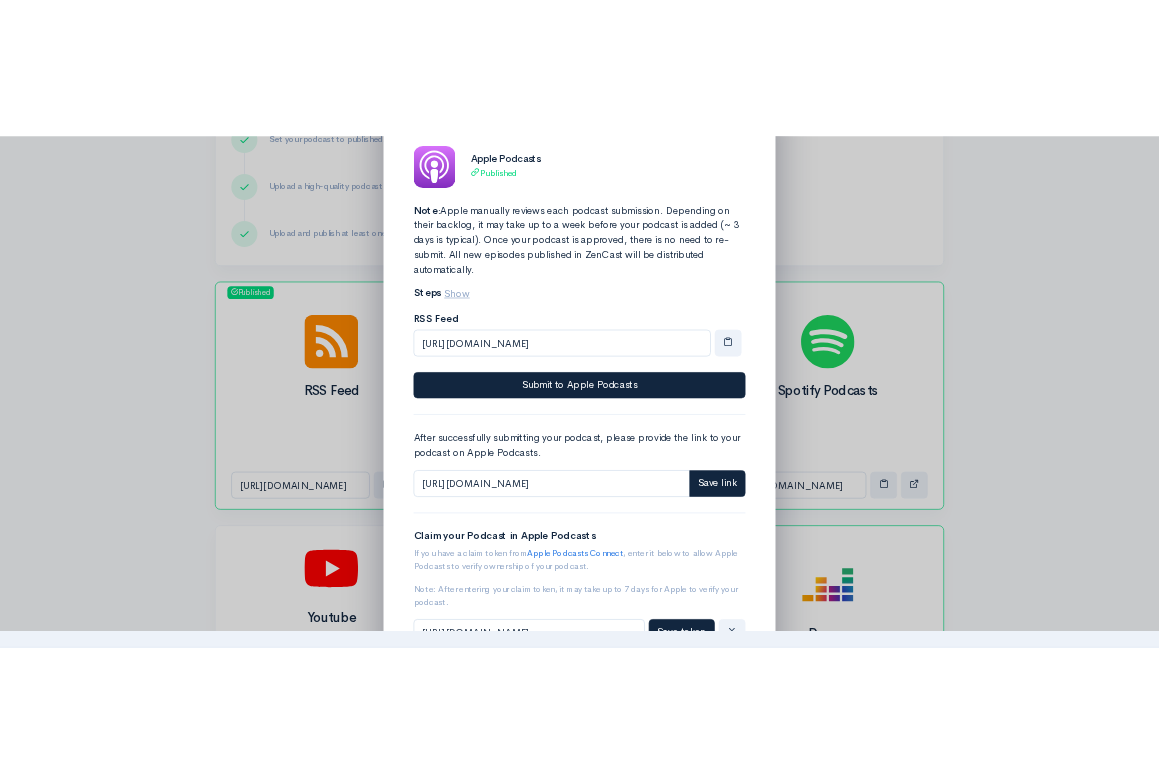 scroll, scrollTop: 69, scrollLeft: 0, axis: vertical 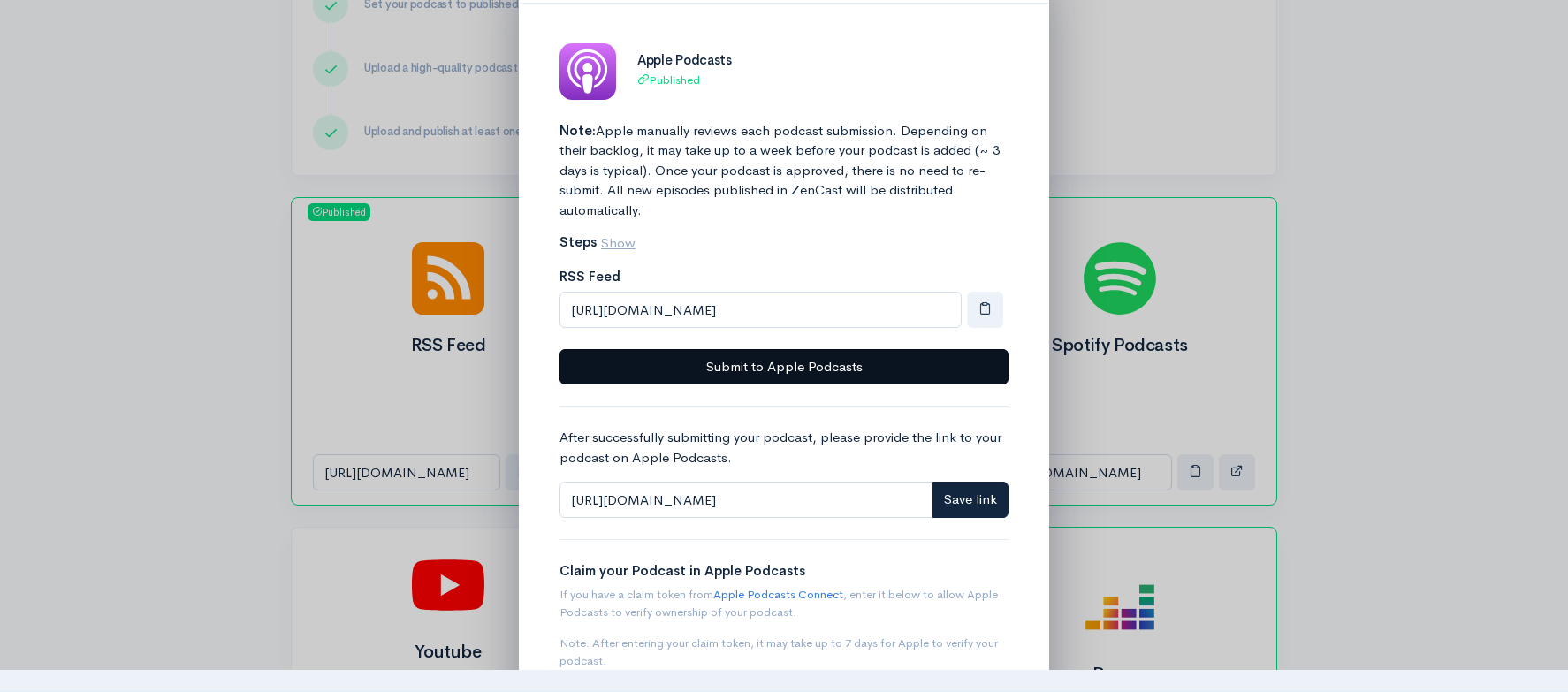 click on "Submit to Apple Podcasts" at bounding box center [784, 367] 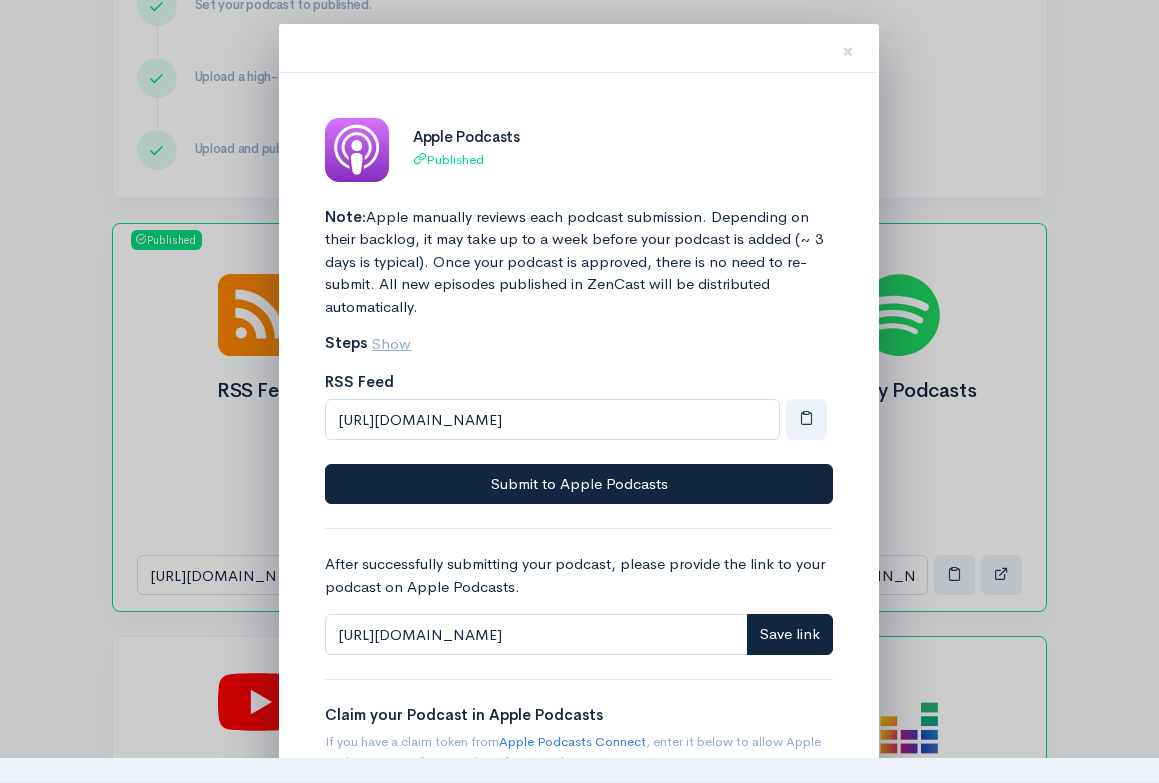 scroll, scrollTop: 0, scrollLeft: 0, axis: both 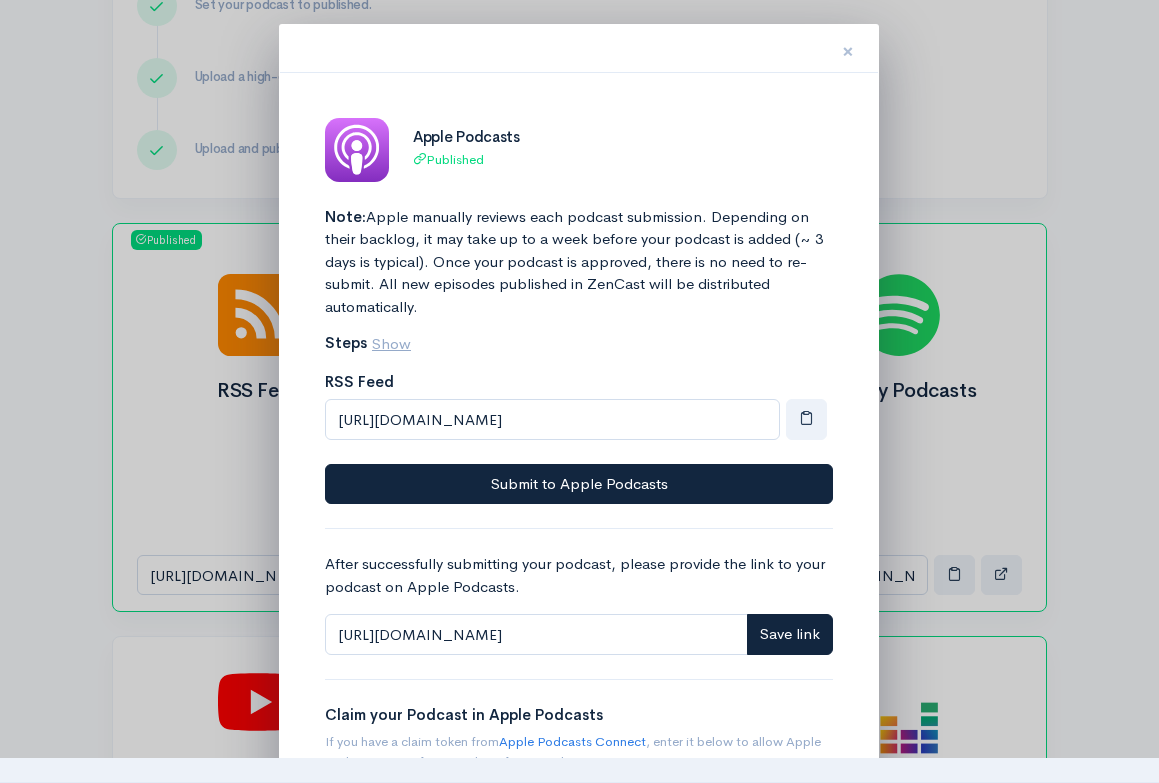 click on "×" at bounding box center (848, 51) 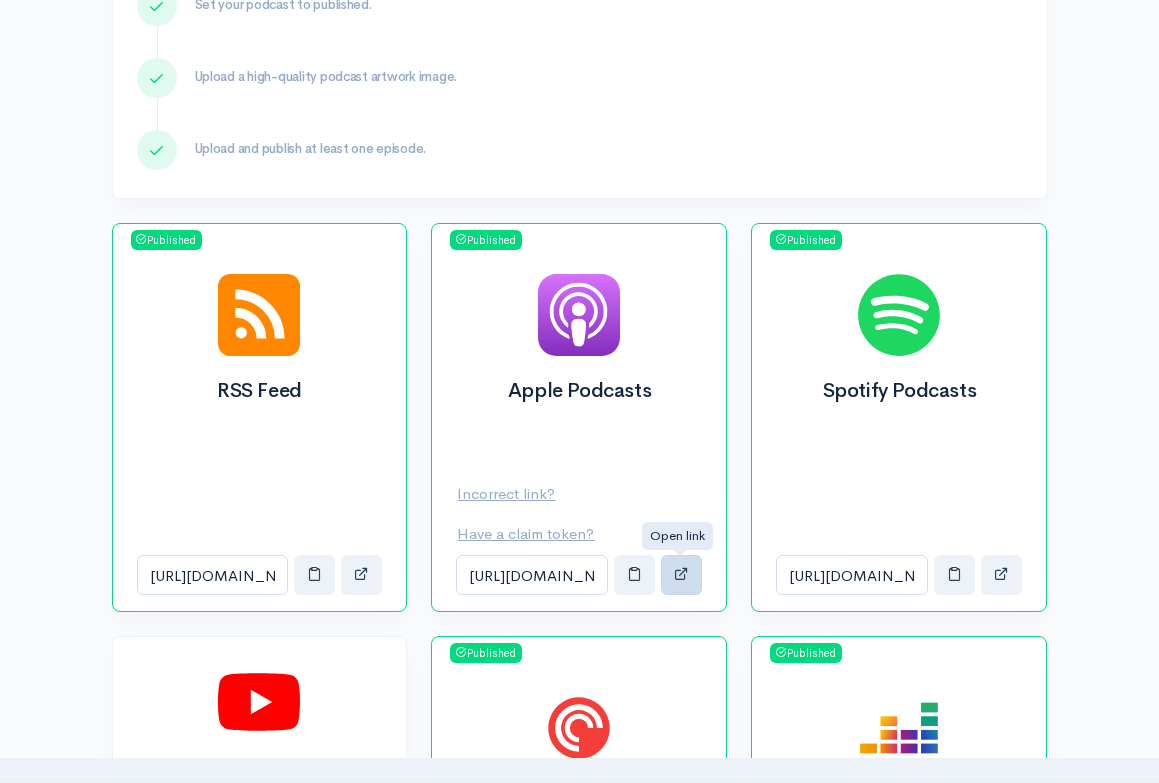 click at bounding box center (681, 573) 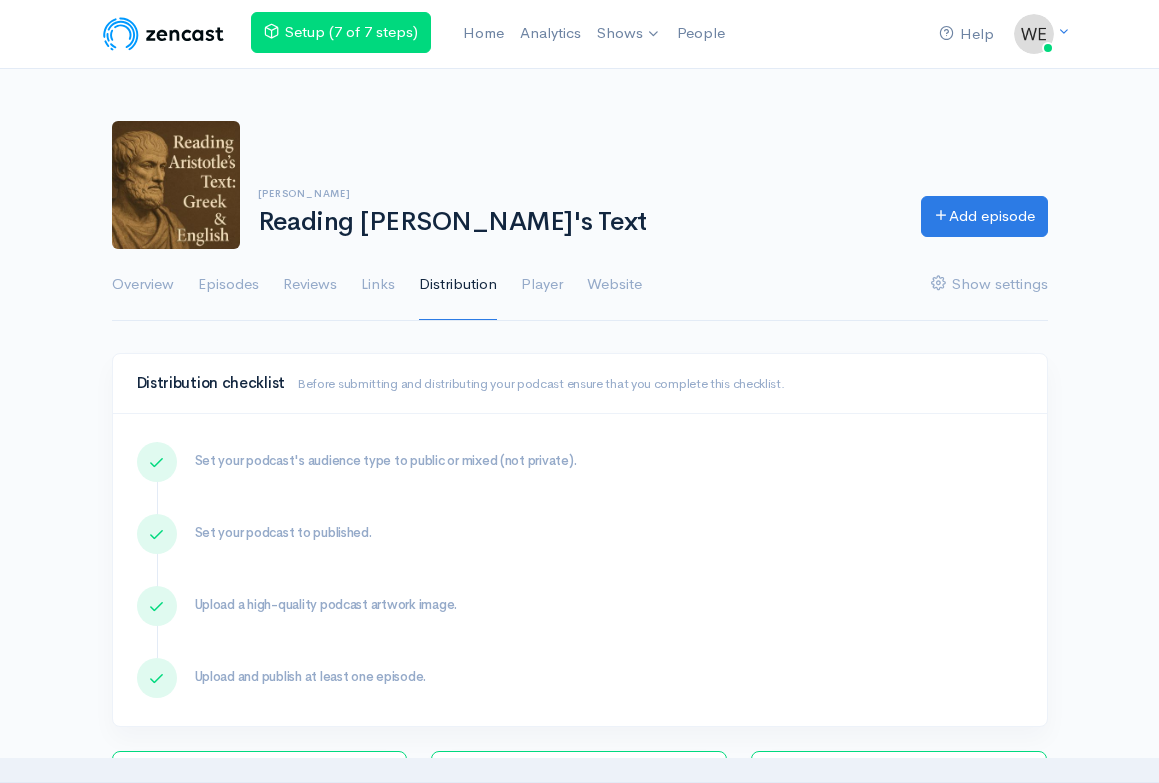 scroll, scrollTop: 0, scrollLeft: 0, axis: both 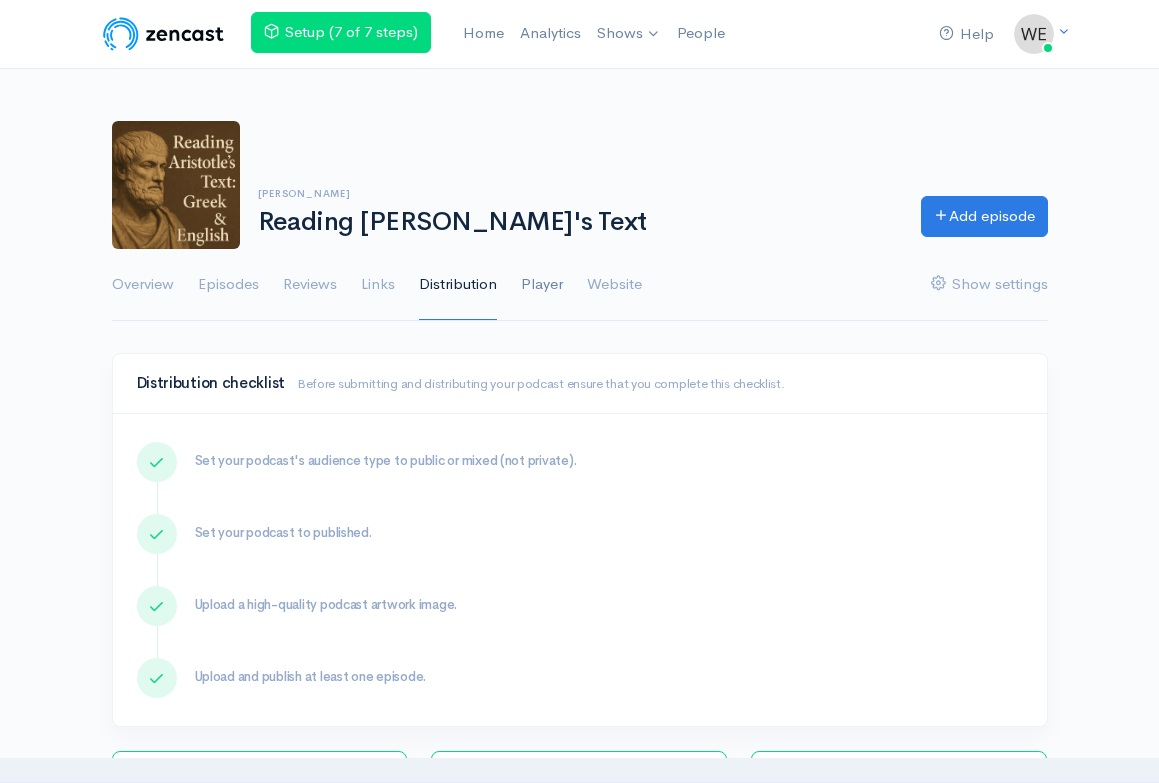 click on "Player" at bounding box center [542, 285] 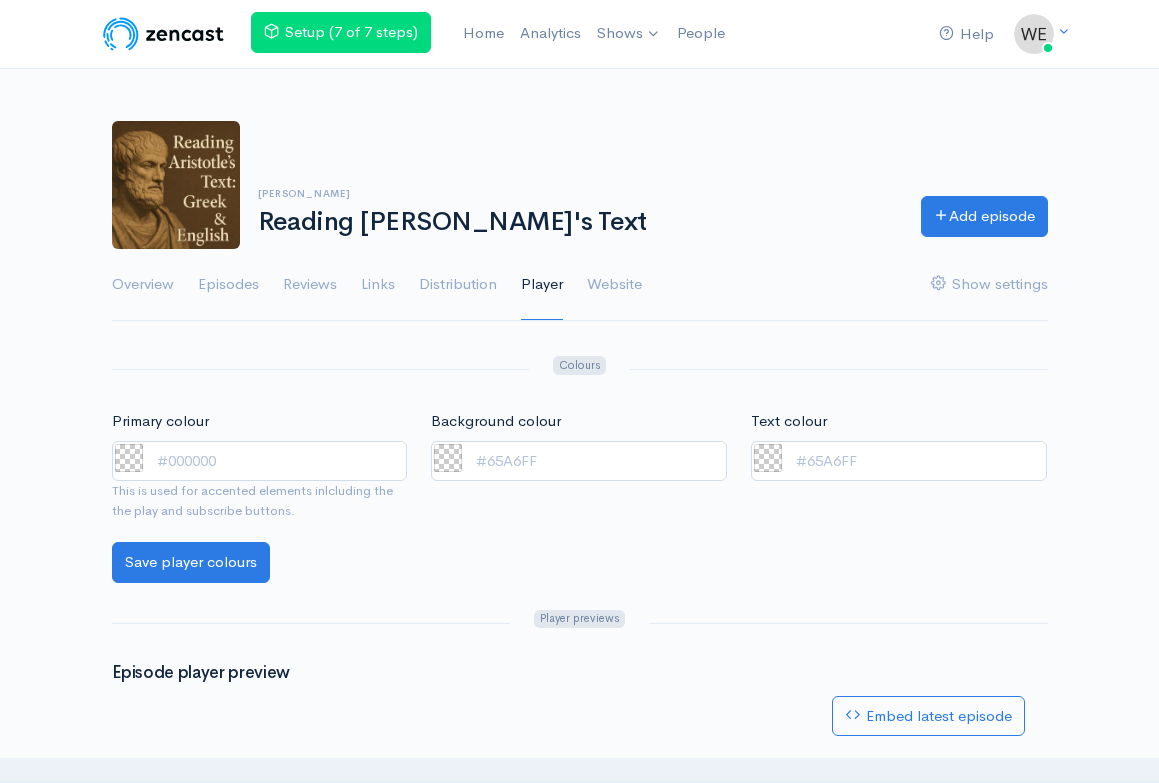 click on "Website" at bounding box center [614, 285] 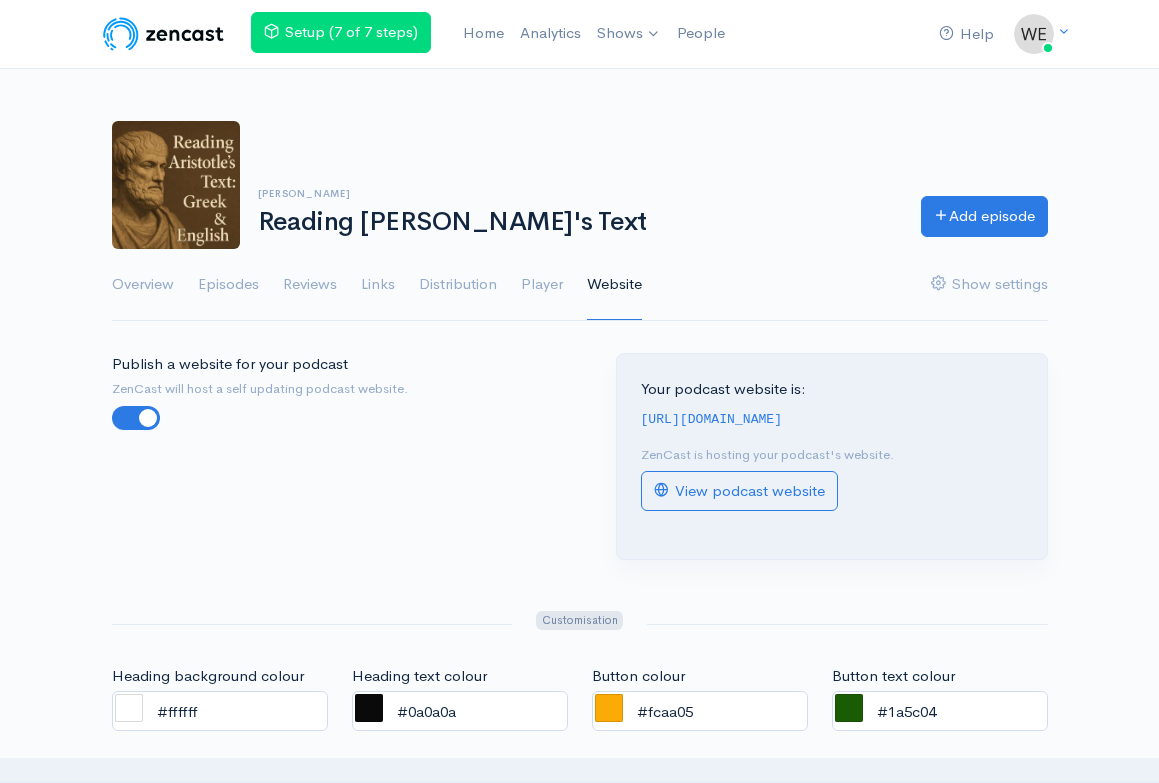 scroll, scrollTop: 0, scrollLeft: 0, axis: both 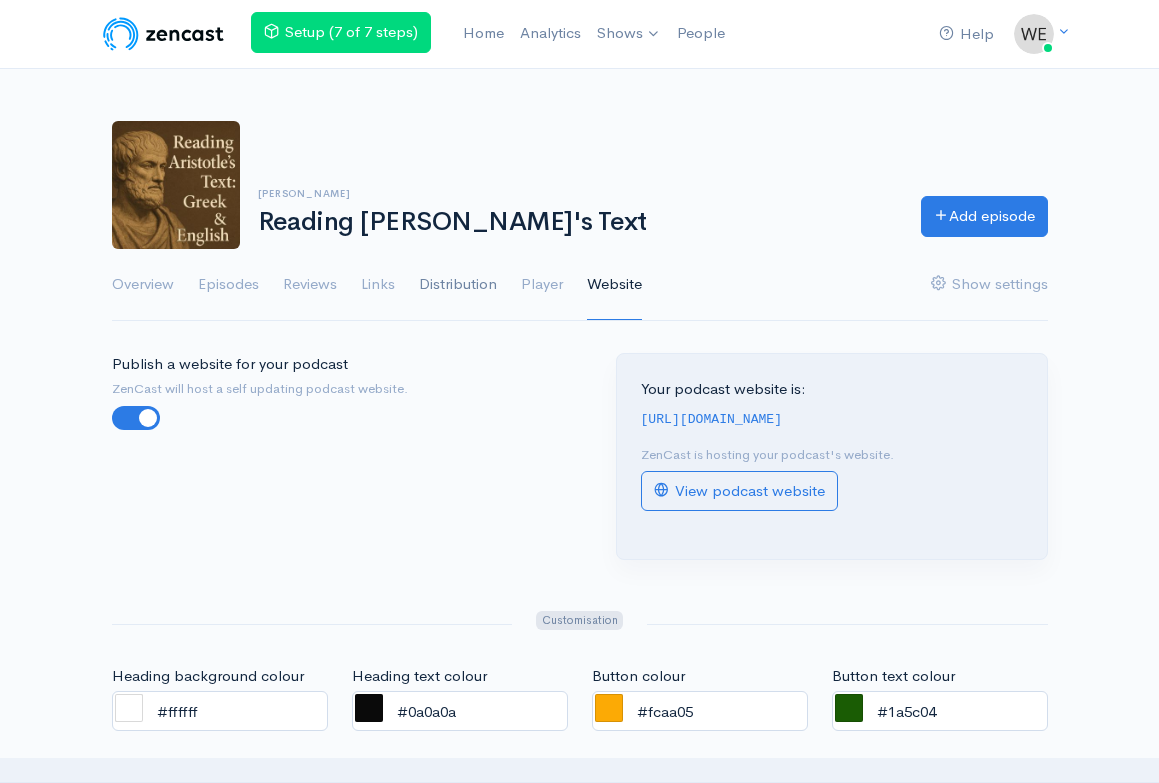 click on "Distribution" at bounding box center (458, 285) 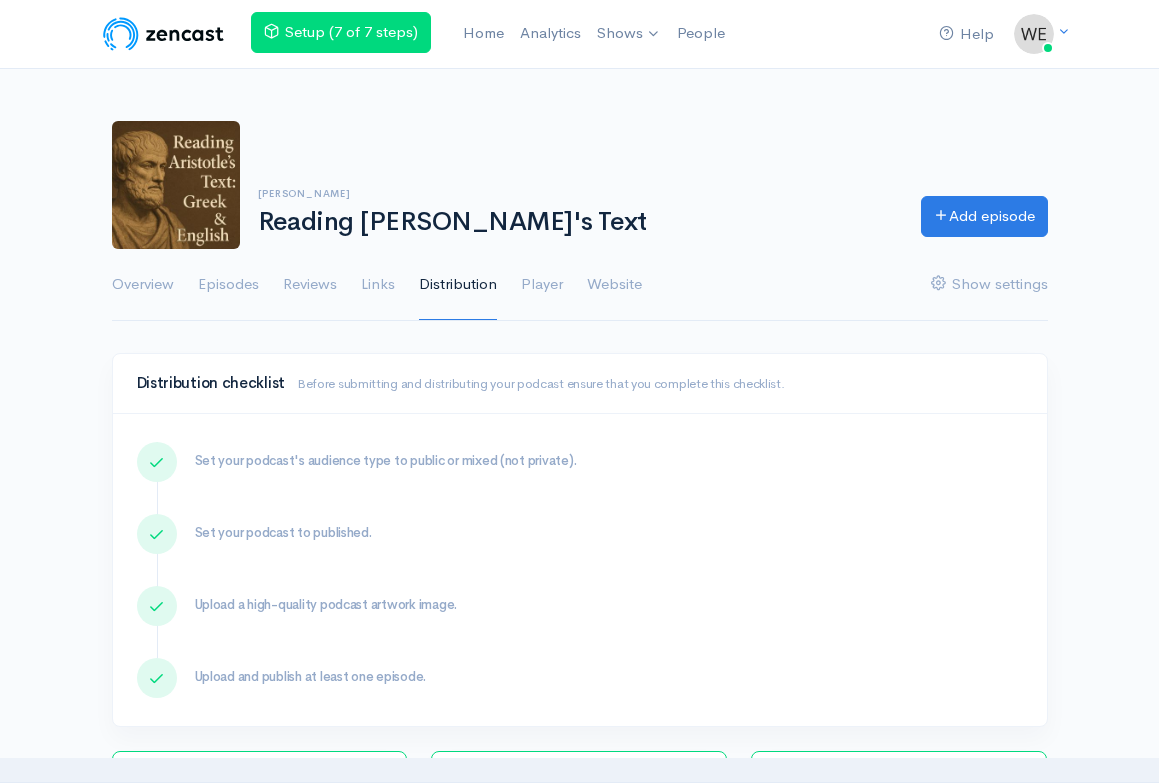 scroll, scrollTop: 0, scrollLeft: 0, axis: both 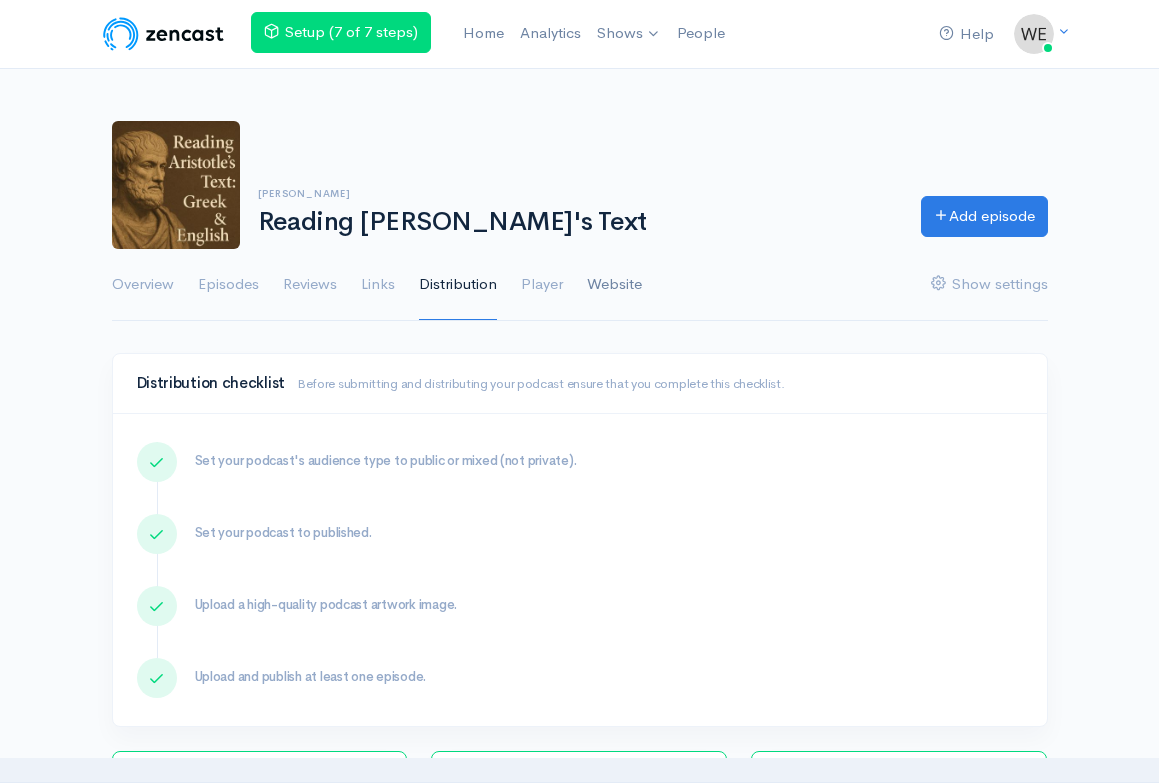 click on "Website" at bounding box center (614, 285) 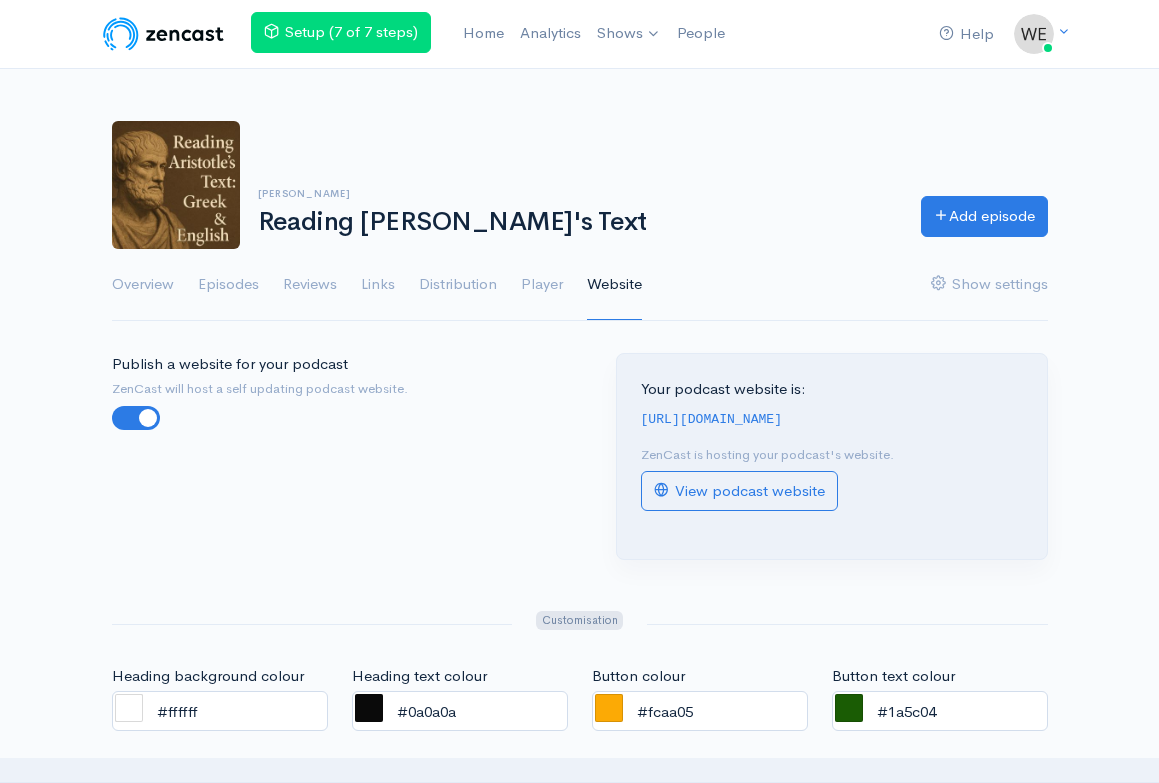 scroll, scrollTop: 0, scrollLeft: 0, axis: both 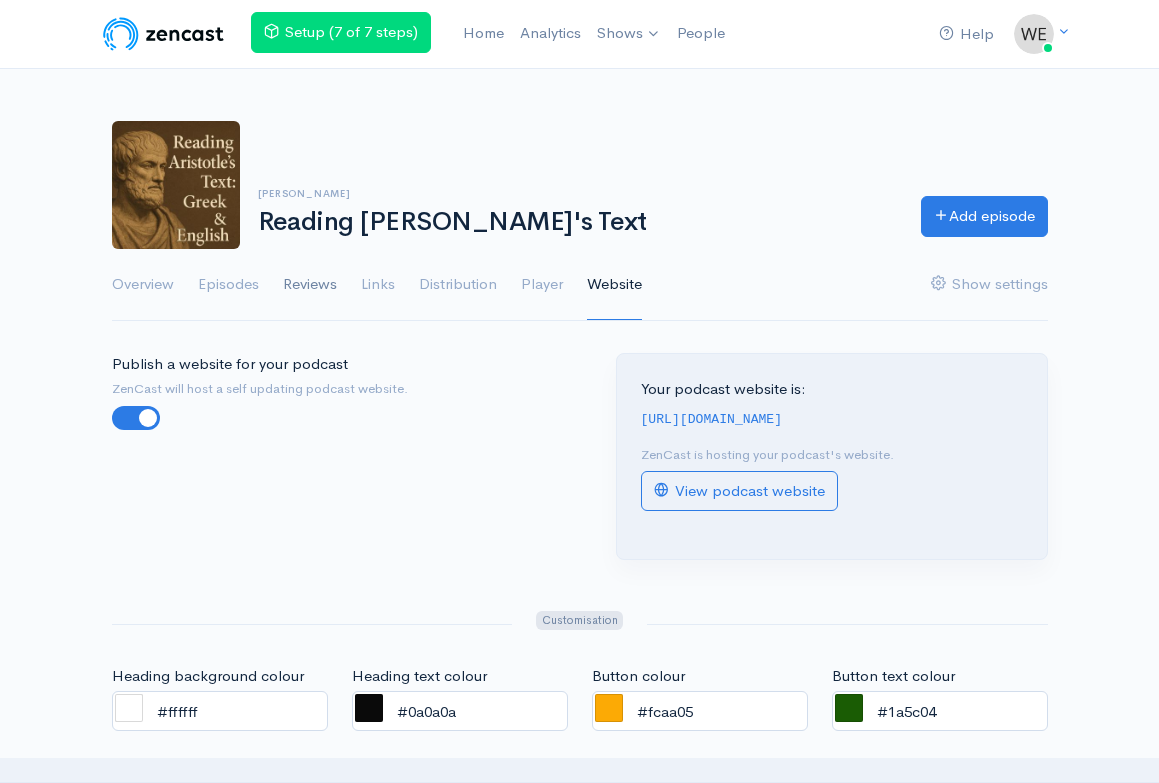 click on "Reviews" at bounding box center (310, 285) 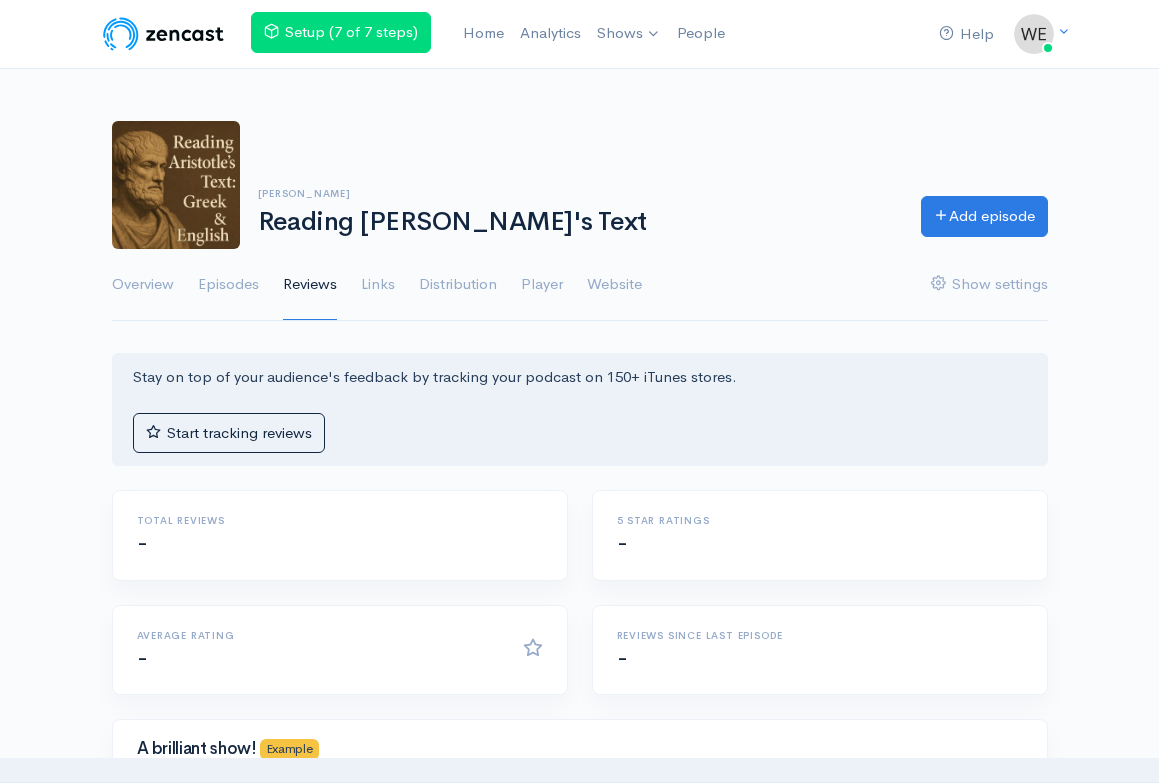 scroll, scrollTop: 0, scrollLeft: 0, axis: both 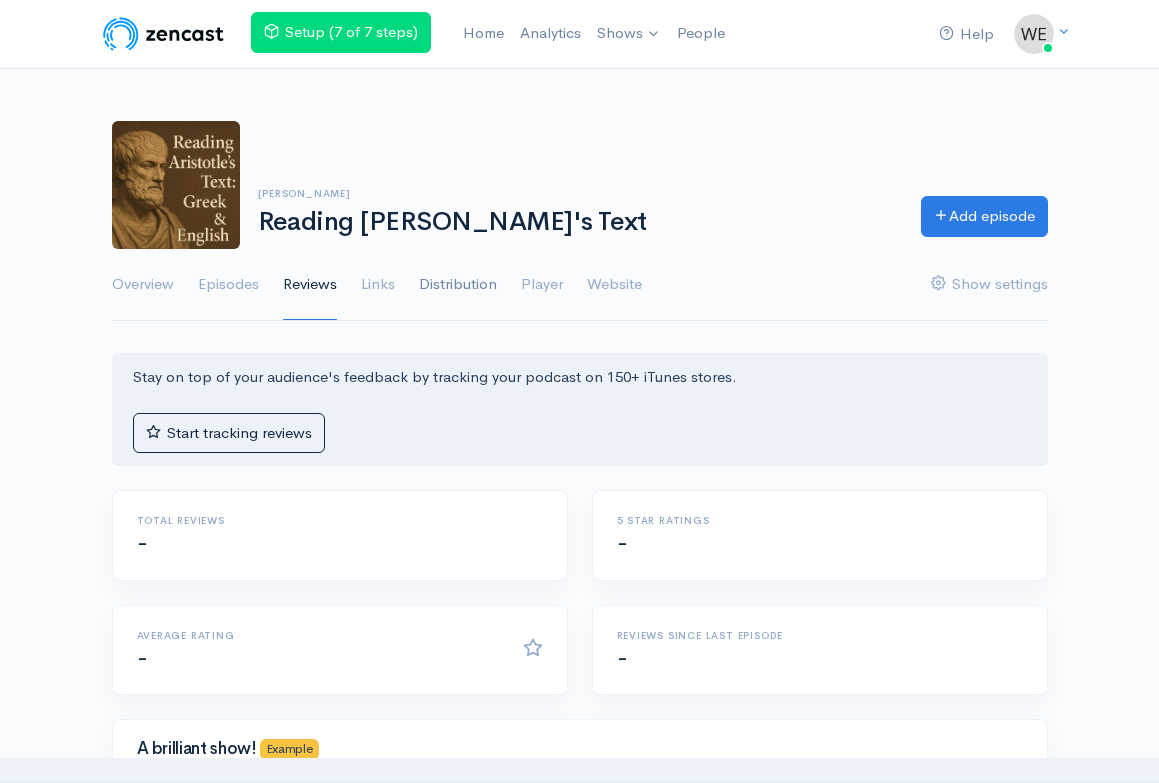 click on "Distribution" at bounding box center (458, 285) 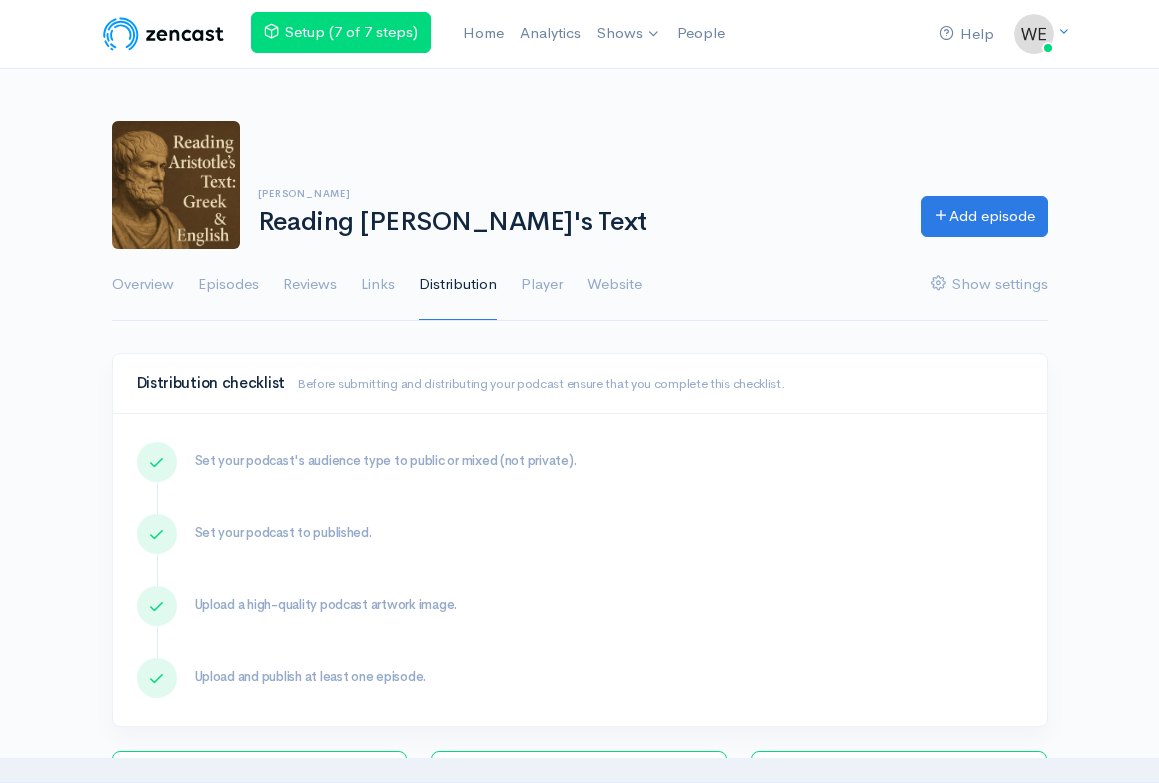 scroll, scrollTop: 0, scrollLeft: 0, axis: both 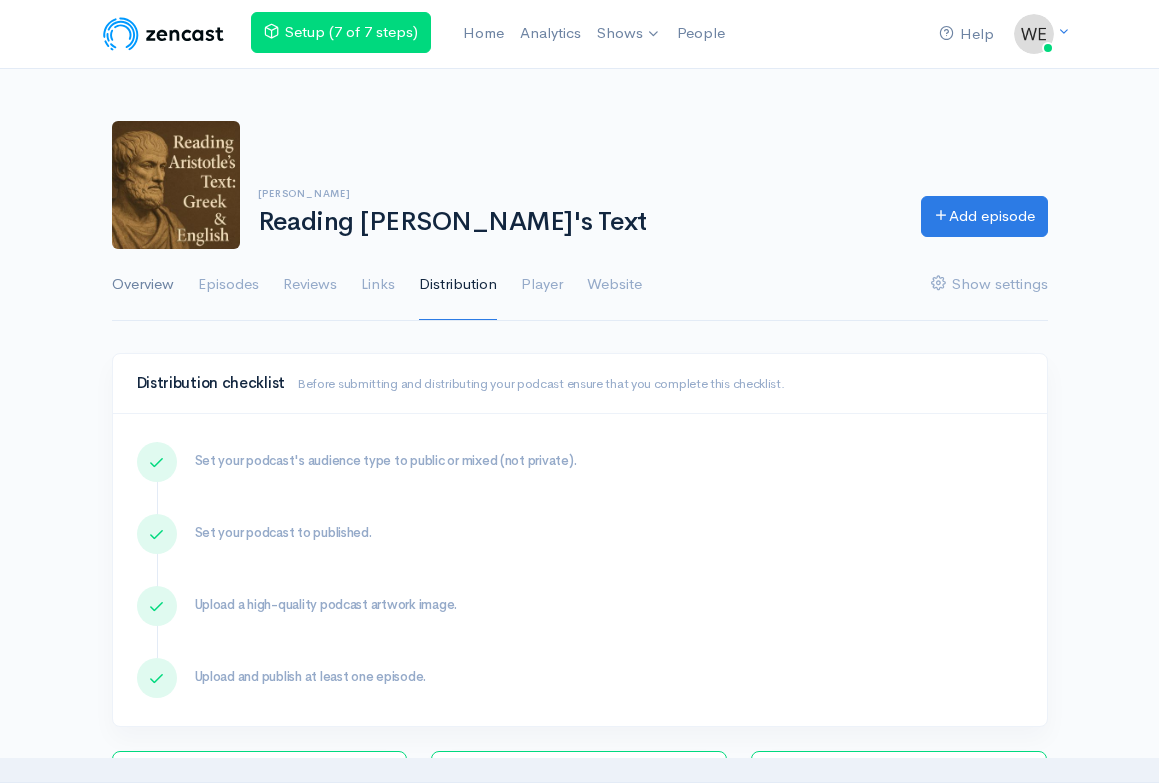 click on "Overview" at bounding box center (143, 285) 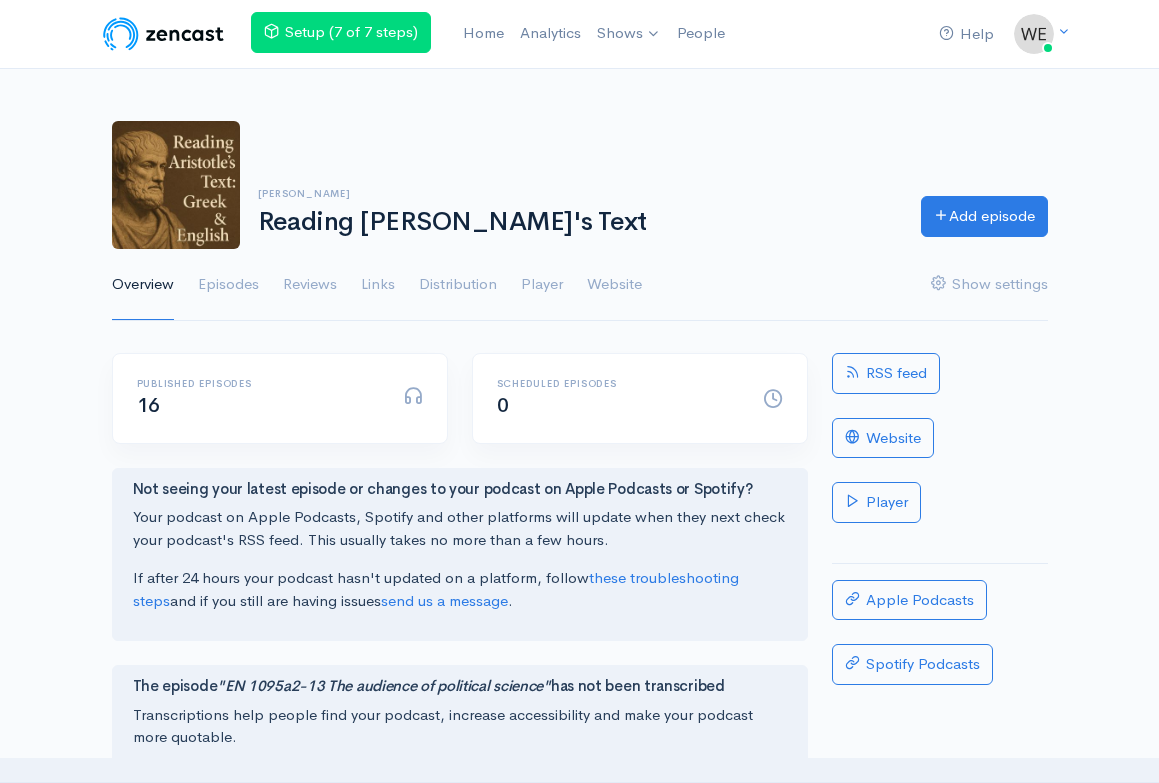 click on "Links" at bounding box center (378, 285) 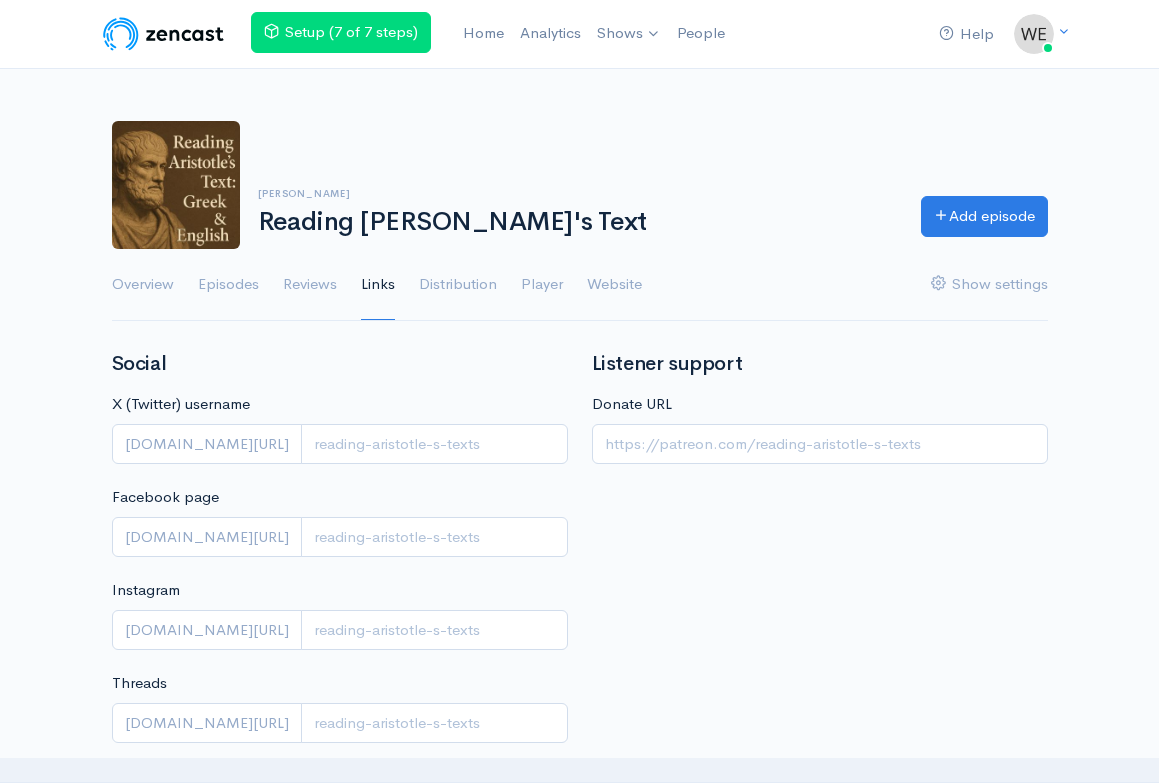 scroll, scrollTop: 0, scrollLeft: 0, axis: both 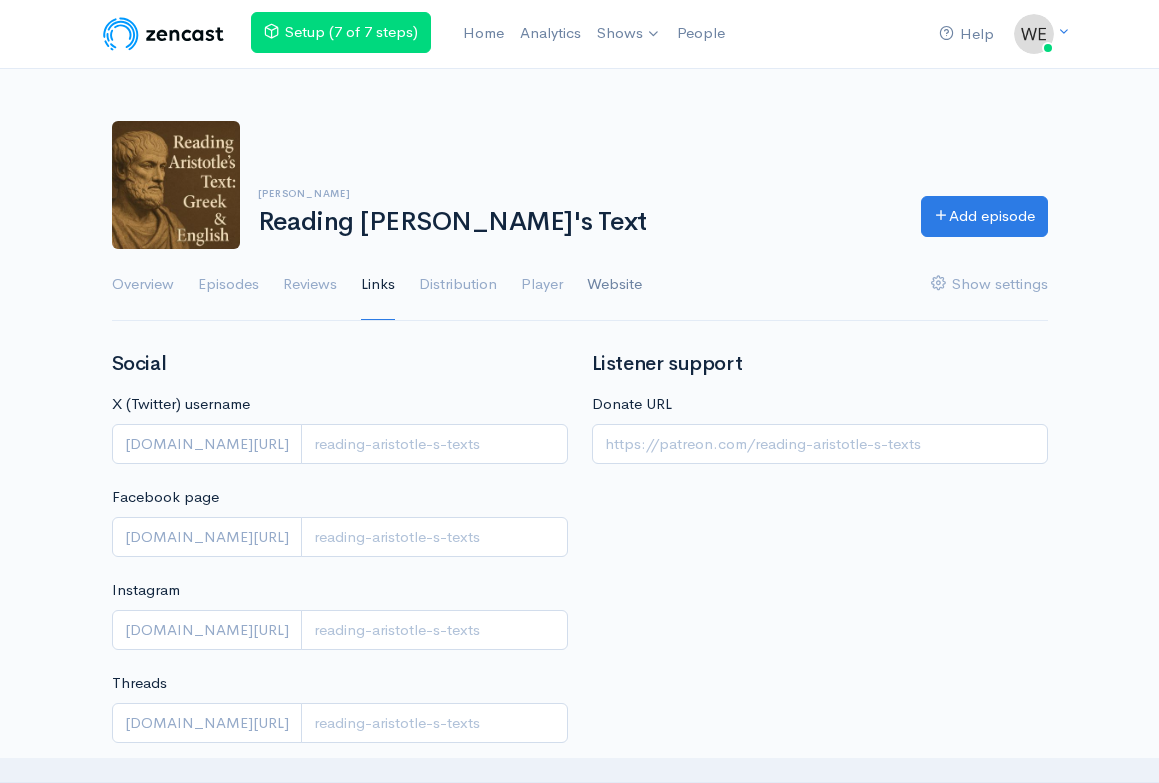 click on "Website" at bounding box center [614, 285] 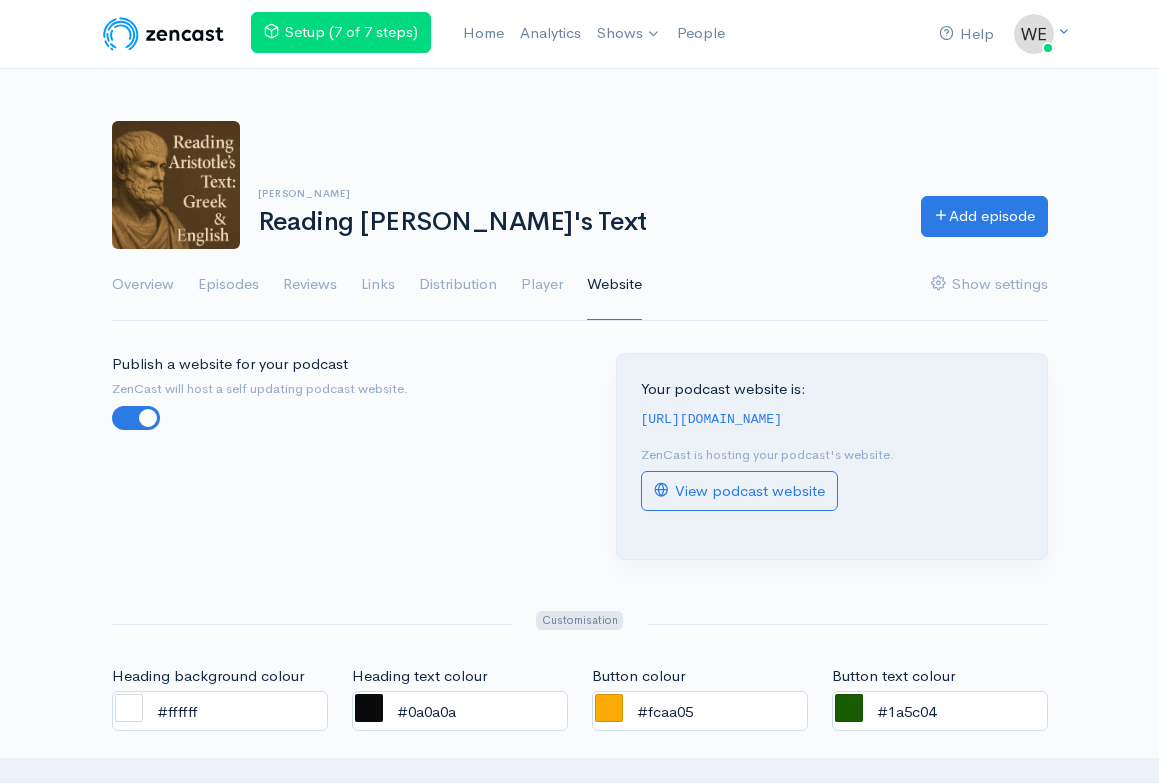 scroll, scrollTop: 0, scrollLeft: 0, axis: both 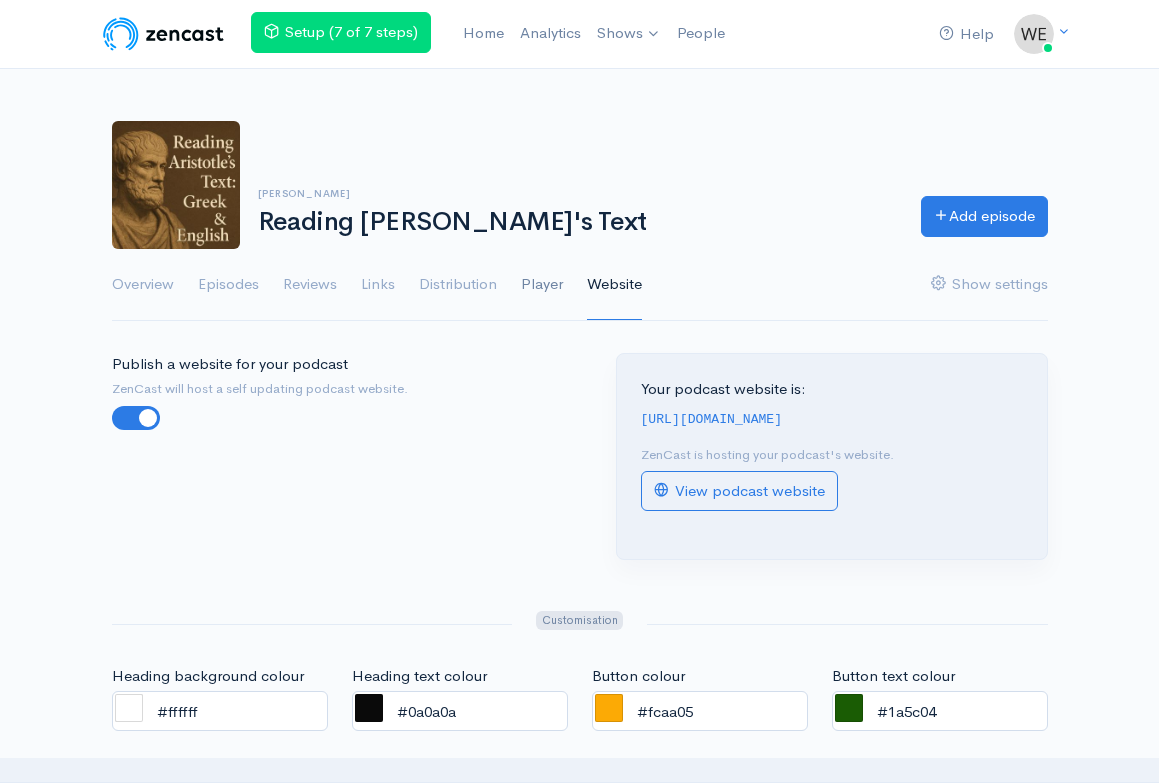 click on "Player" at bounding box center (542, 285) 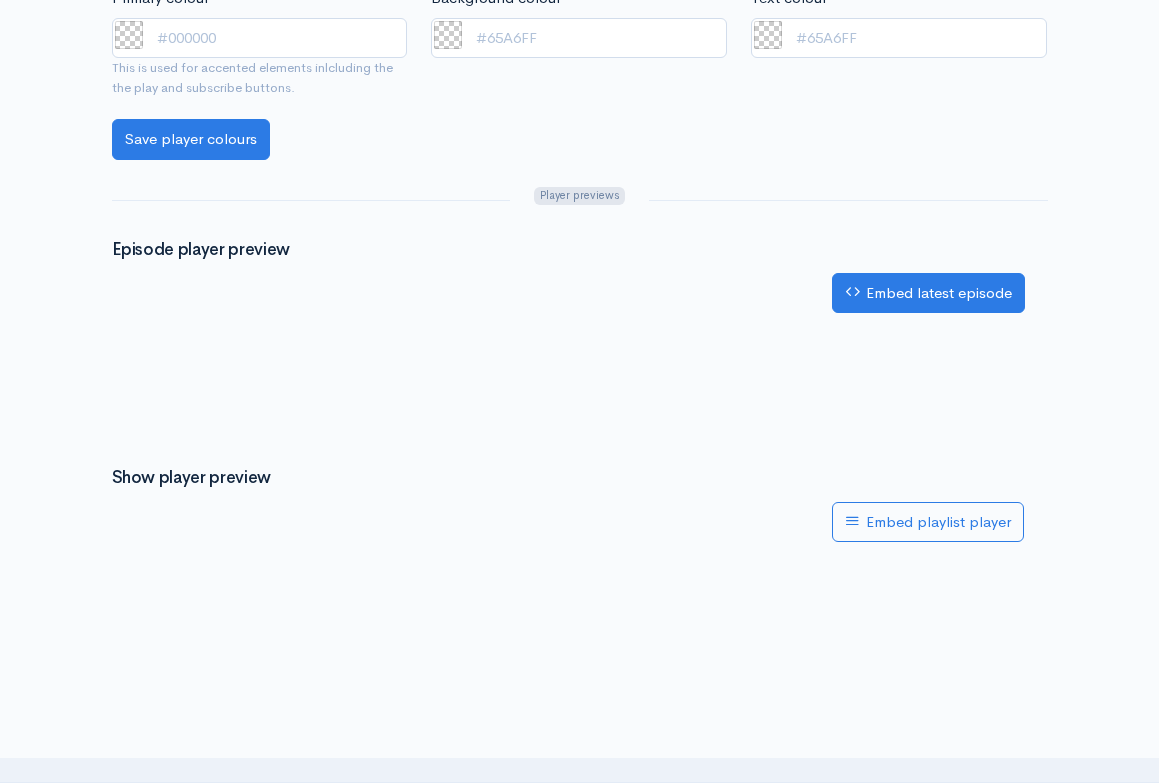 click on "Embed latest episode" at bounding box center [928, 293] 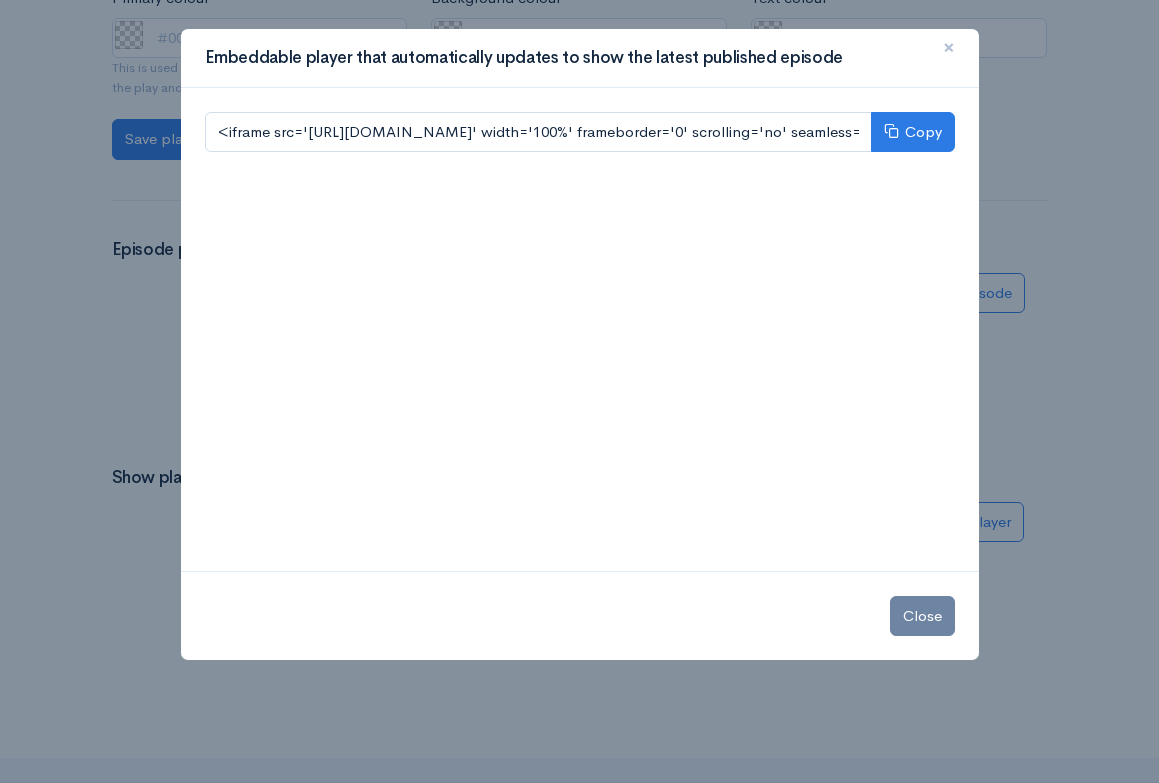 click on "×" at bounding box center [949, 47] 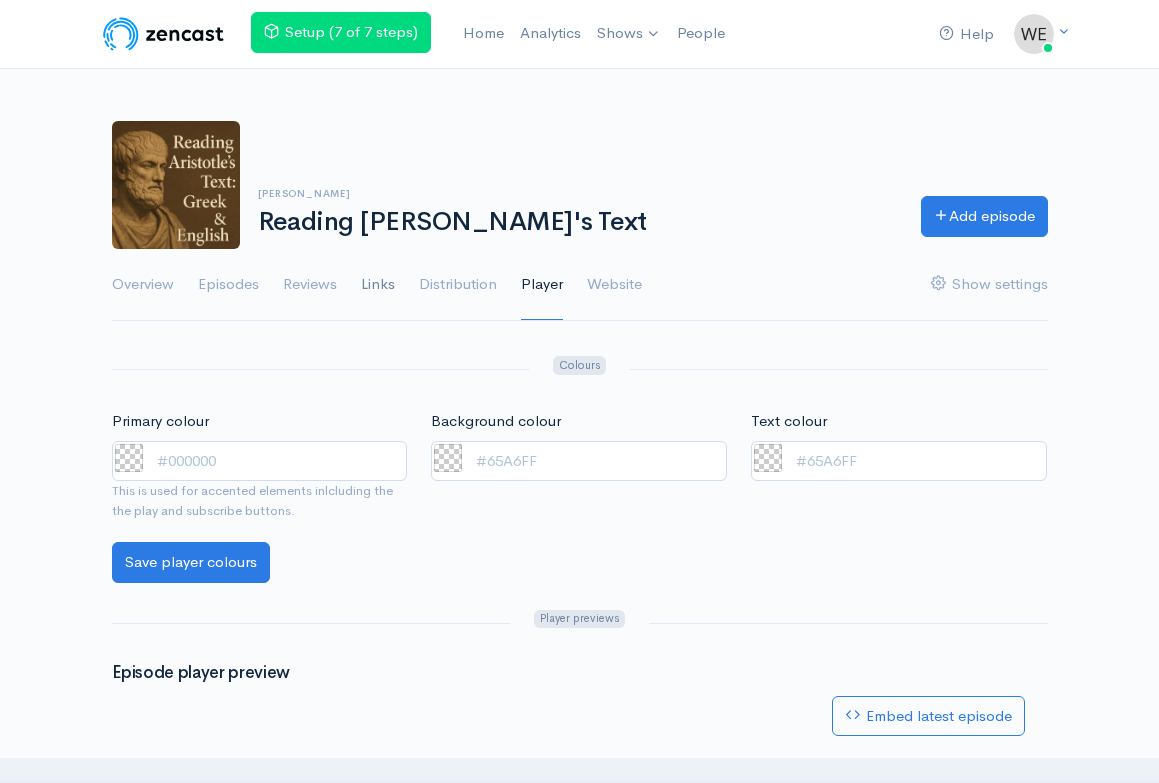 click on "Links" at bounding box center (378, 285) 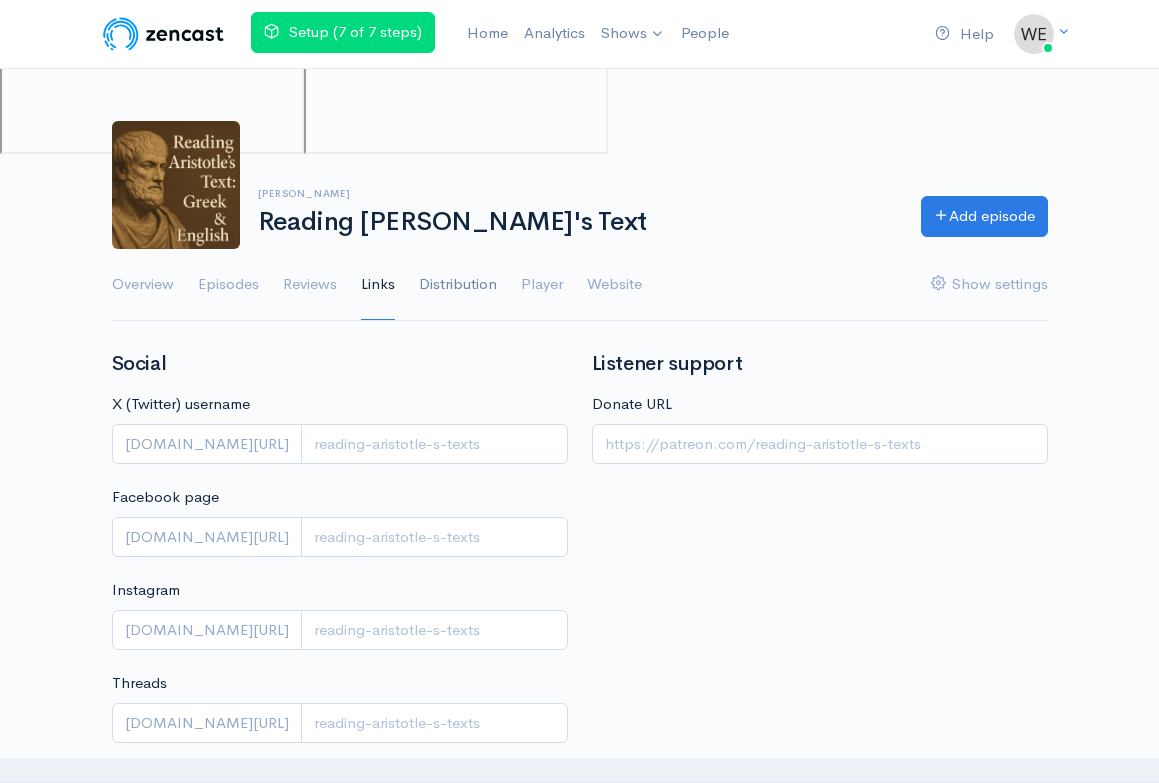 click on "Distribution" at bounding box center (458, 285) 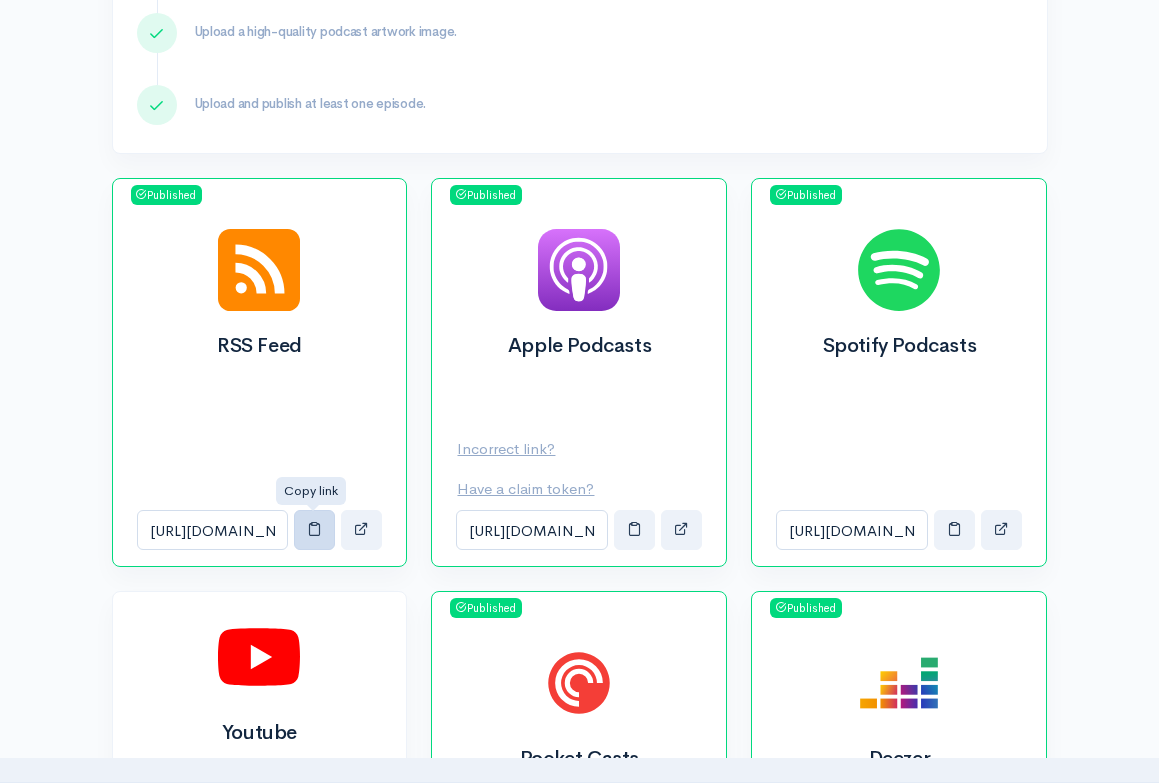 click at bounding box center [314, 530] 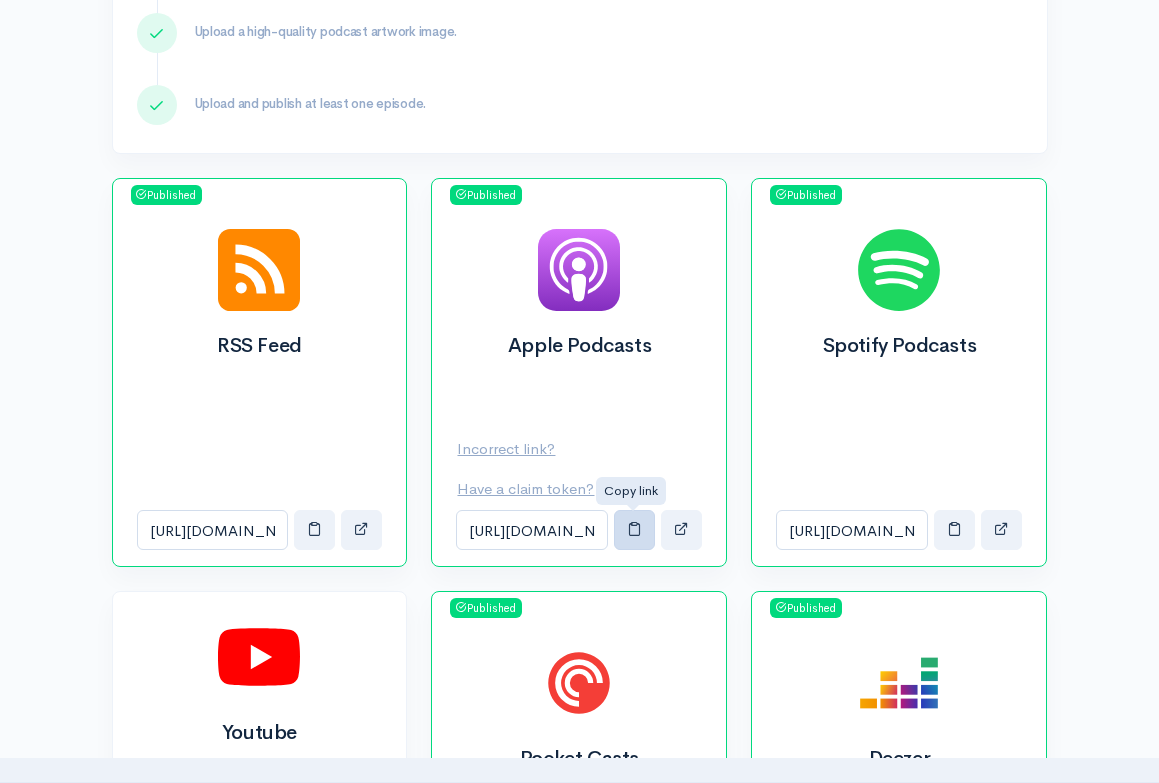 click at bounding box center (634, 528) 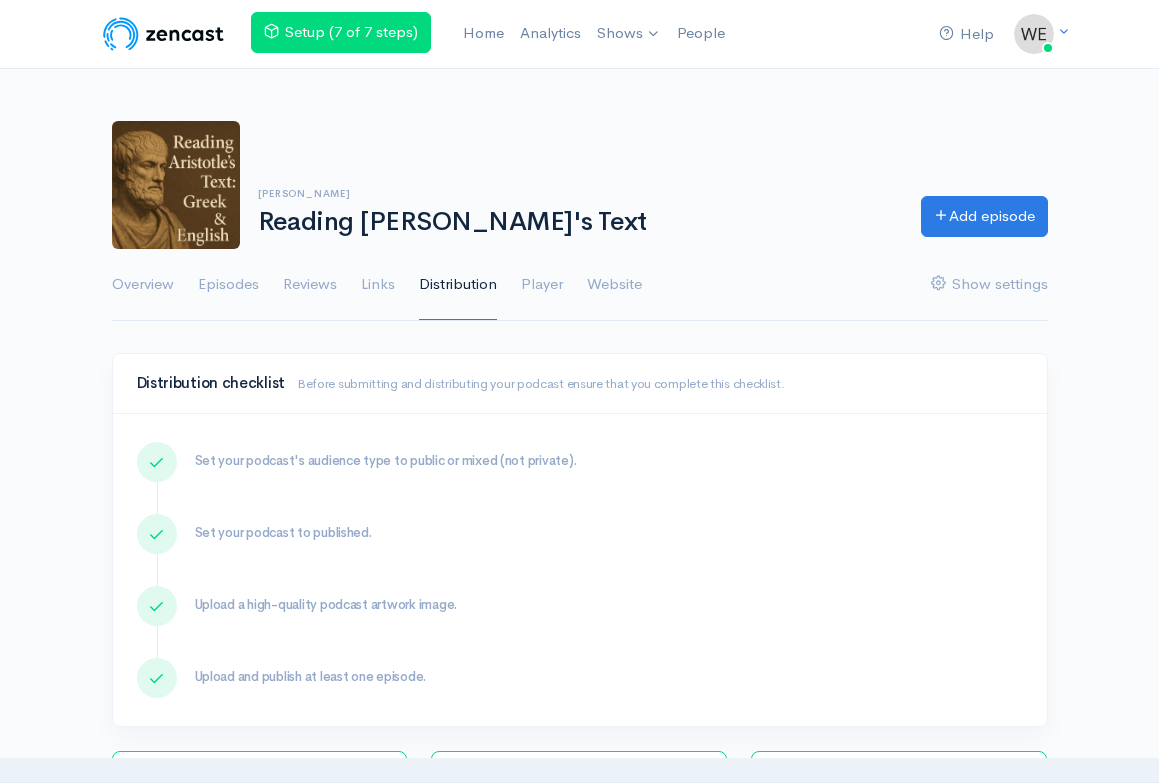 scroll, scrollTop: 0, scrollLeft: 0, axis: both 